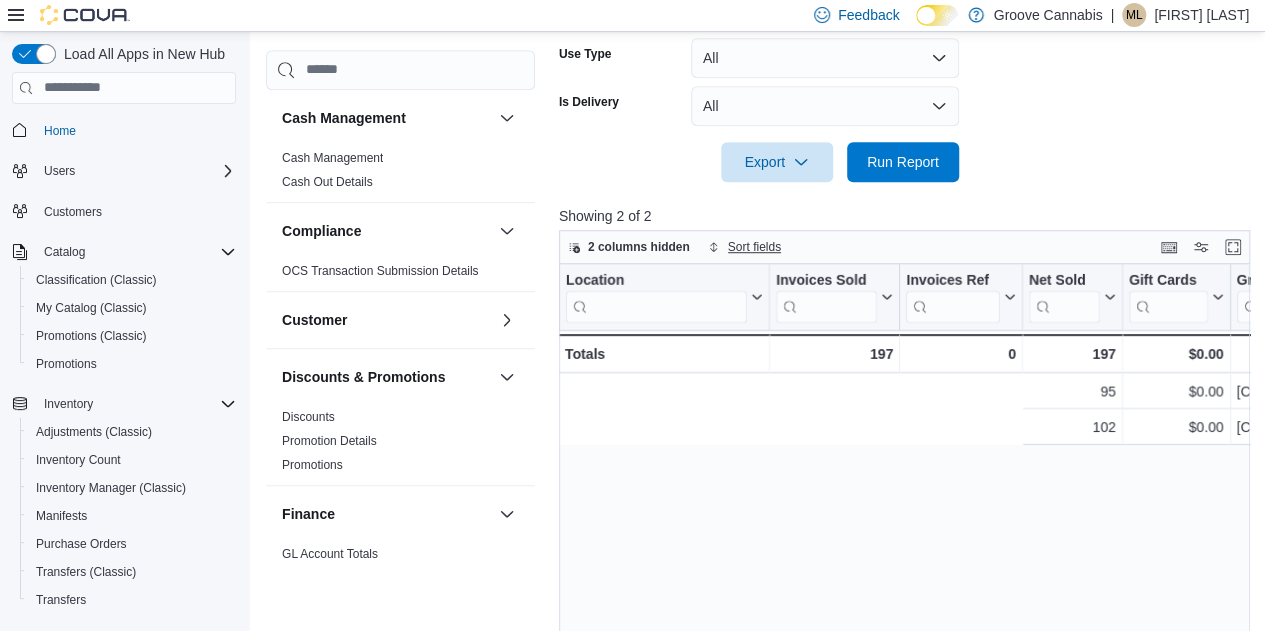 scroll, scrollTop: 565, scrollLeft: 0, axis: vertical 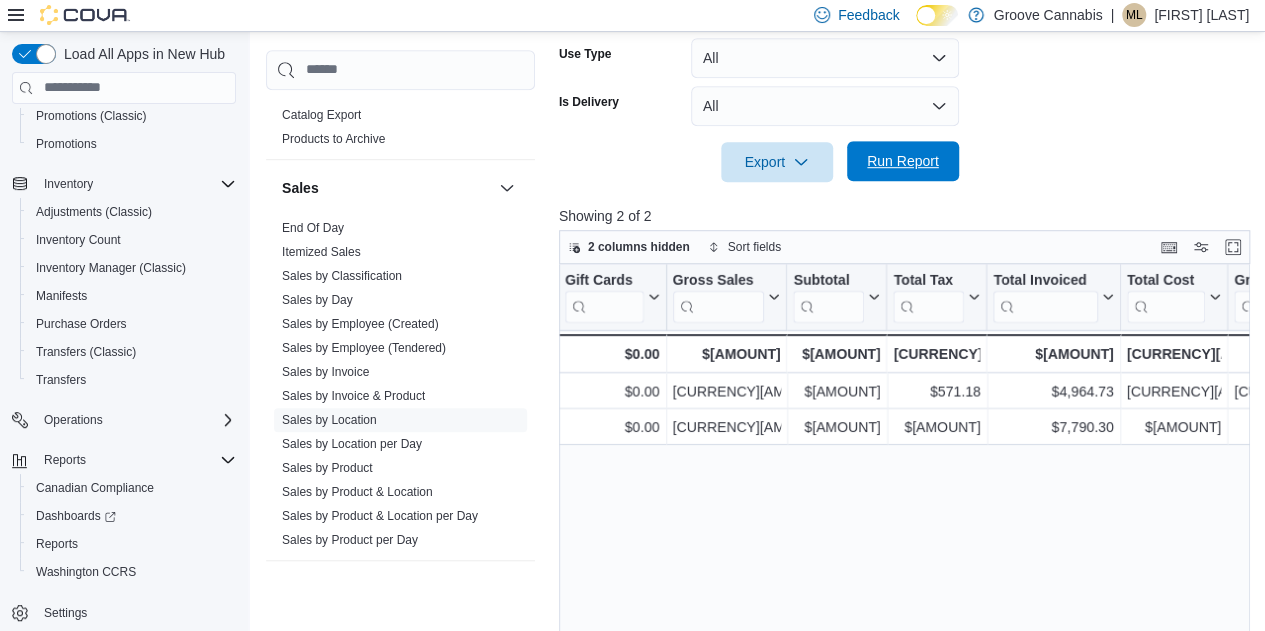 click on "Run Report" at bounding box center (903, 161) 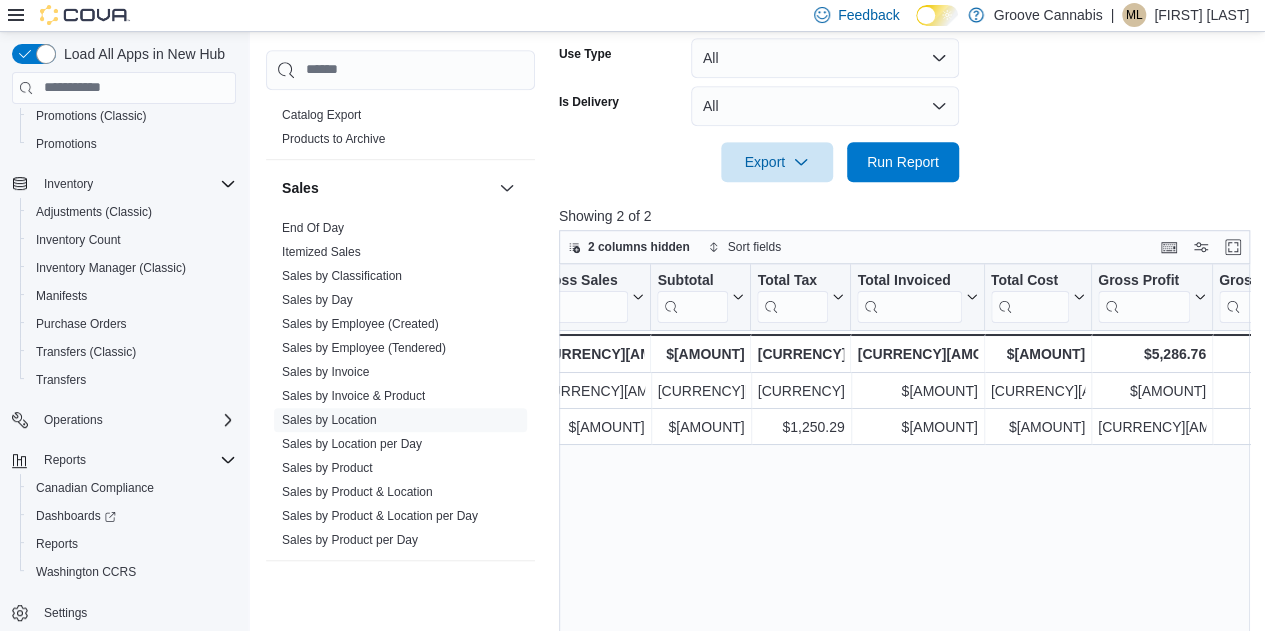 scroll, scrollTop: 0, scrollLeft: 706, axis: horizontal 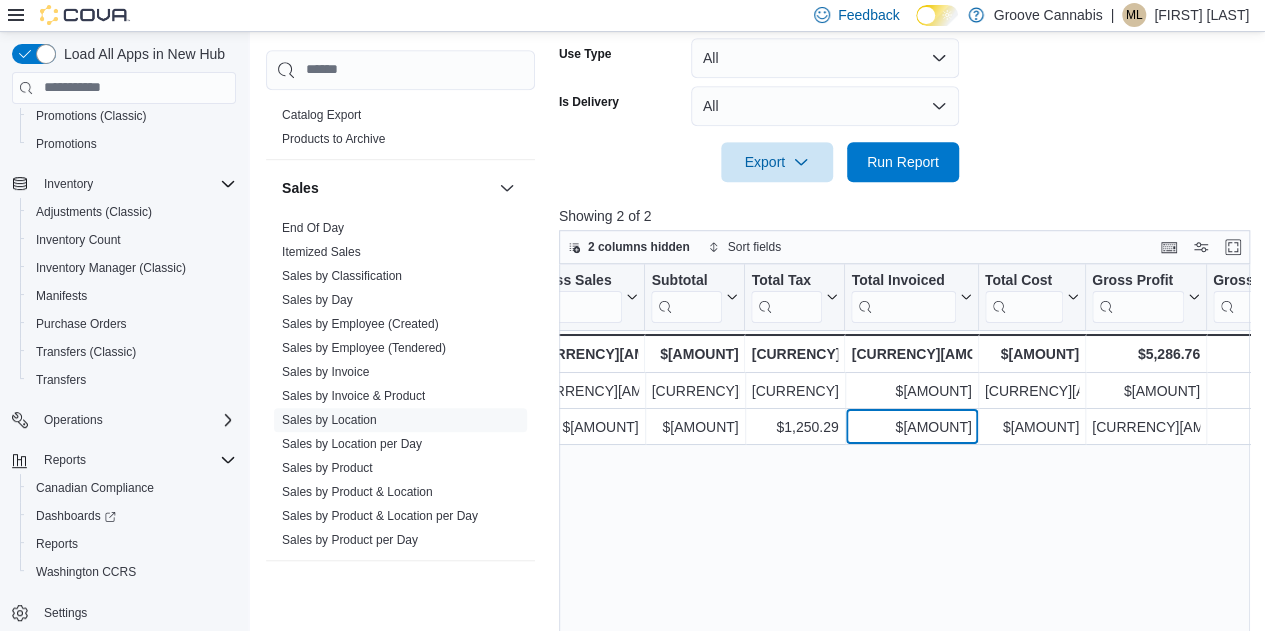 click on "$10,867.82" at bounding box center (911, 427) 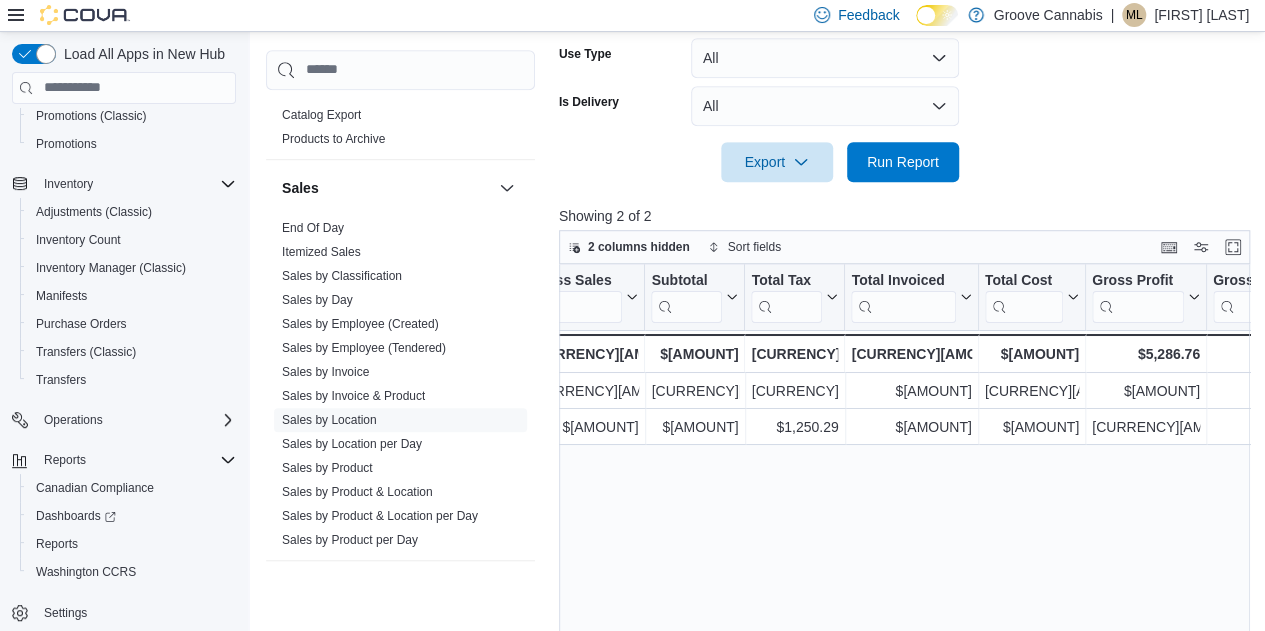 click on "Location Click to view column header actions Invoices Sold Click to view column header actions Invoices Ref Click to view column header actions Net Sold Click to view column header actions Gift Cards Click to view column header actions Gross Sales Click to view column header actions Subtotal Click to view column header actions Total Tax Click to view column header actions Total Invoiced Click to view column header actions Total Cost Click to view column header actions Gross Profit Click to view column header actions Gross Margin Click to view column header actions Total Discount Click to view column header actions Markdown Percent Click to view column header actions Items Per Transaction Click to view column header actions Qty Per Transaction Click to view column header actions Transaction Average Click to view column header actions Cashback Click to view column header actions Loyalty Redemptions Click to view column header actions Cash Click to view column header actions Debit Dutchie Online Payment Visa -" at bounding box center [908, 500] 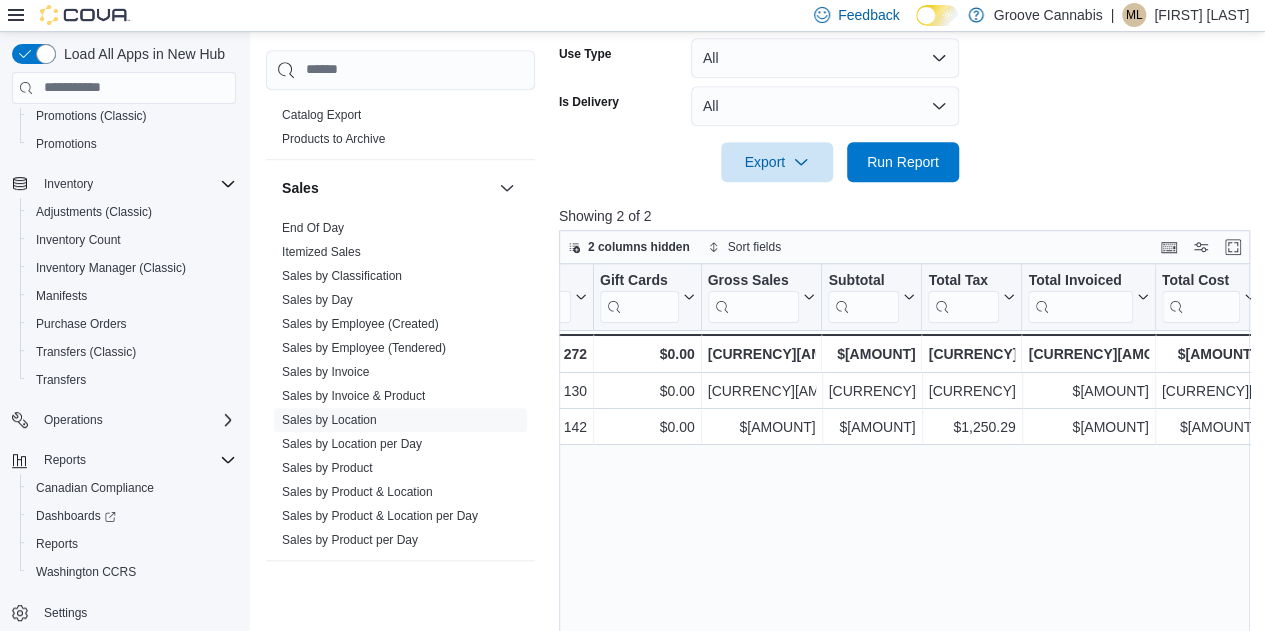 scroll, scrollTop: 0, scrollLeft: 549, axis: horizontal 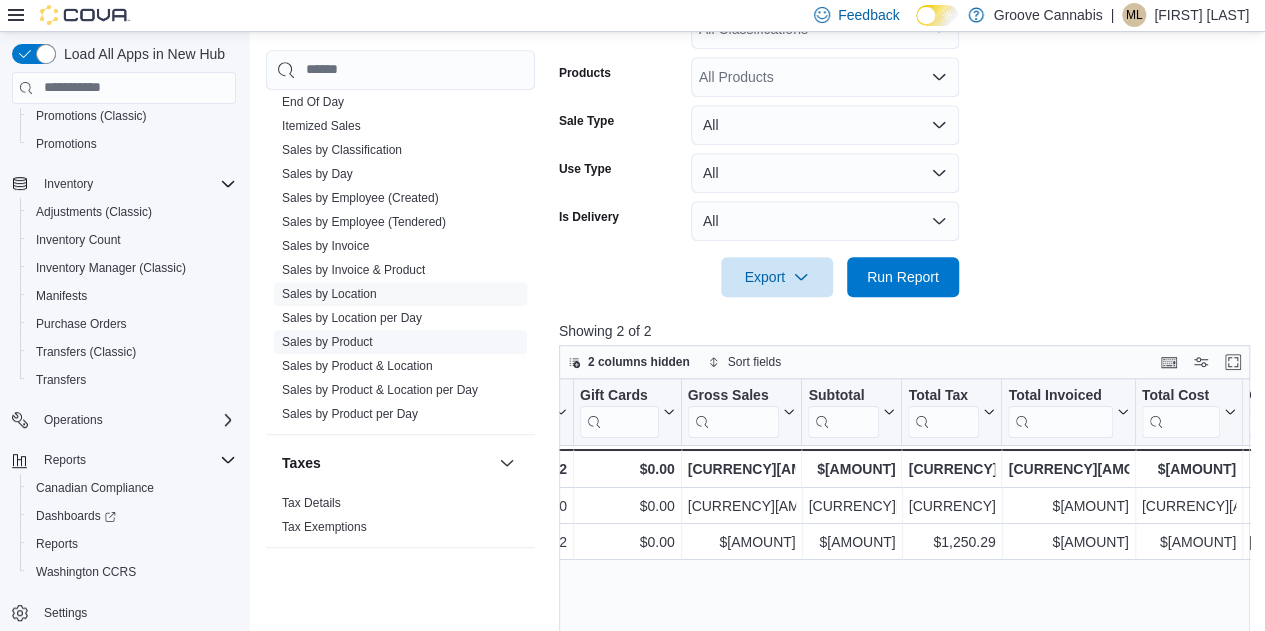 click on "Sales by Product" at bounding box center [327, 342] 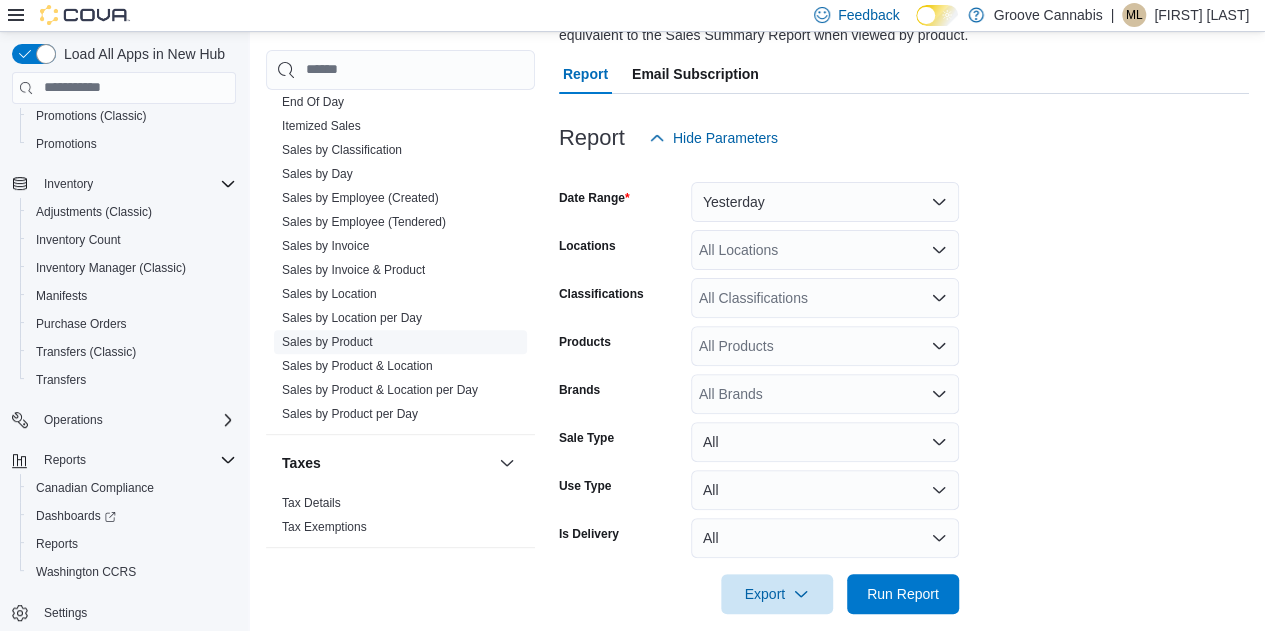 scroll, scrollTop: 67, scrollLeft: 0, axis: vertical 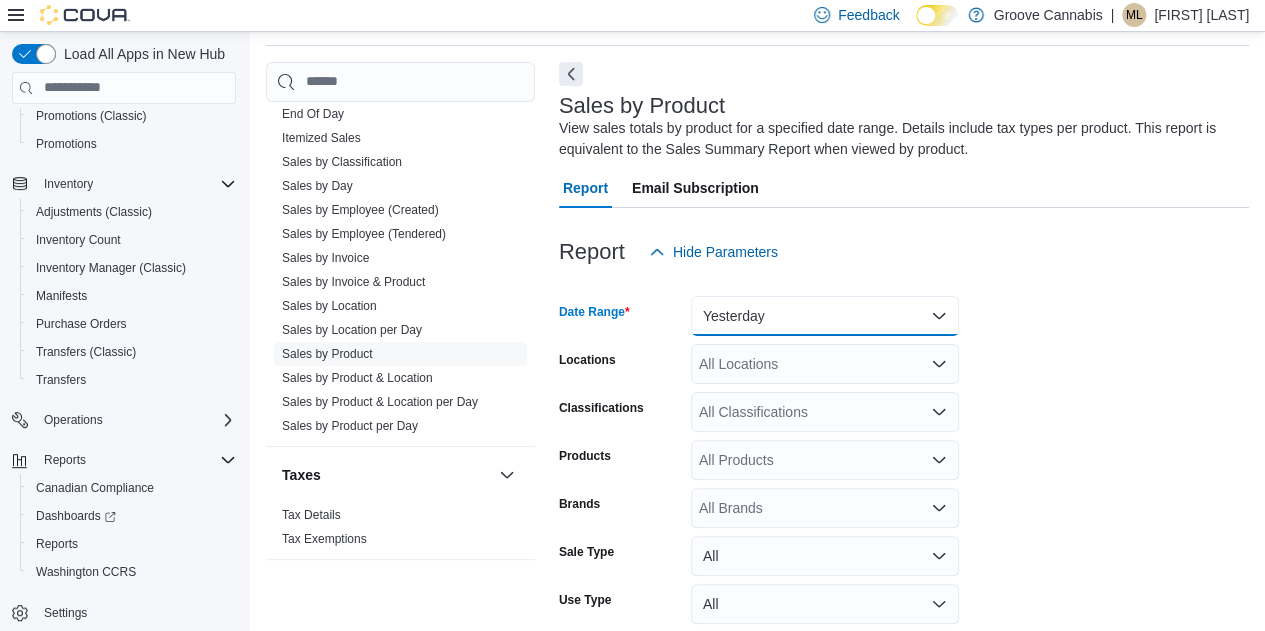 click on "Yesterday" at bounding box center [825, 316] 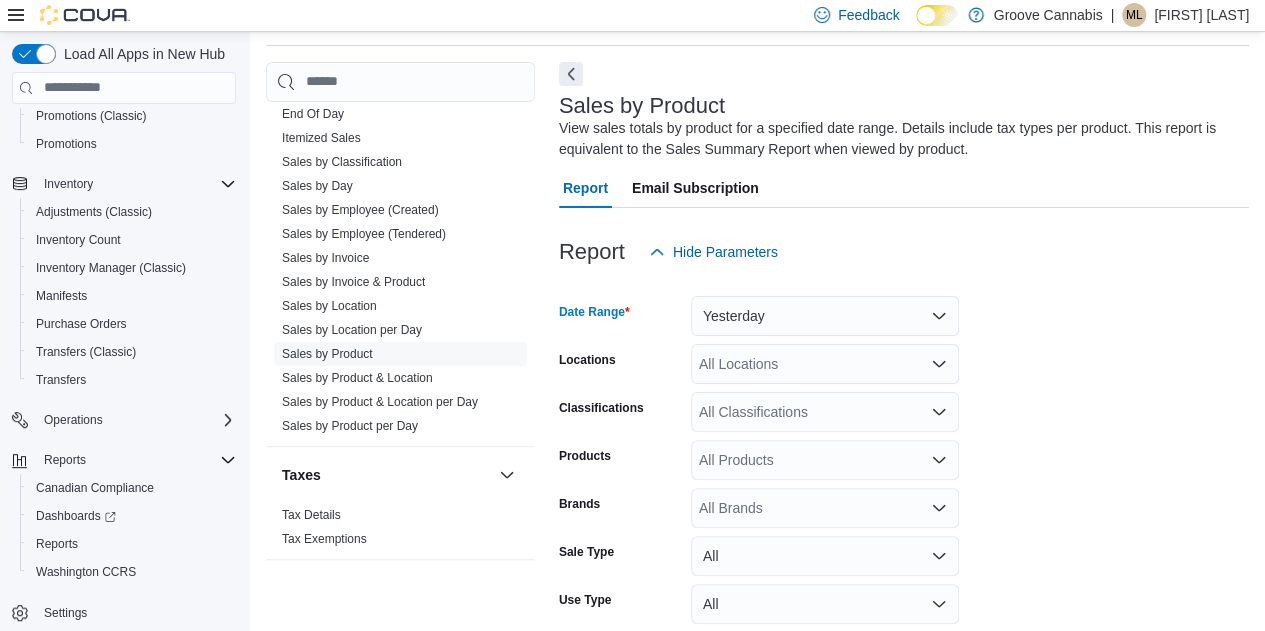 scroll, scrollTop: 71, scrollLeft: 0, axis: vertical 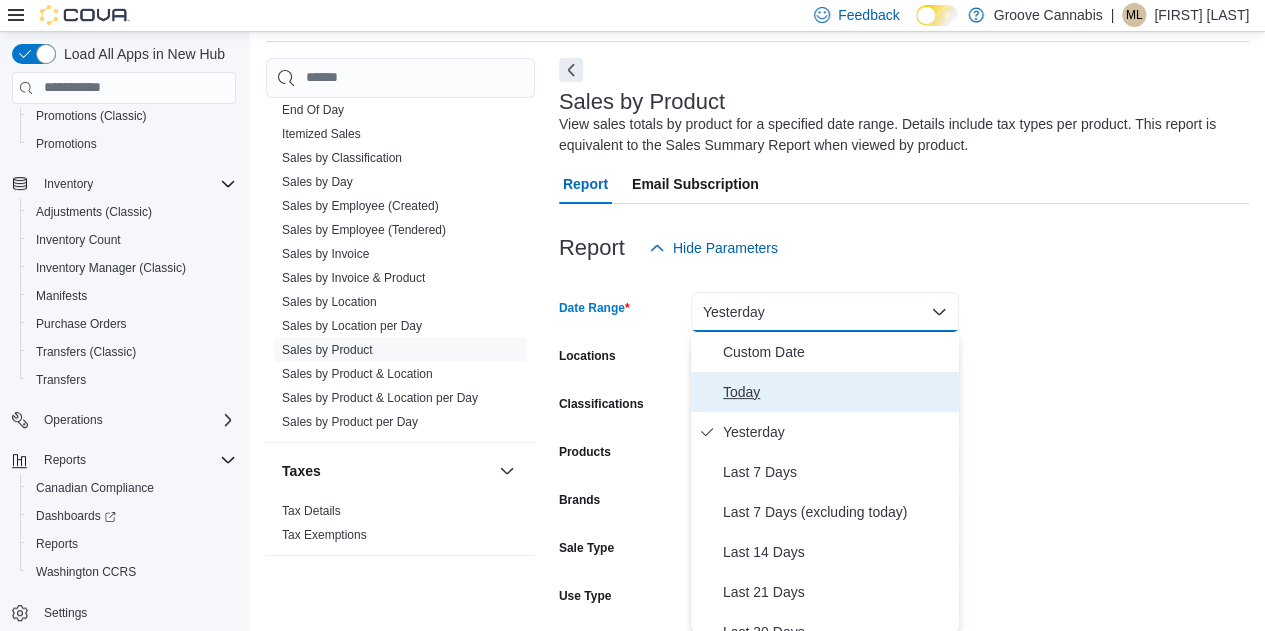 click on "Today" at bounding box center (837, 392) 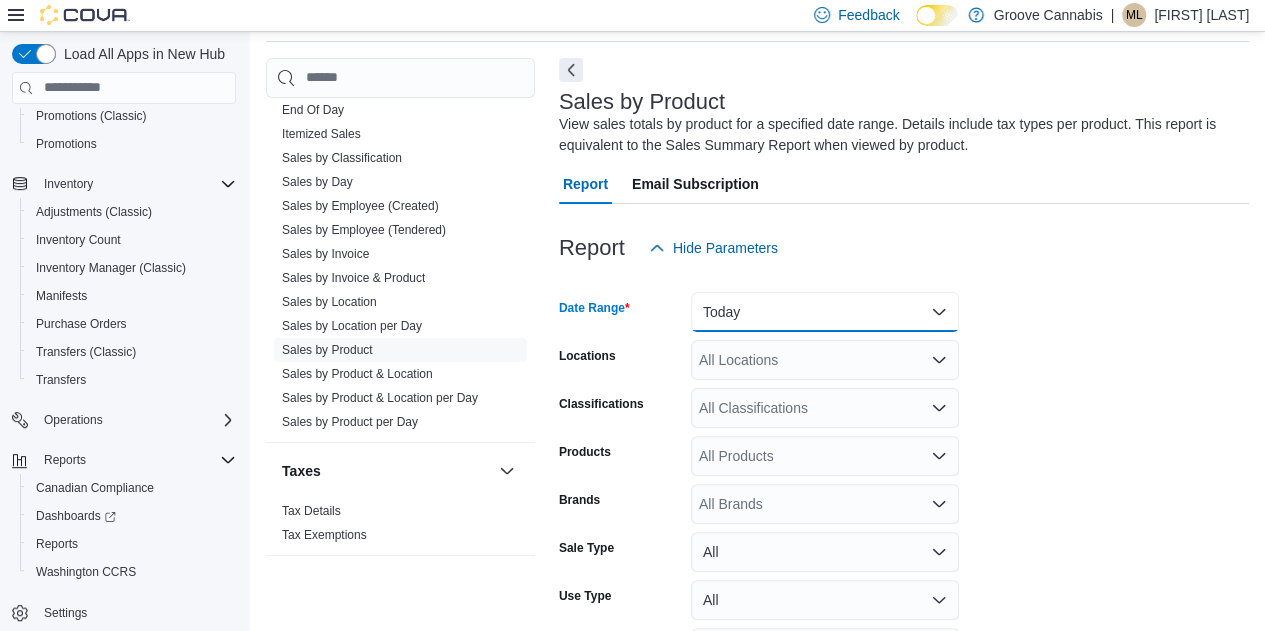 scroll, scrollTop: 203, scrollLeft: 0, axis: vertical 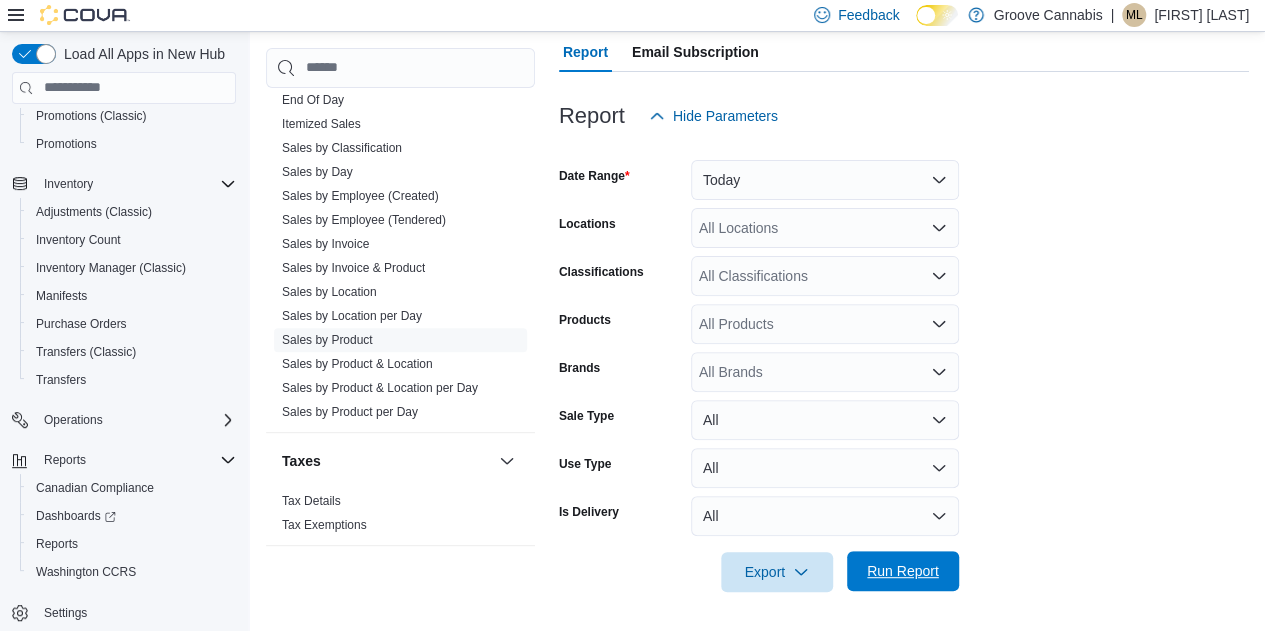 click on "Run Report" at bounding box center [903, 571] 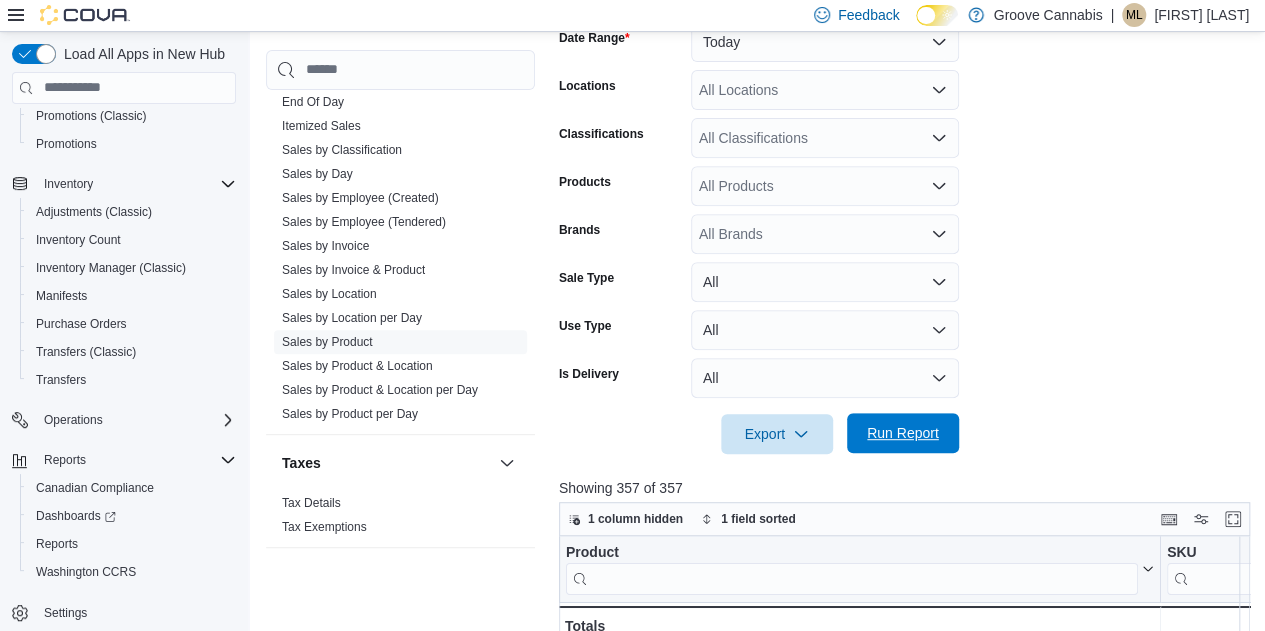 scroll, scrollTop: 343, scrollLeft: 0, axis: vertical 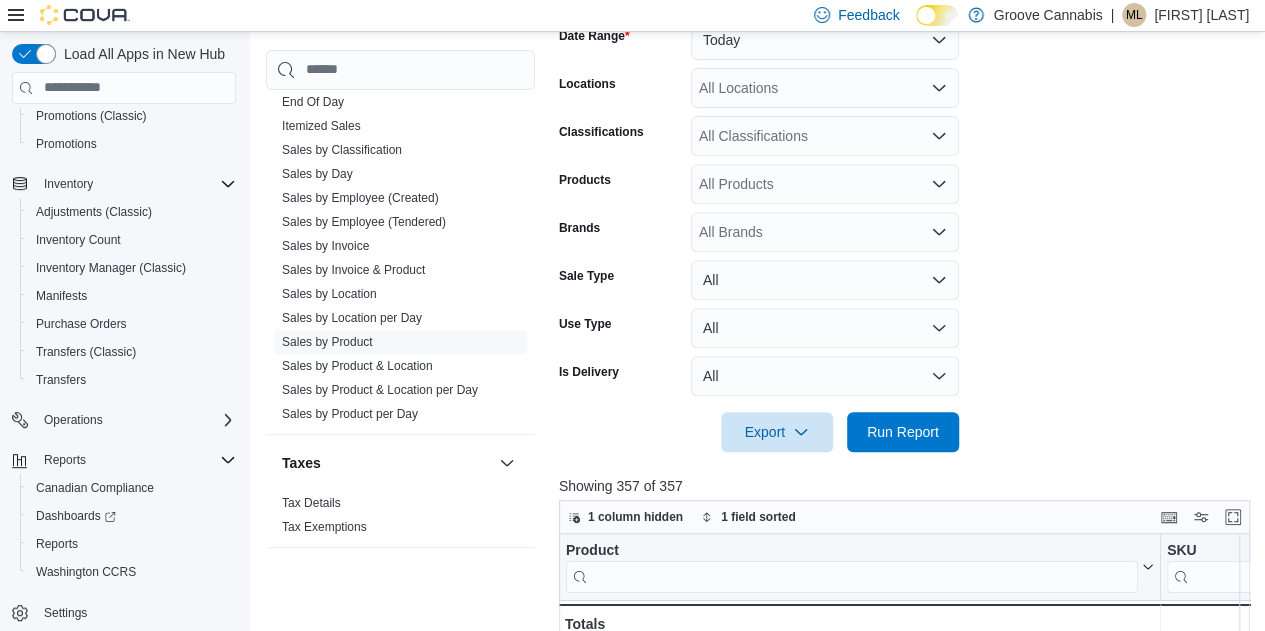 click on "1 column hidden 1 field sorted" at bounding box center (904, 517) 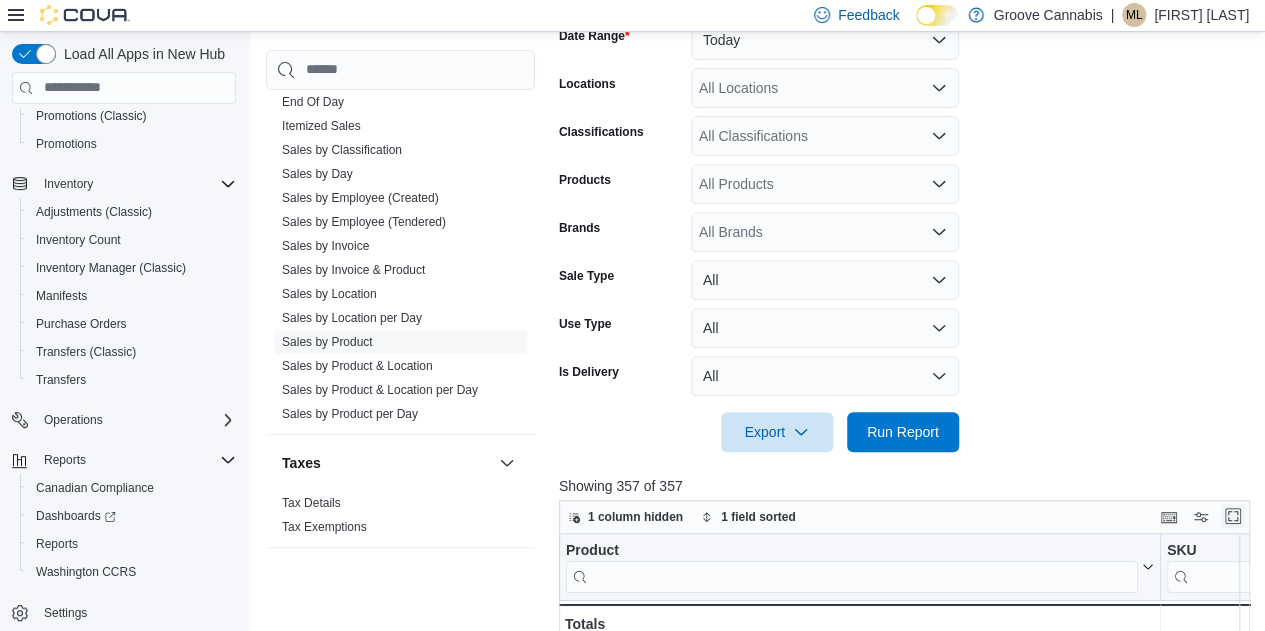 click at bounding box center [1233, 516] 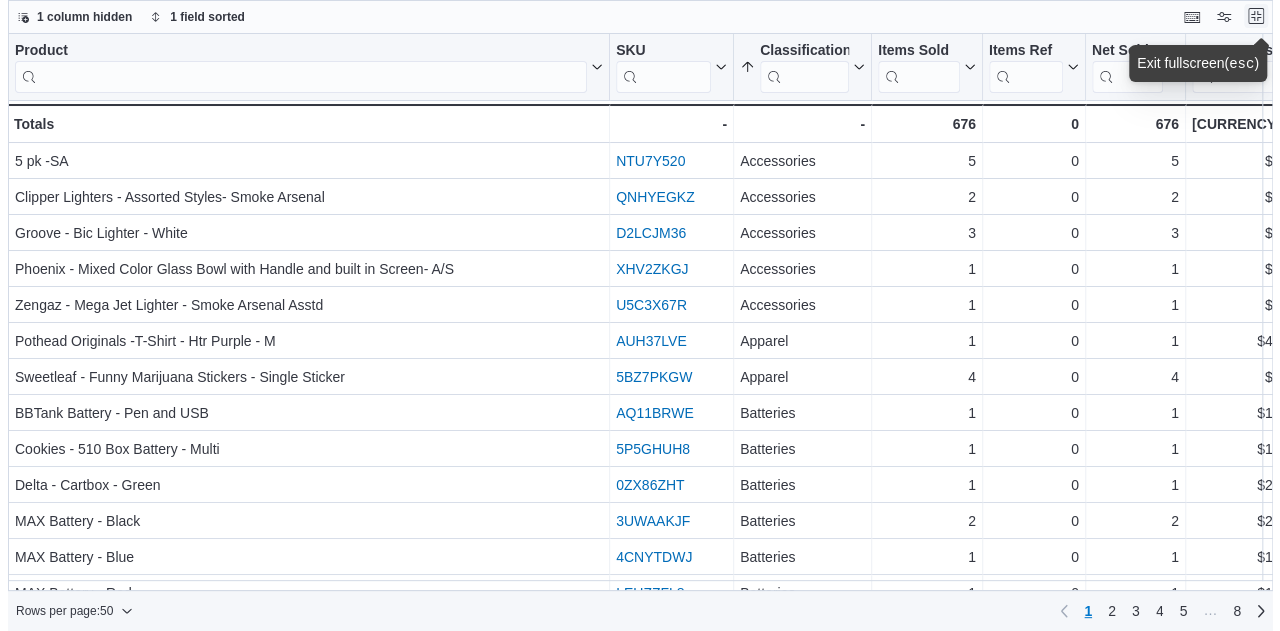 scroll, scrollTop: 0, scrollLeft: 0, axis: both 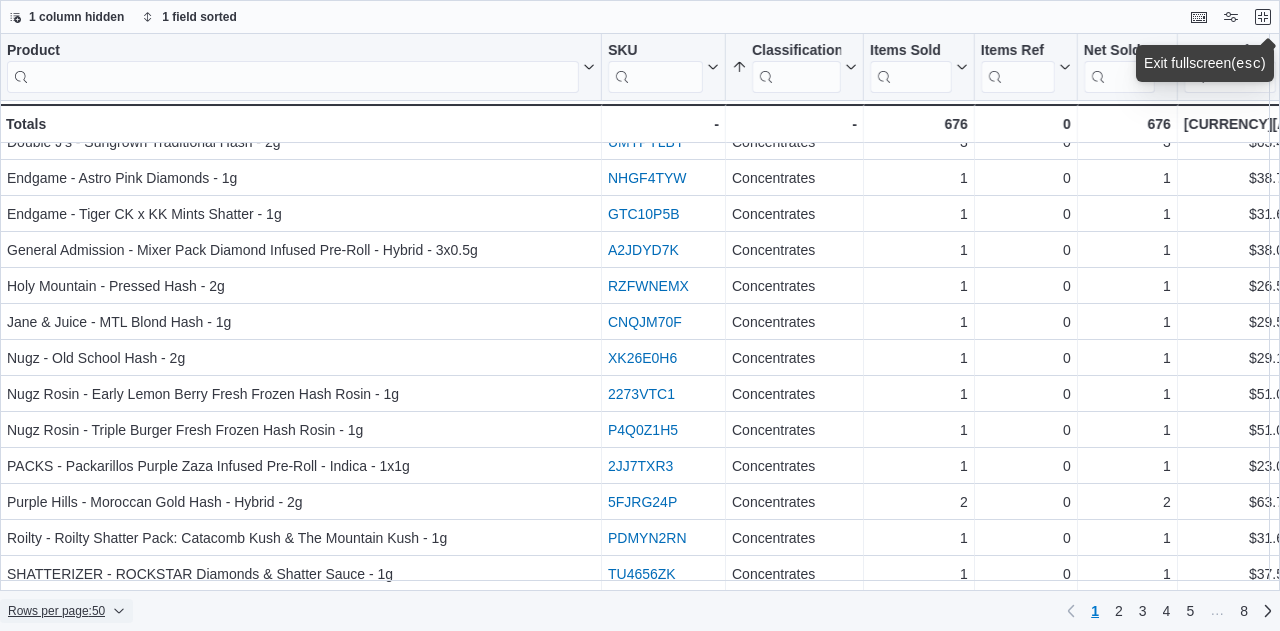 click on "Rows per page :  50" at bounding box center [56, 611] 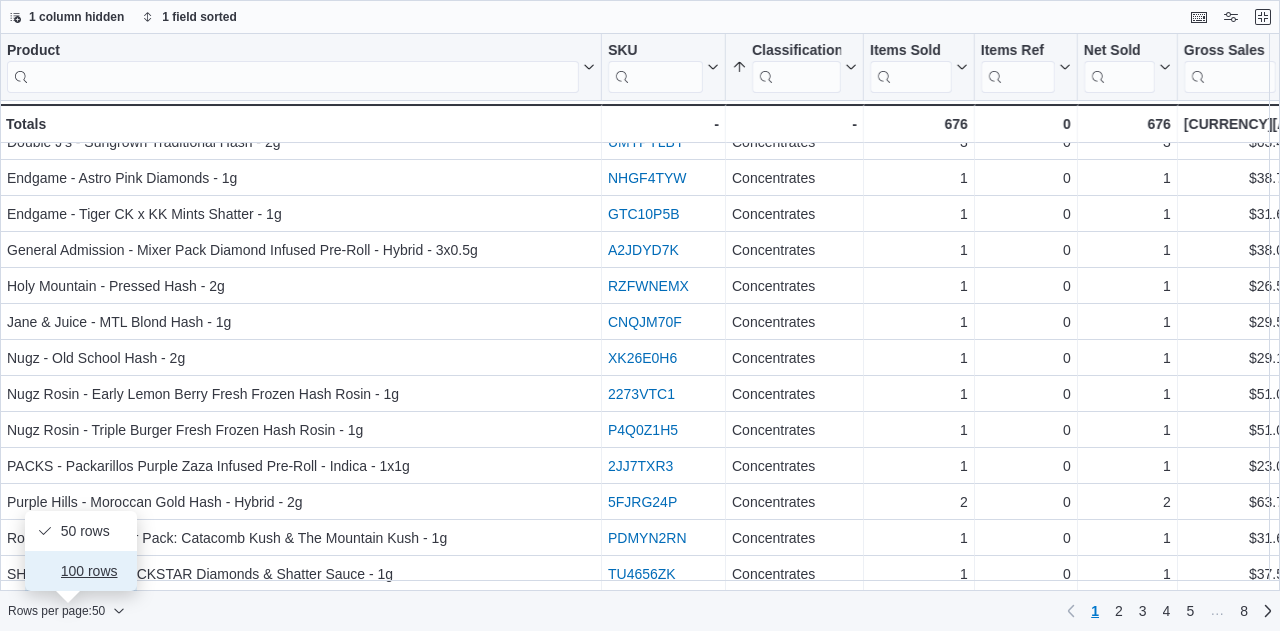 click on "100 rows" at bounding box center [81, 571] 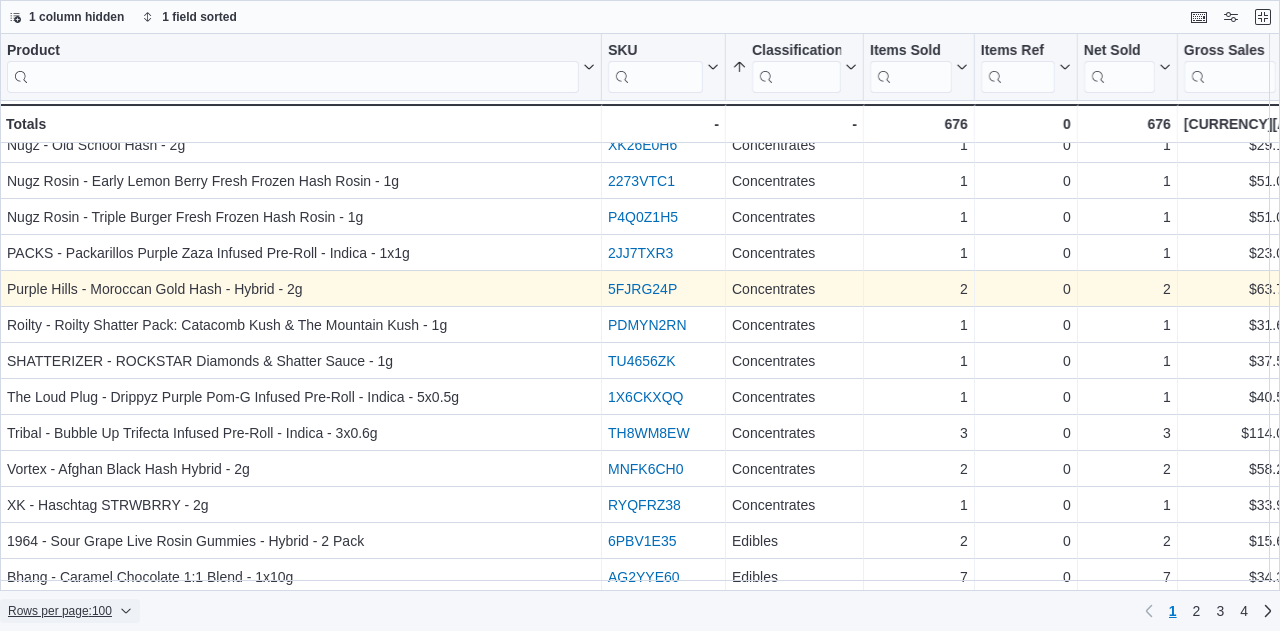 scroll, scrollTop: 1571, scrollLeft: 0, axis: vertical 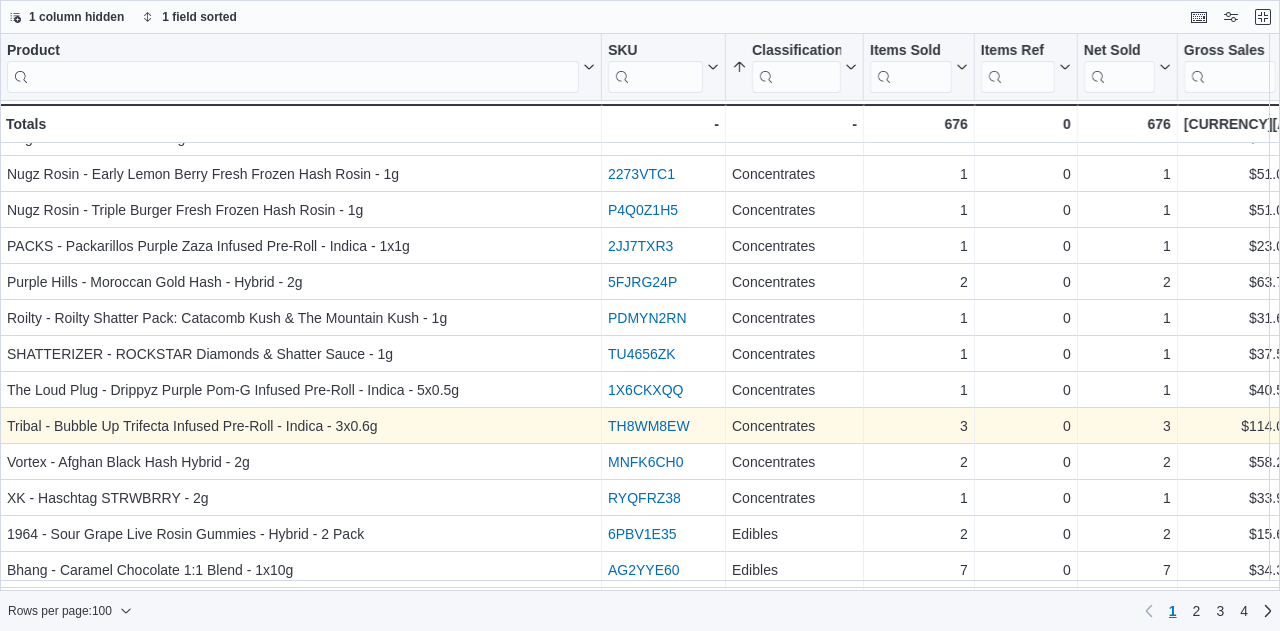 click on "TH8WM8EW" at bounding box center [649, 426] 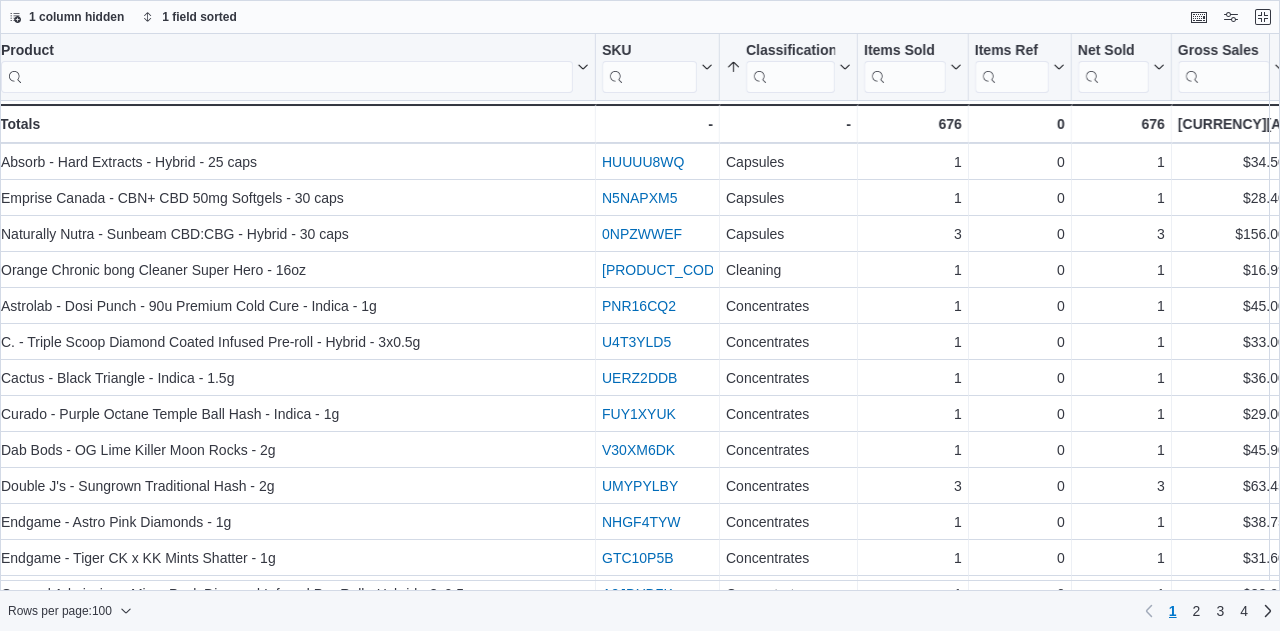 scroll, scrollTop: 1016, scrollLeft: 6, axis: both 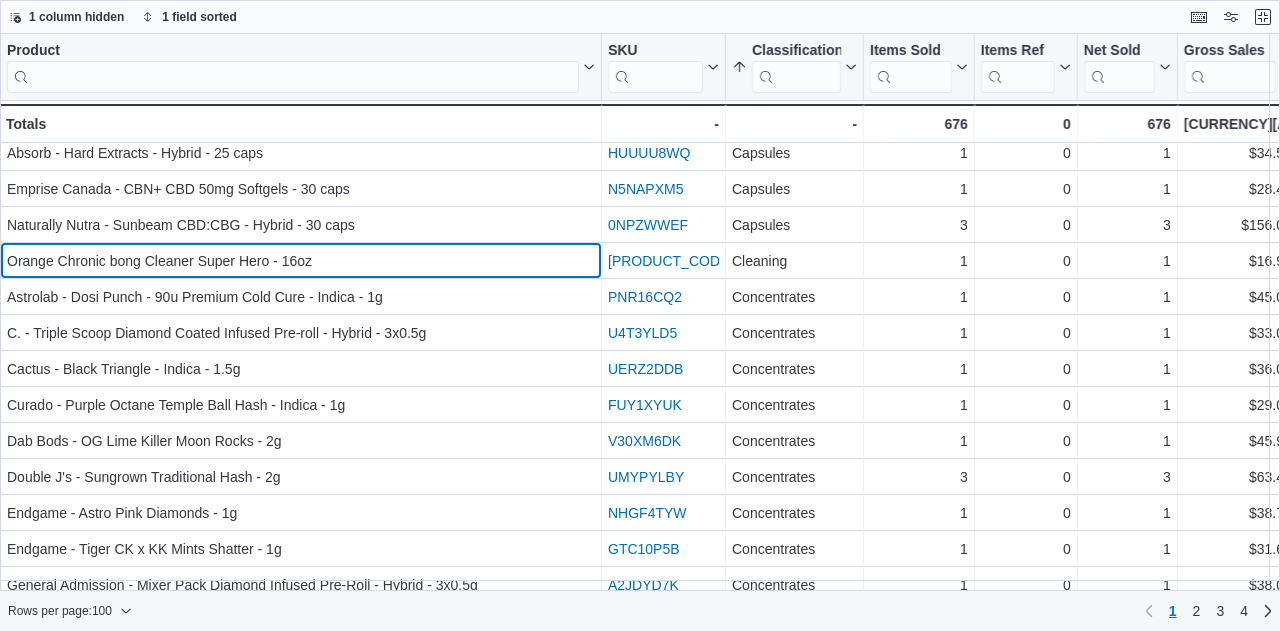 click on "Orange Chronic bong Cleaner Super Hero - 16oz -  Product, column 1, row 32" at bounding box center [301, 261] 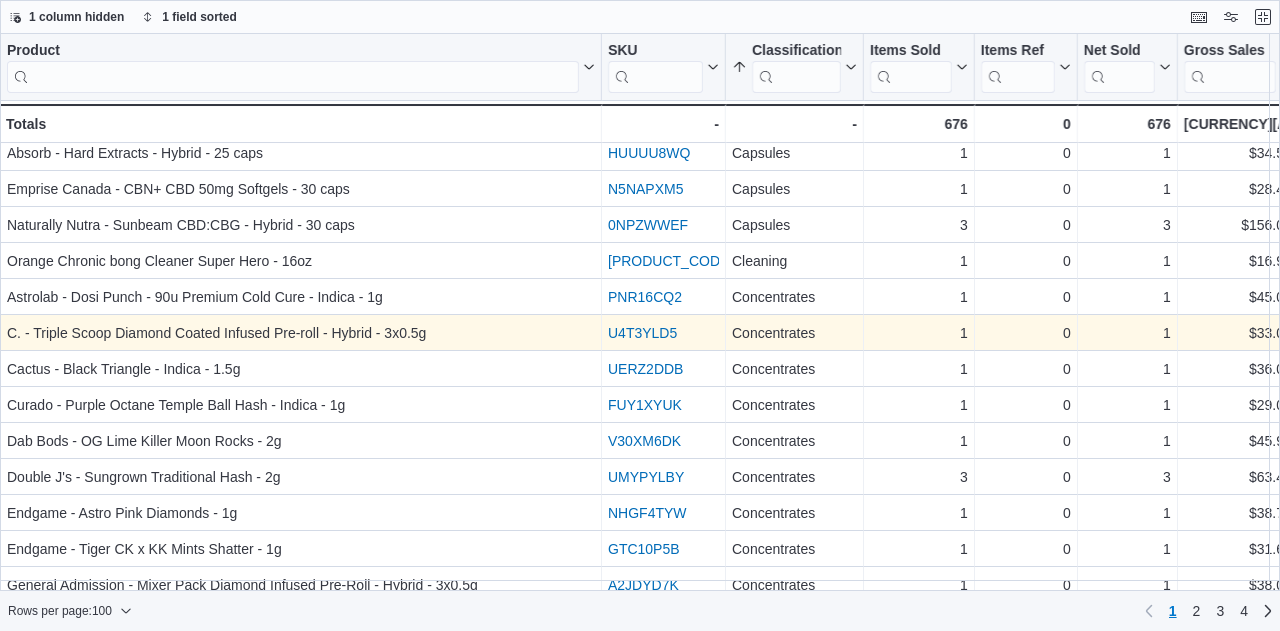 click on "U4T3YLD5" at bounding box center (642, 333) 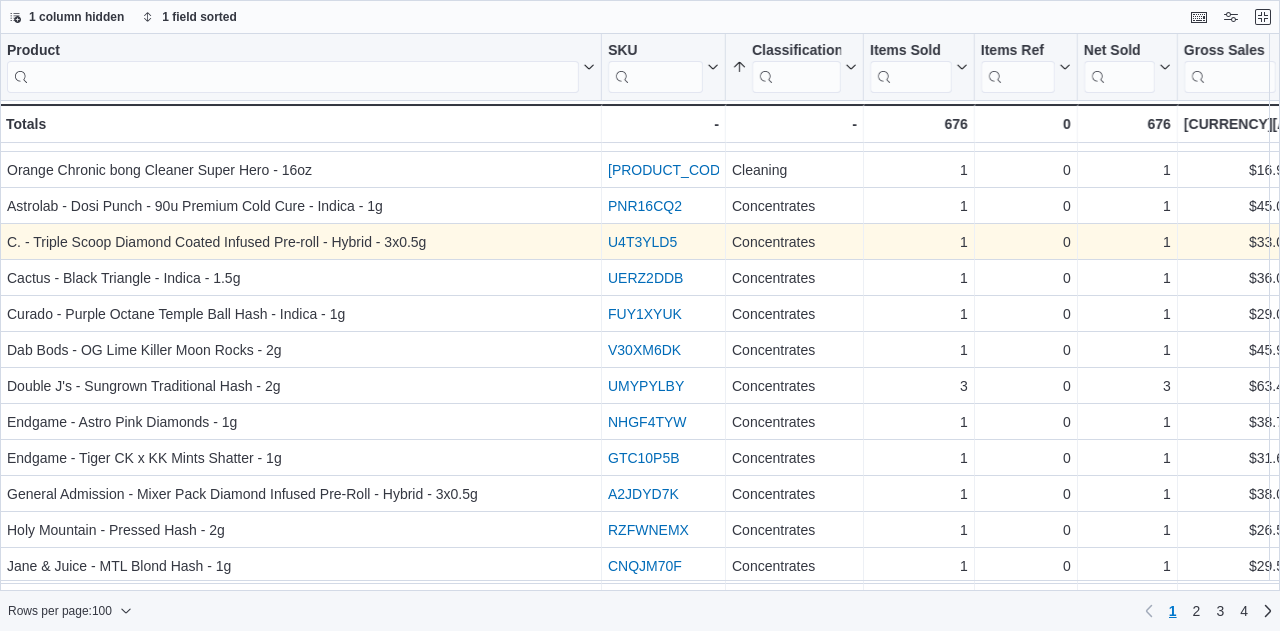 scroll, scrollTop: 1113, scrollLeft: 0, axis: vertical 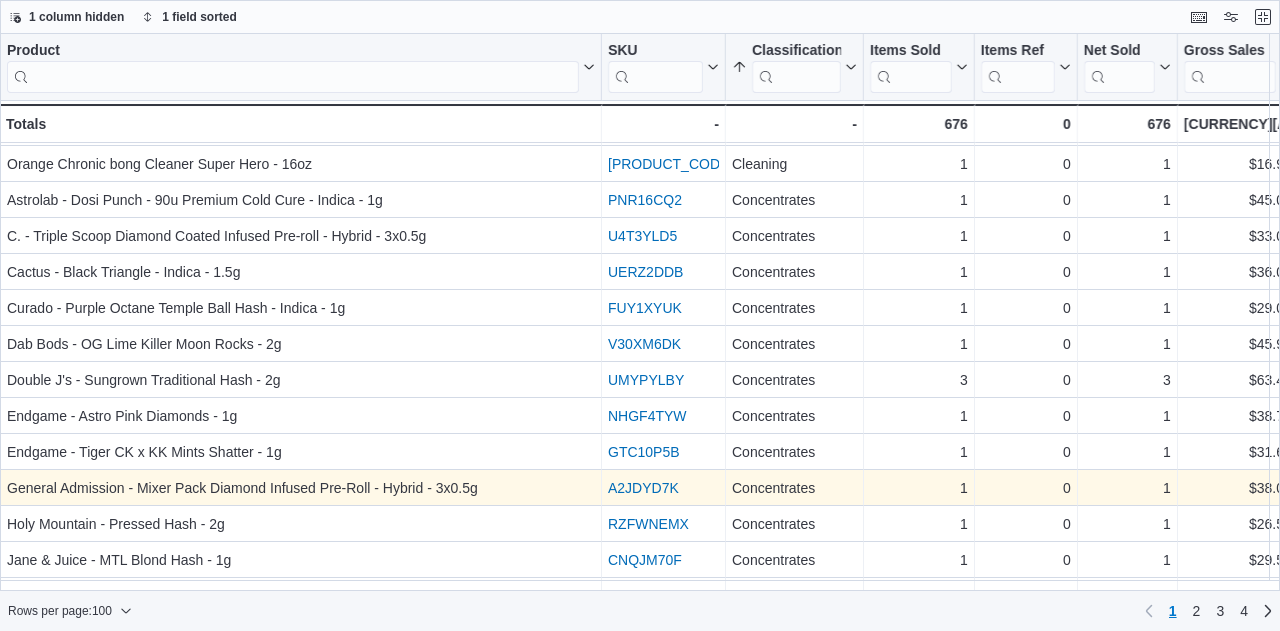 click on "A2JDYD7K" at bounding box center (643, 488) 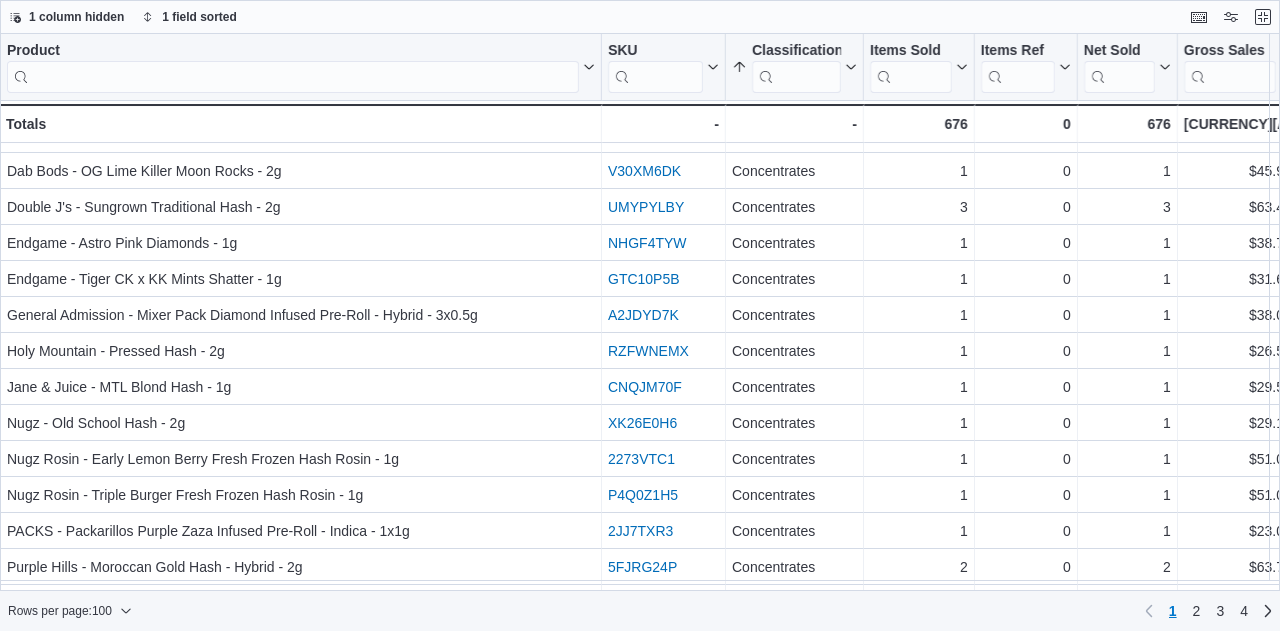 scroll, scrollTop: 1287, scrollLeft: 0, axis: vertical 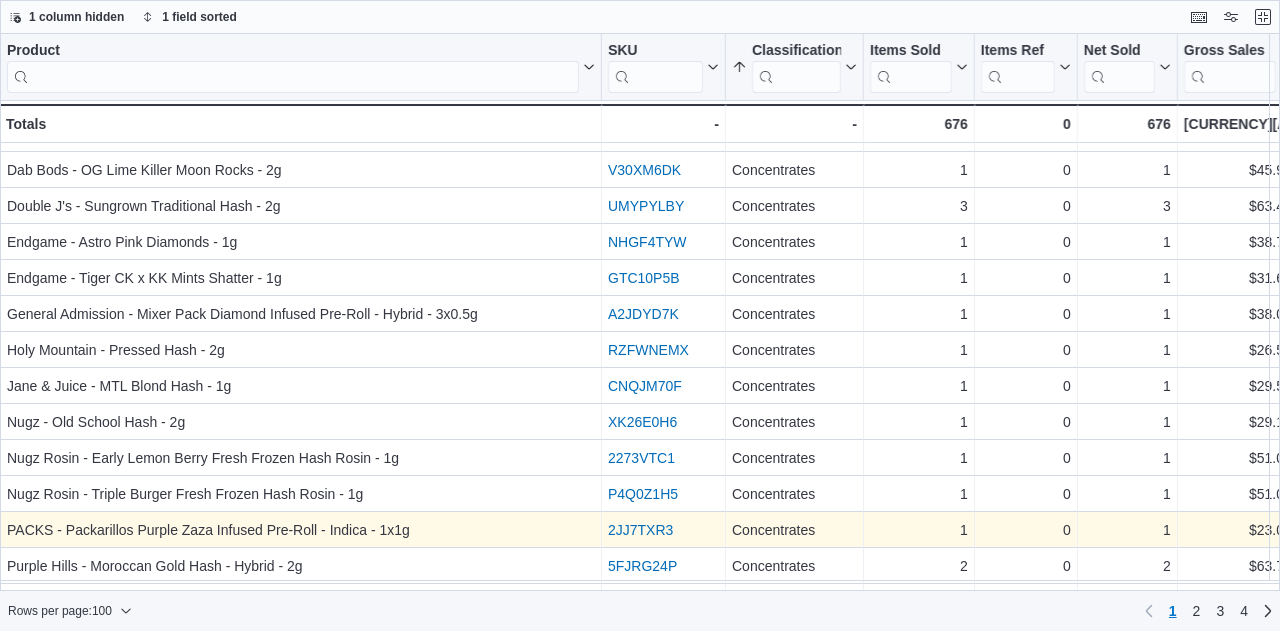 click on "2JJ7TXR3" at bounding box center (640, 530) 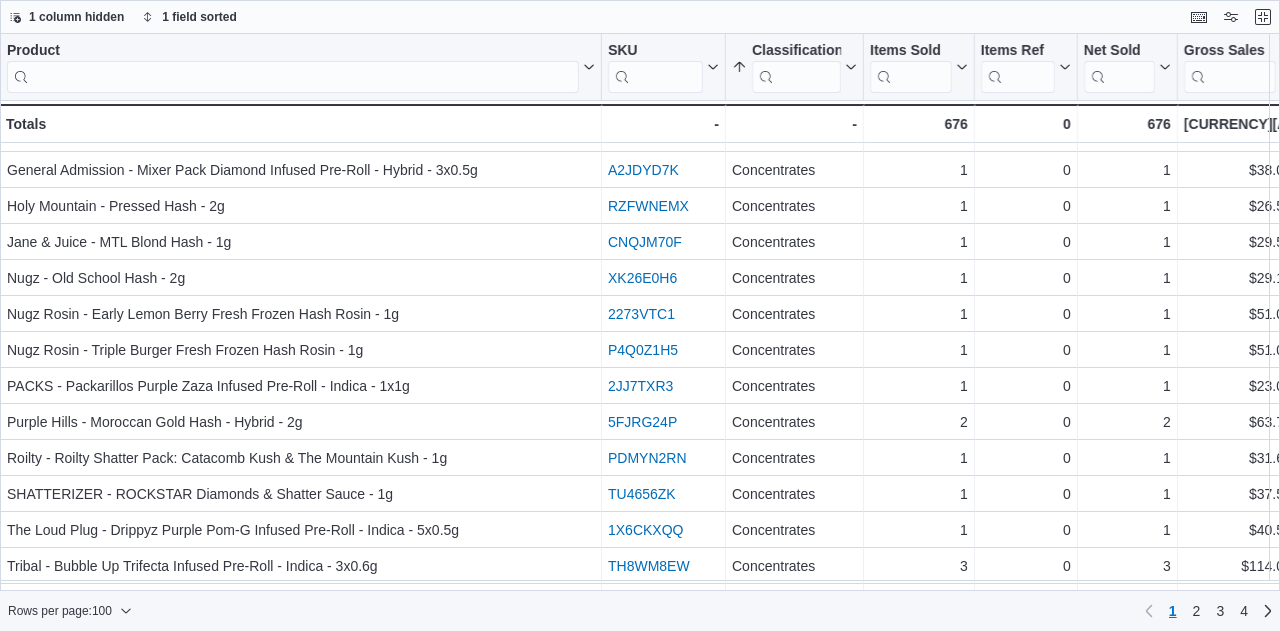 scroll, scrollTop: 1438, scrollLeft: 0, axis: vertical 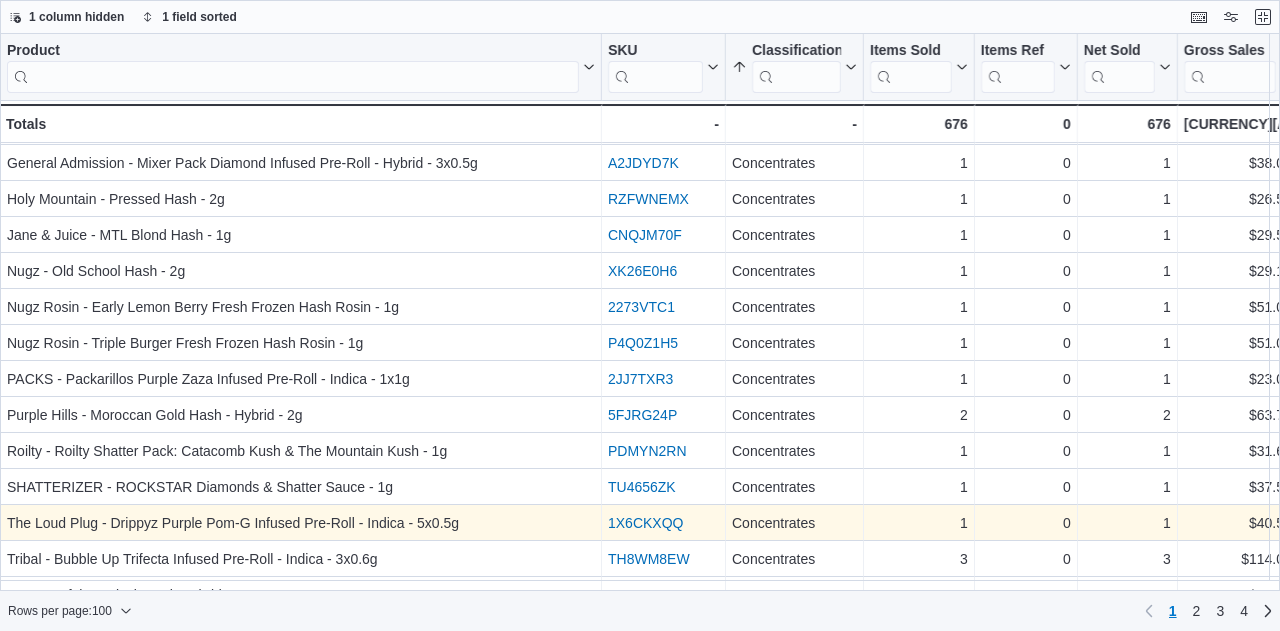 click on "1X6CKXQQ" at bounding box center (645, 523) 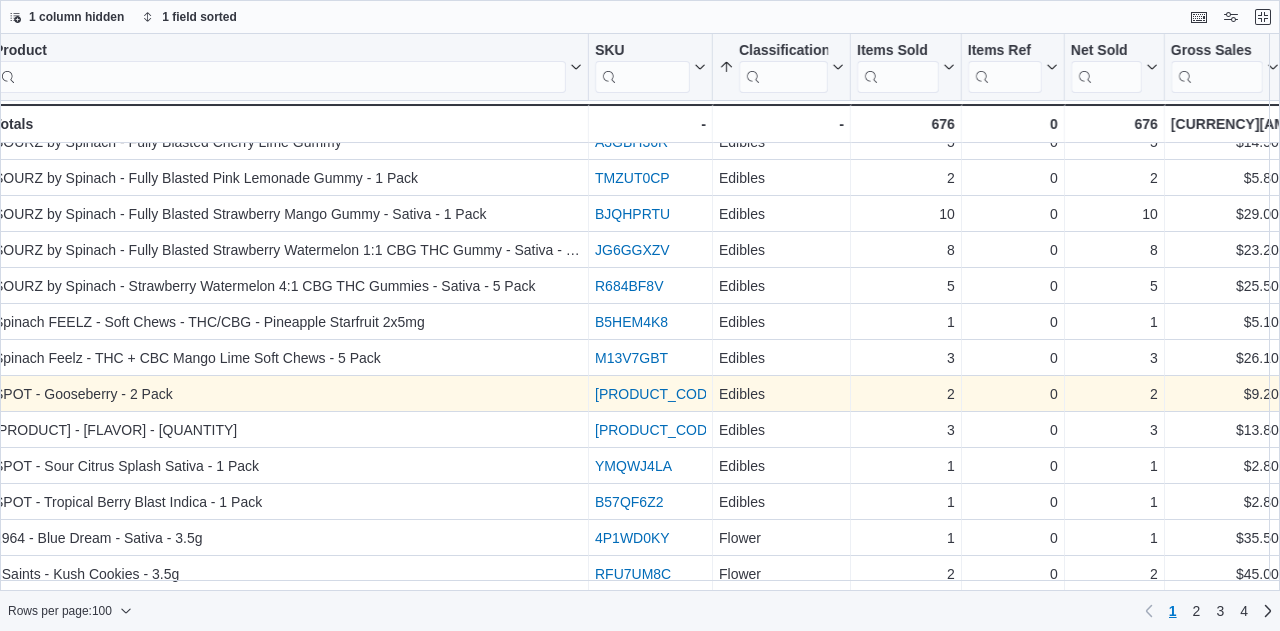 scroll, scrollTop: 3156, scrollLeft: 0, axis: vertical 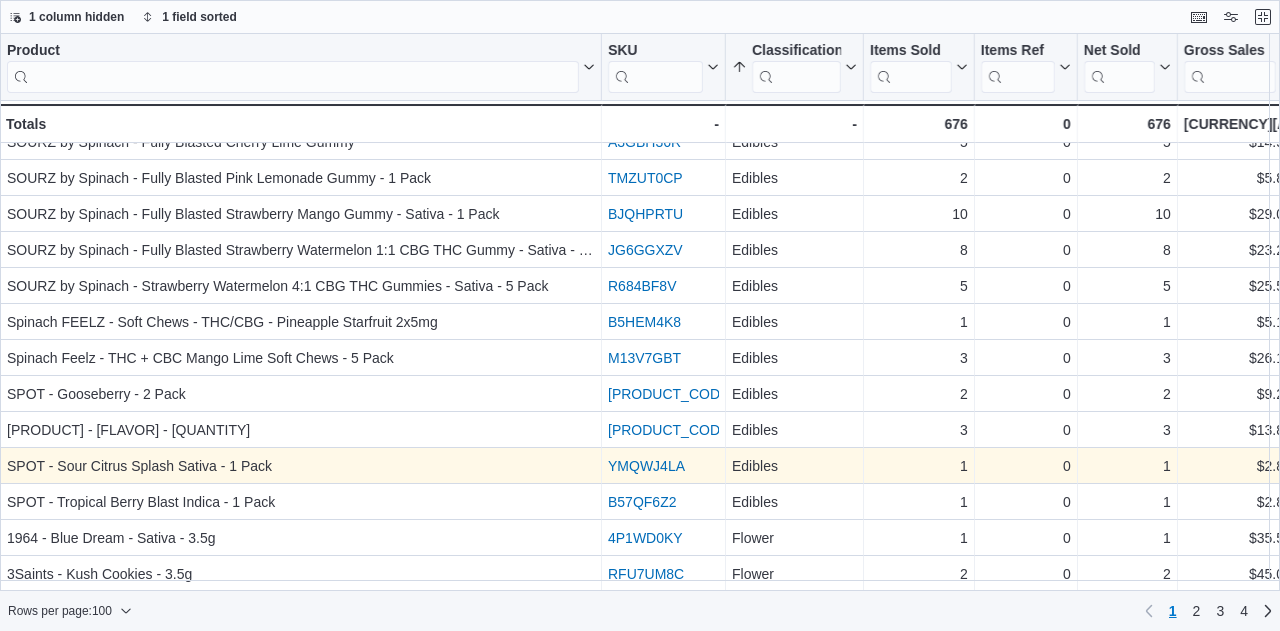 click on "YMQWJ4LA" at bounding box center (646, 466) 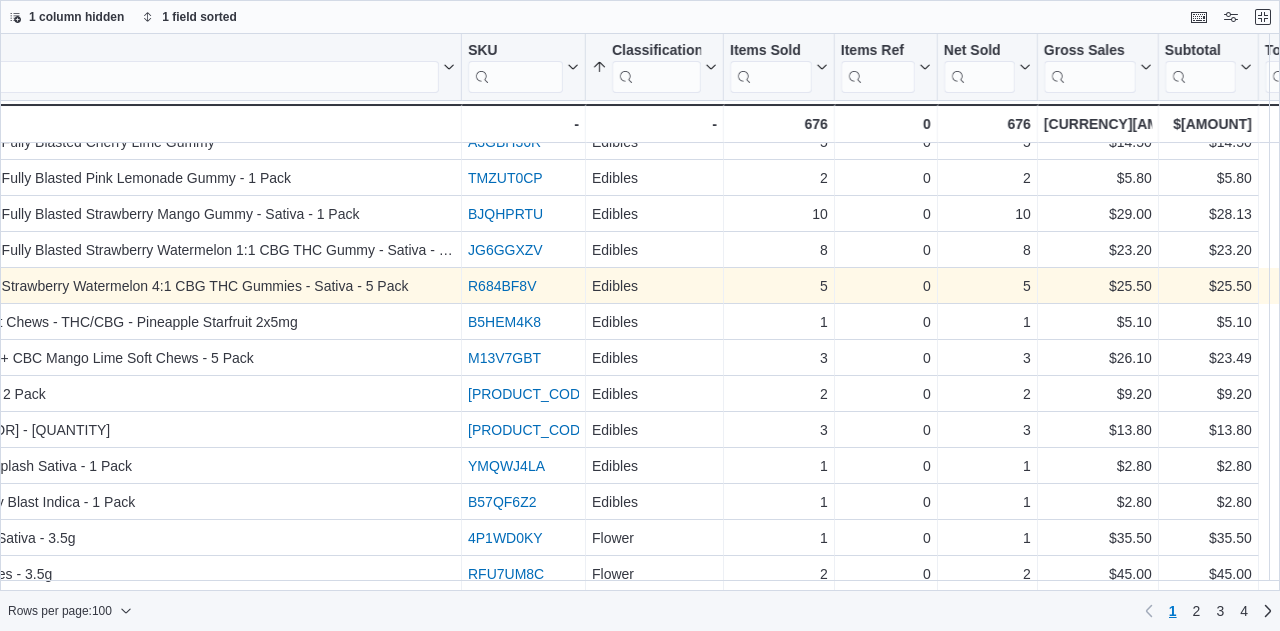 scroll, scrollTop: 3156, scrollLeft: 0, axis: vertical 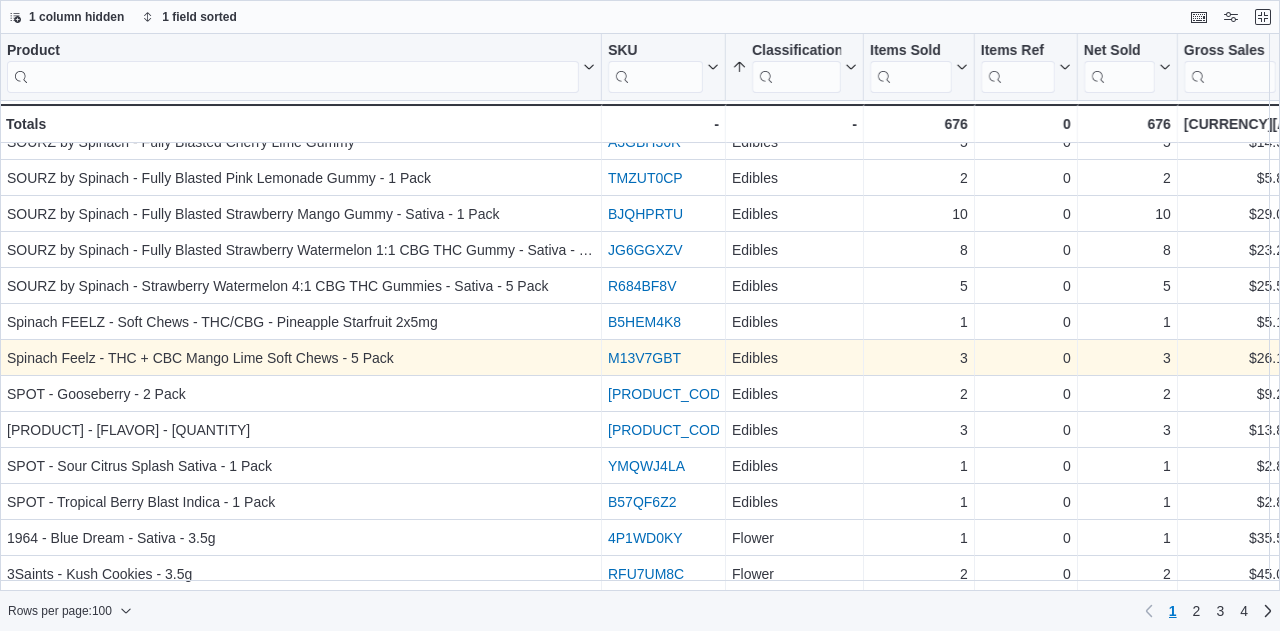 click on "M13V7GBT" at bounding box center [644, 358] 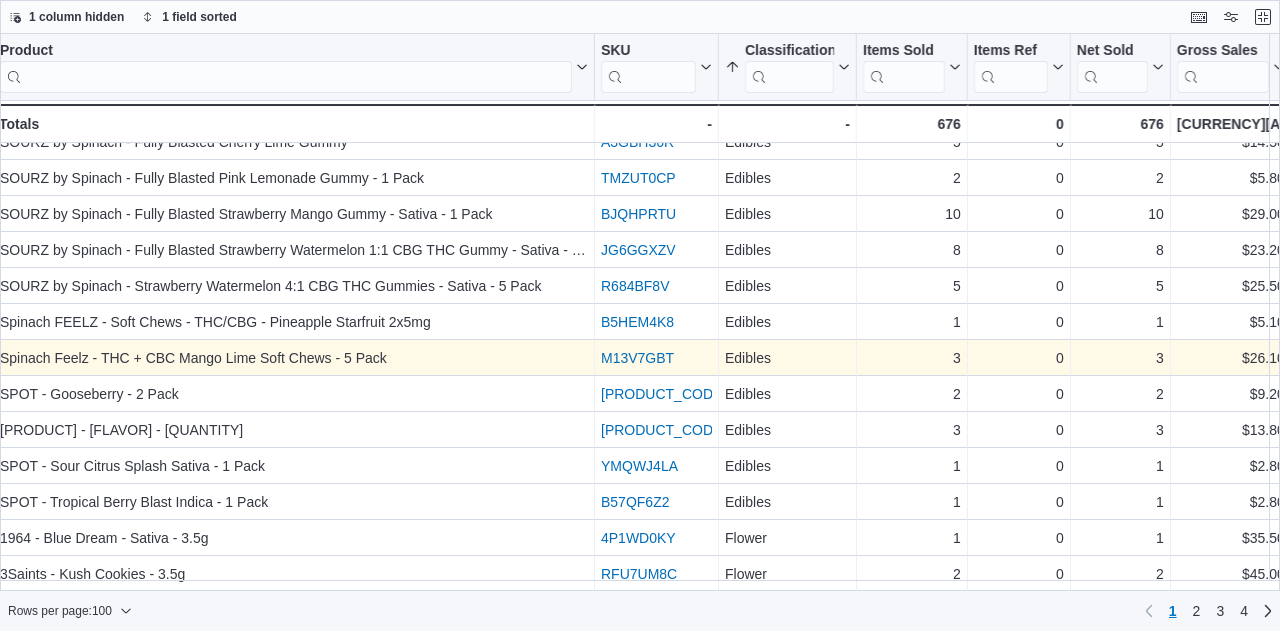 scroll, scrollTop: 3161, scrollLeft: 0, axis: vertical 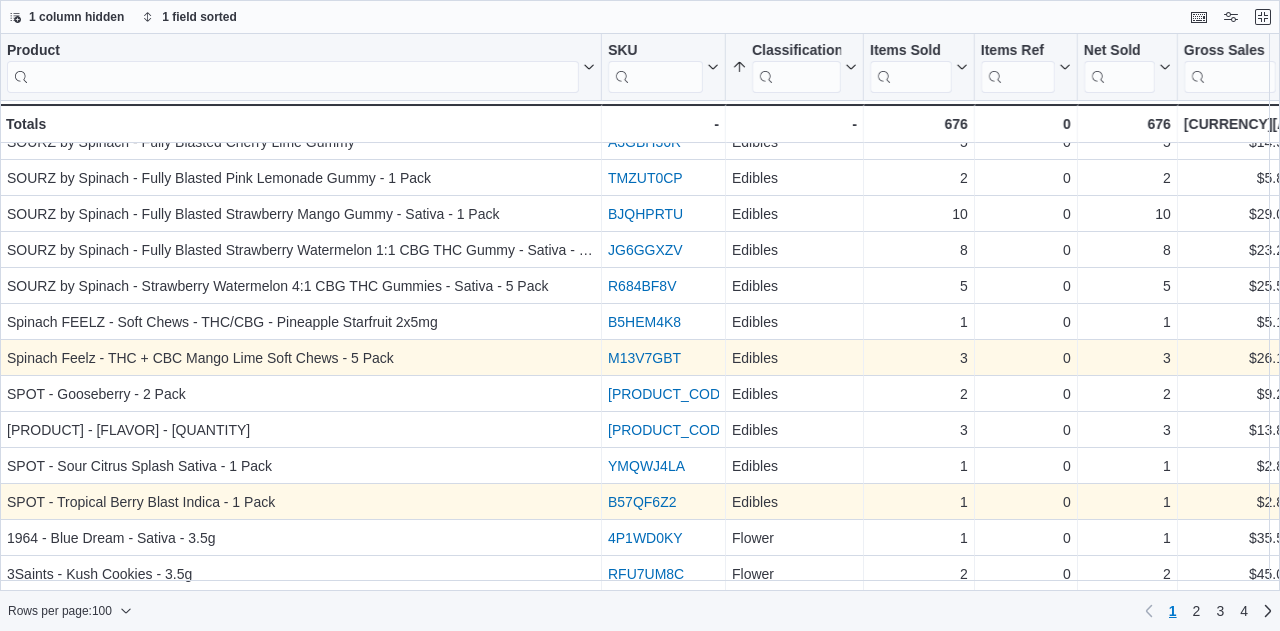 click on "B57QF6Z2" at bounding box center (642, 502) 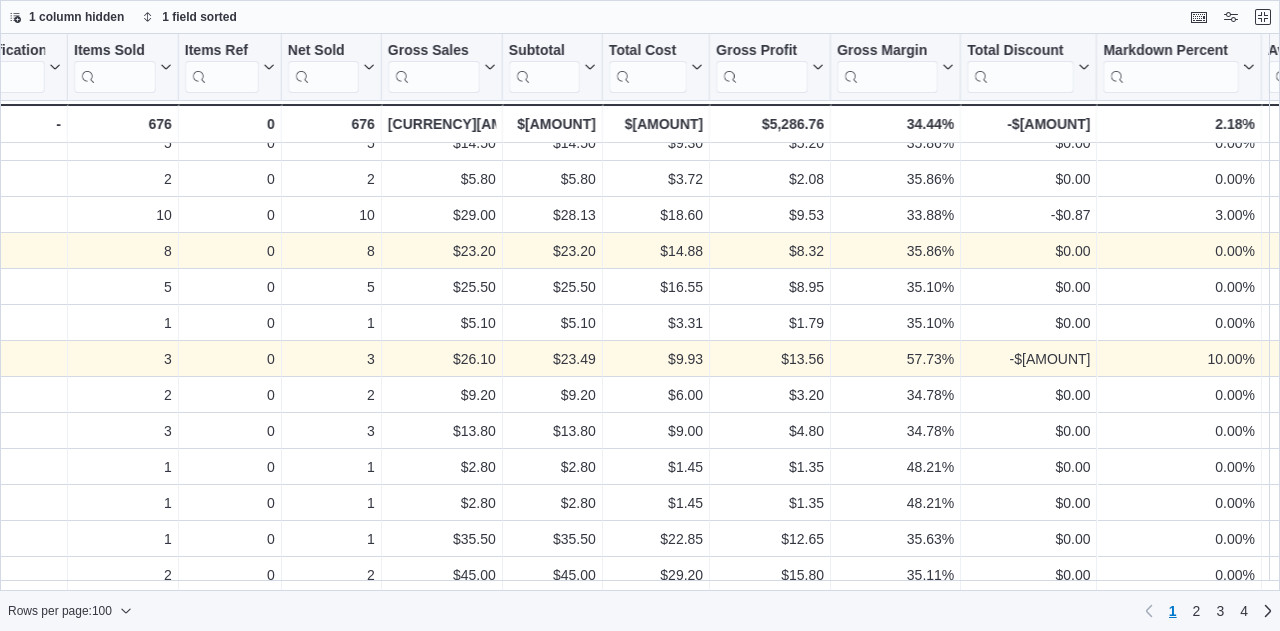 scroll, scrollTop: 3161, scrollLeft: 796, axis: both 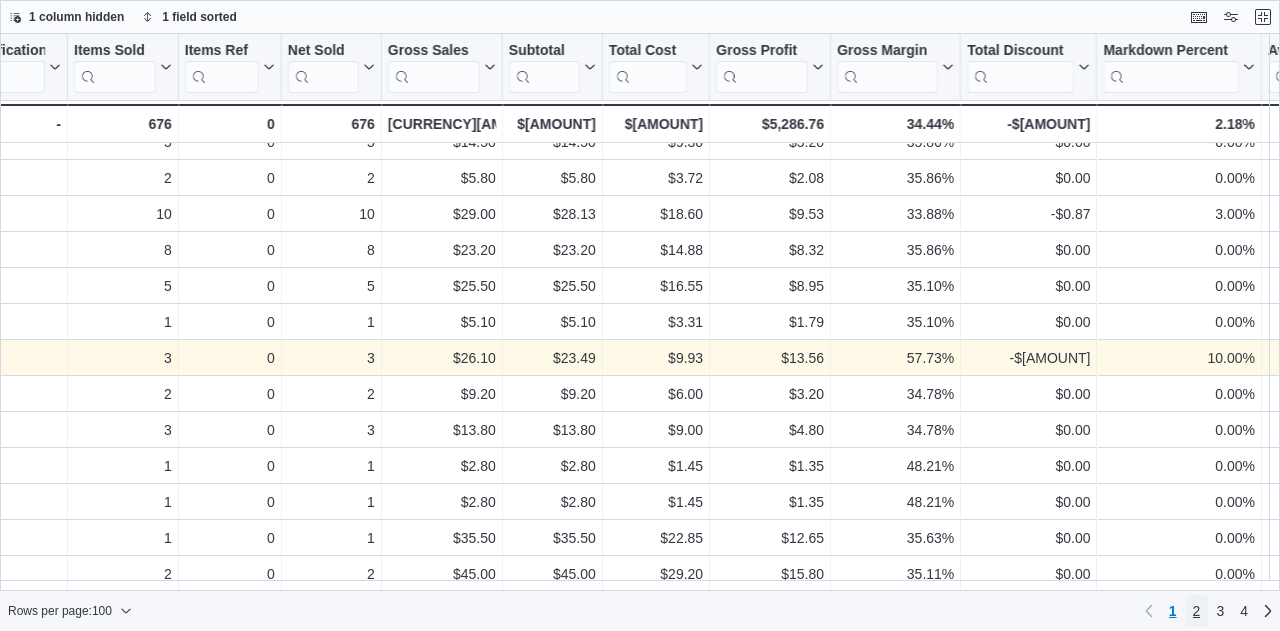 click on "2" at bounding box center (1197, 611) 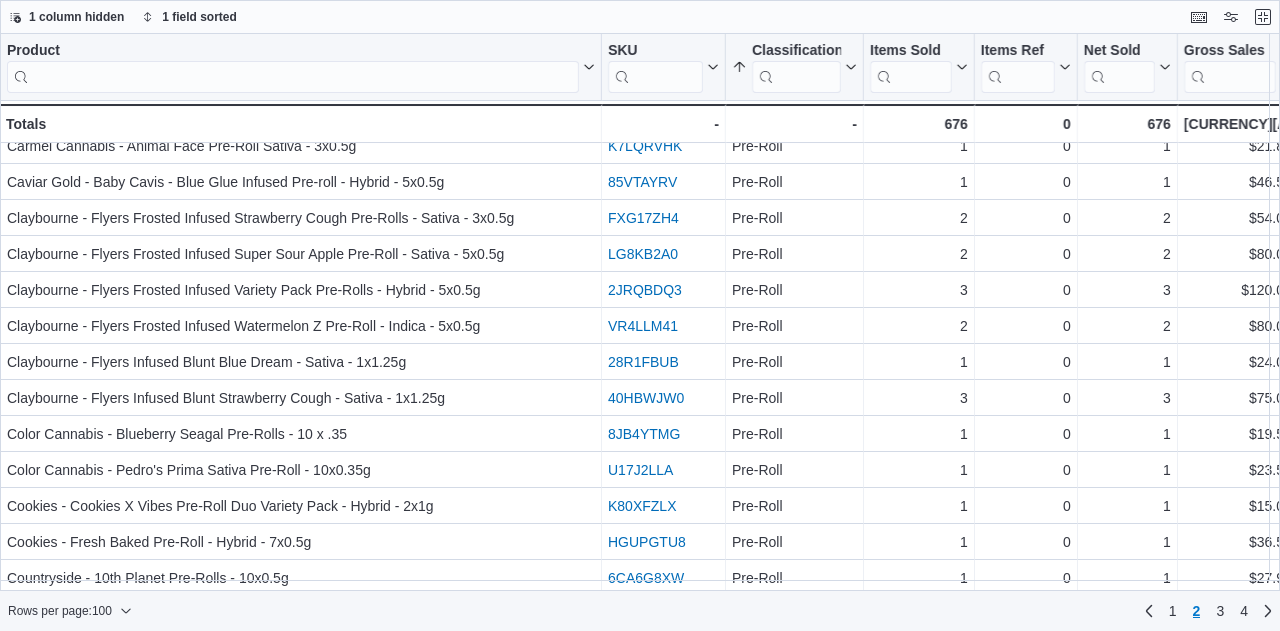 scroll, scrollTop: 3161, scrollLeft: 0, axis: vertical 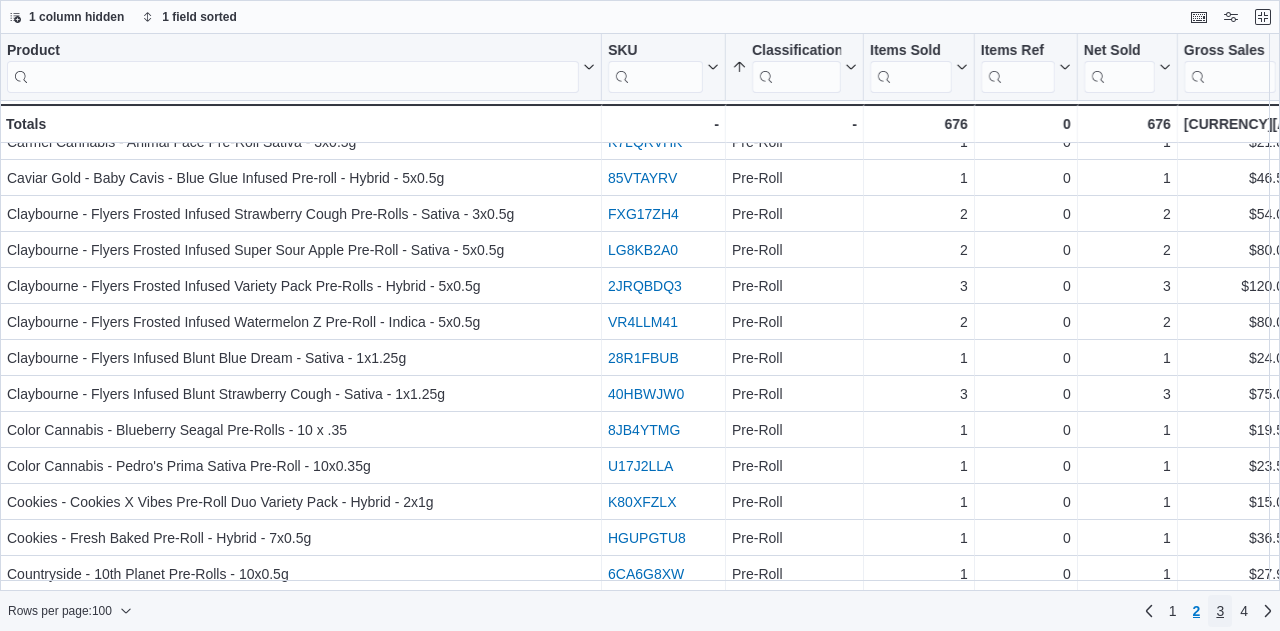 click on "3" at bounding box center (1220, 611) 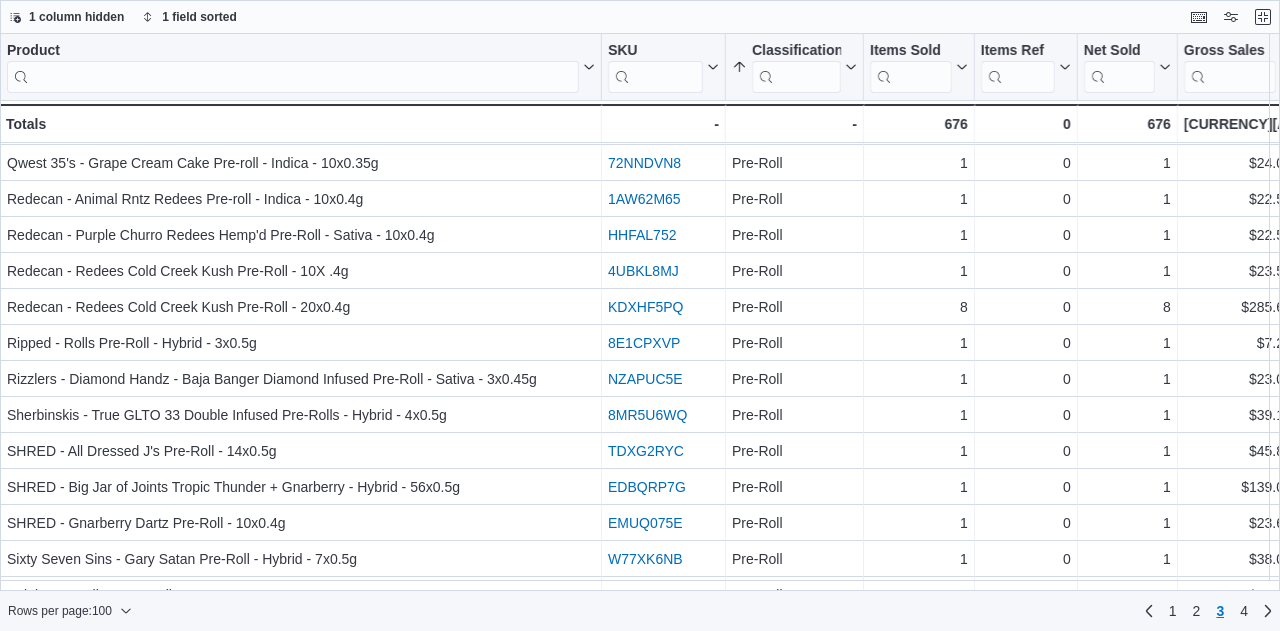 scroll, scrollTop: 2321, scrollLeft: 0, axis: vertical 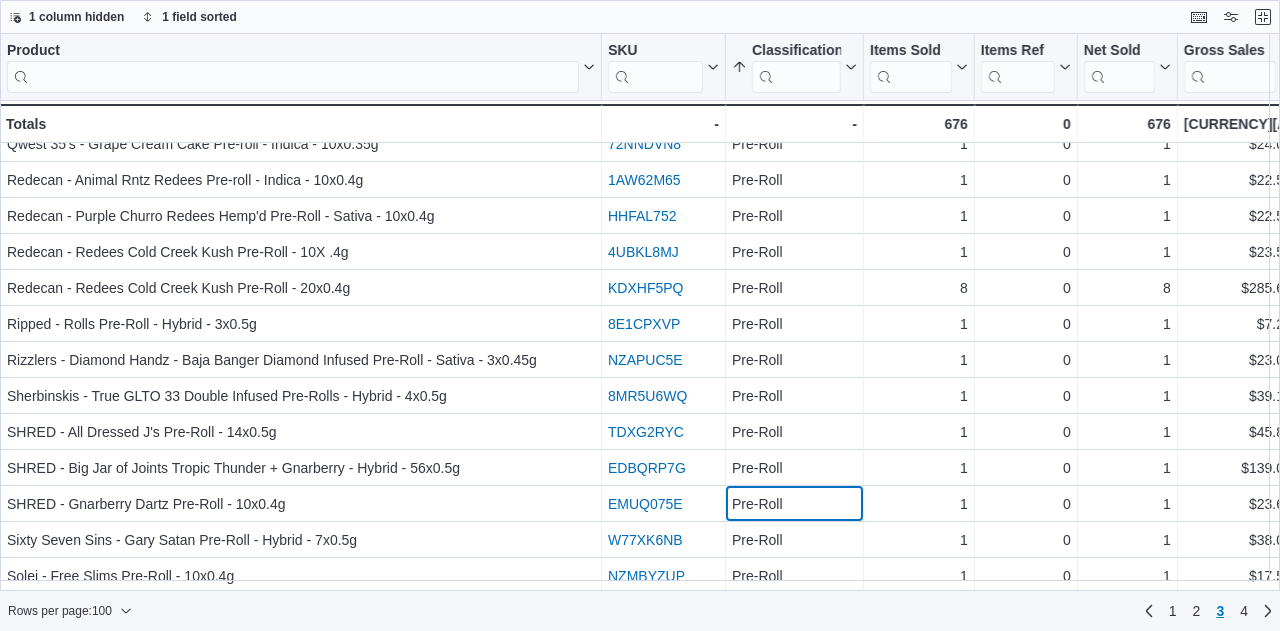click on "Pre-Roll -  Classification, column 3, row 275" at bounding box center [795, 504] 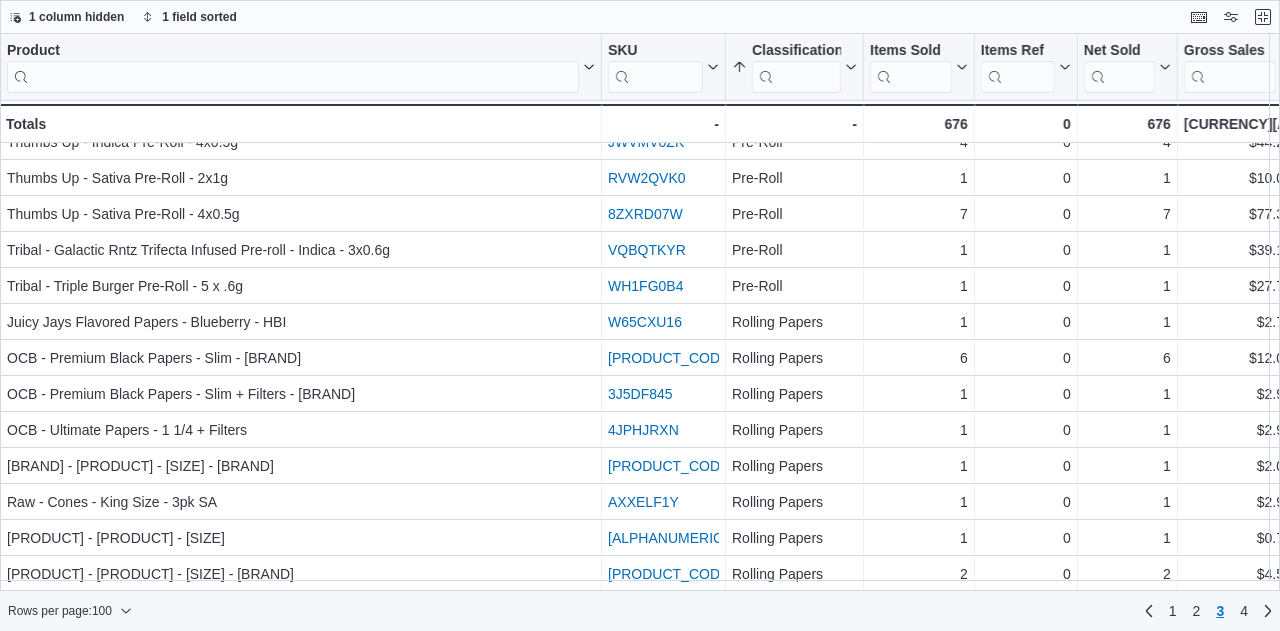 scroll, scrollTop: 3161, scrollLeft: 0, axis: vertical 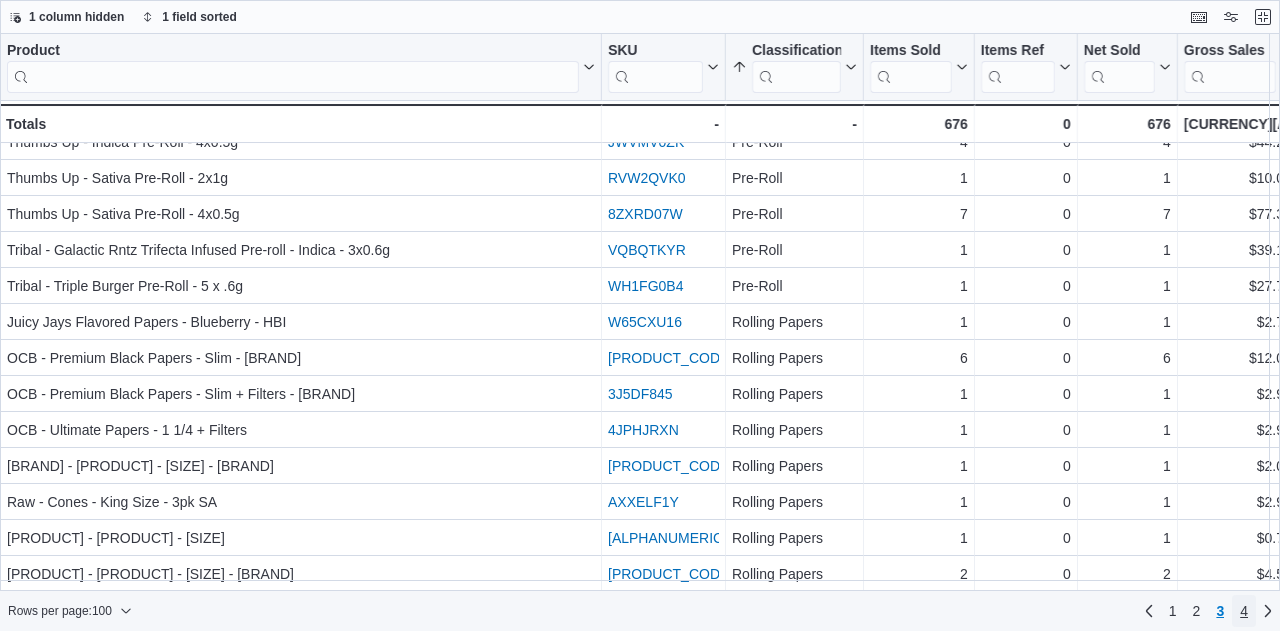 click on "4" at bounding box center (1244, 611) 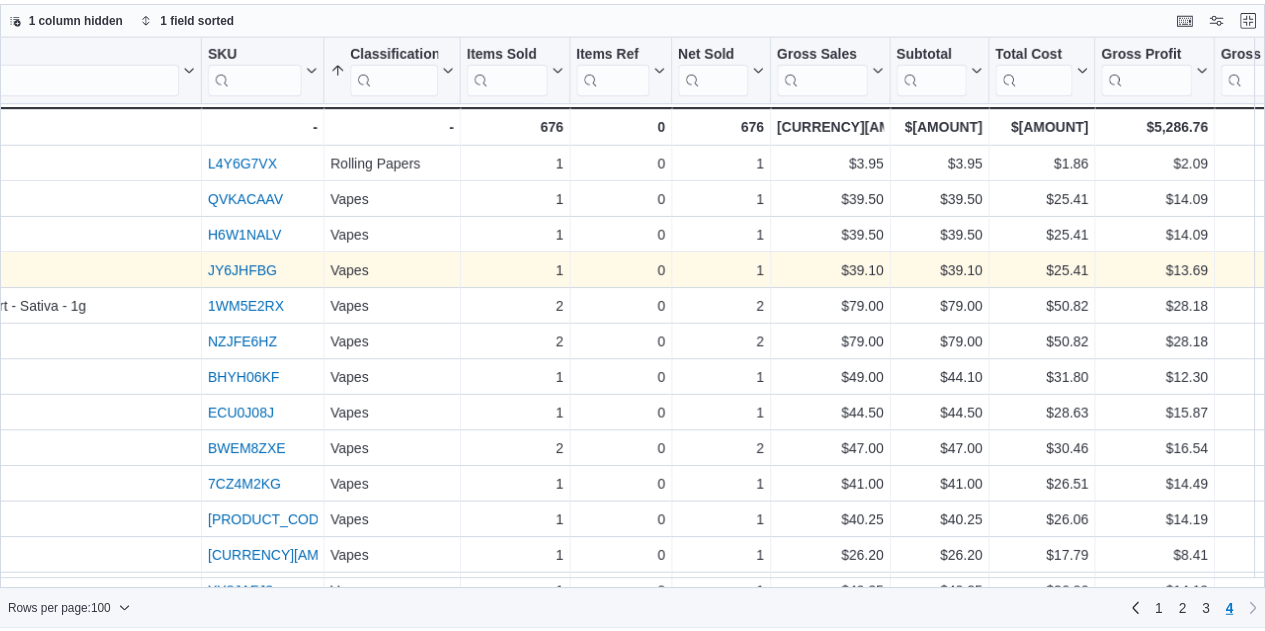 scroll, scrollTop: 0, scrollLeft: 409, axis: horizontal 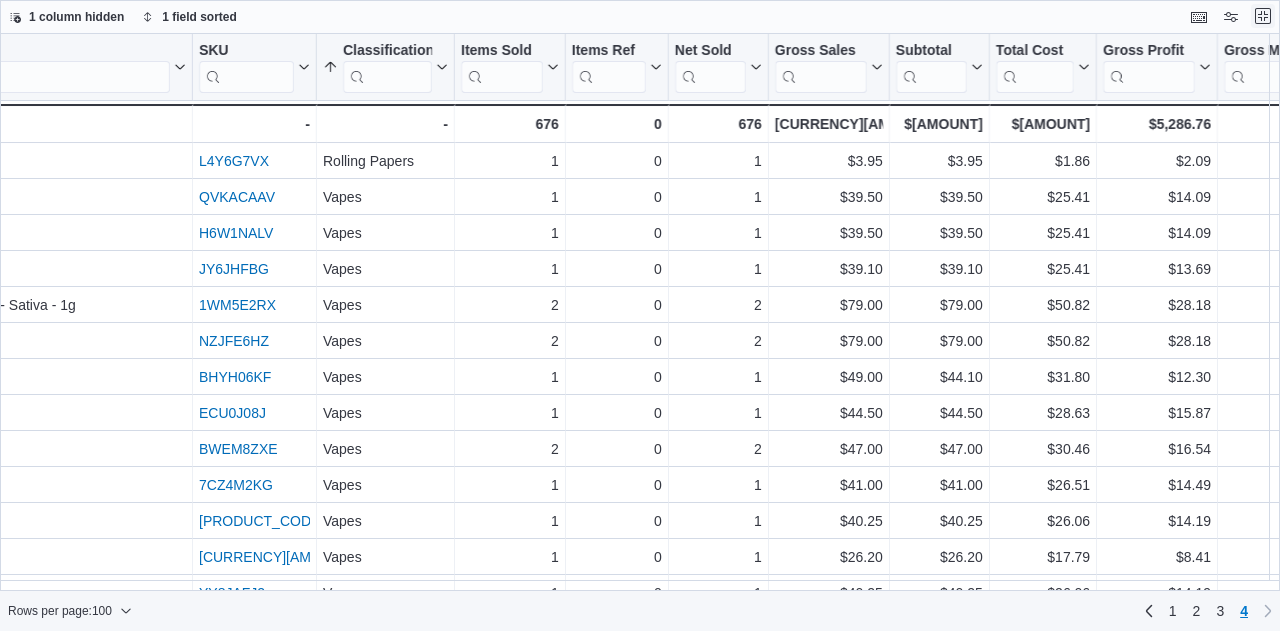 click at bounding box center (1263, 16) 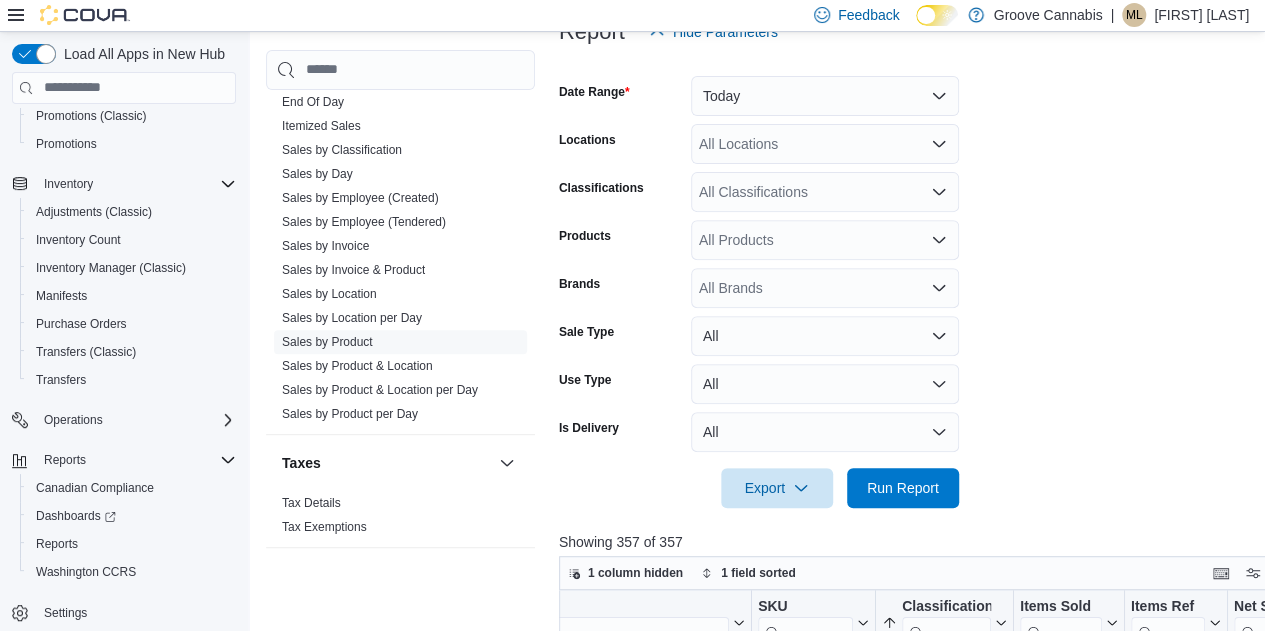 scroll, scrollTop: 441, scrollLeft: 0, axis: vertical 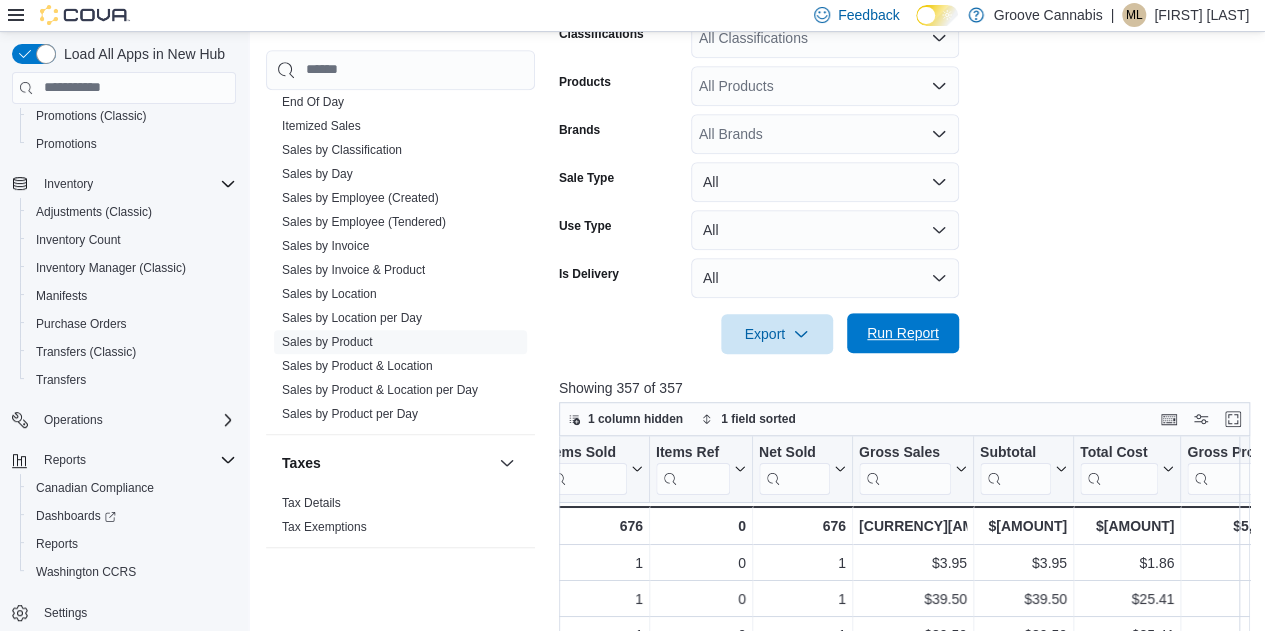click on "Run Report" at bounding box center (903, 333) 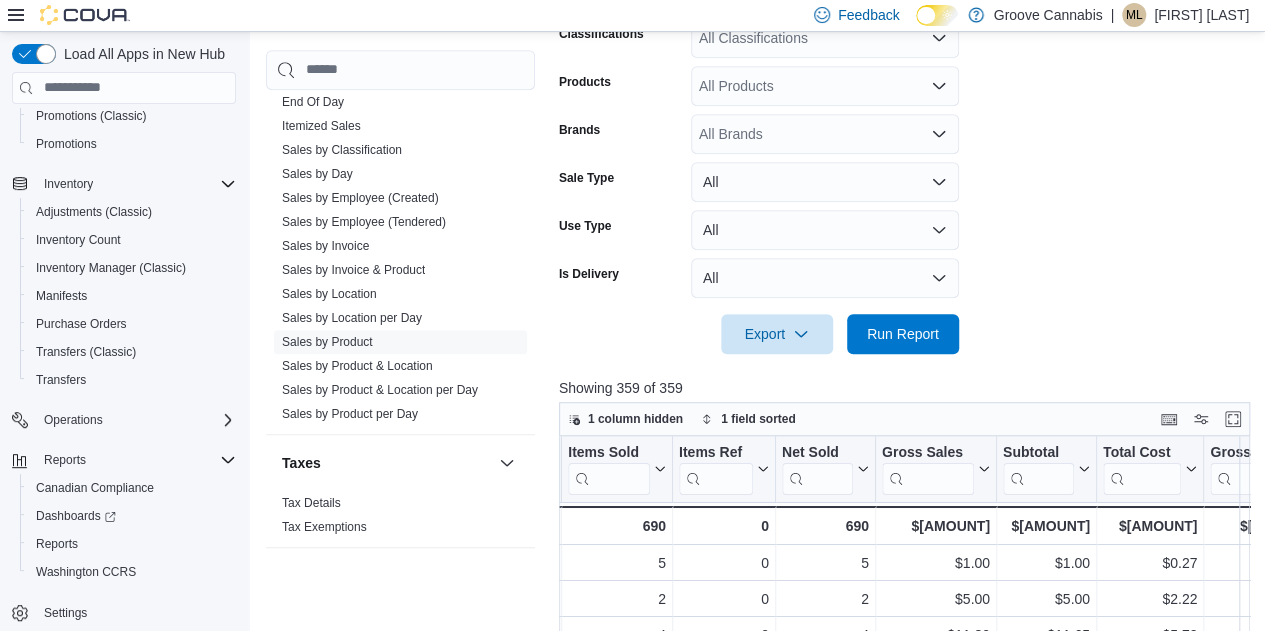 scroll, scrollTop: 0, scrollLeft: 862, axis: horizontal 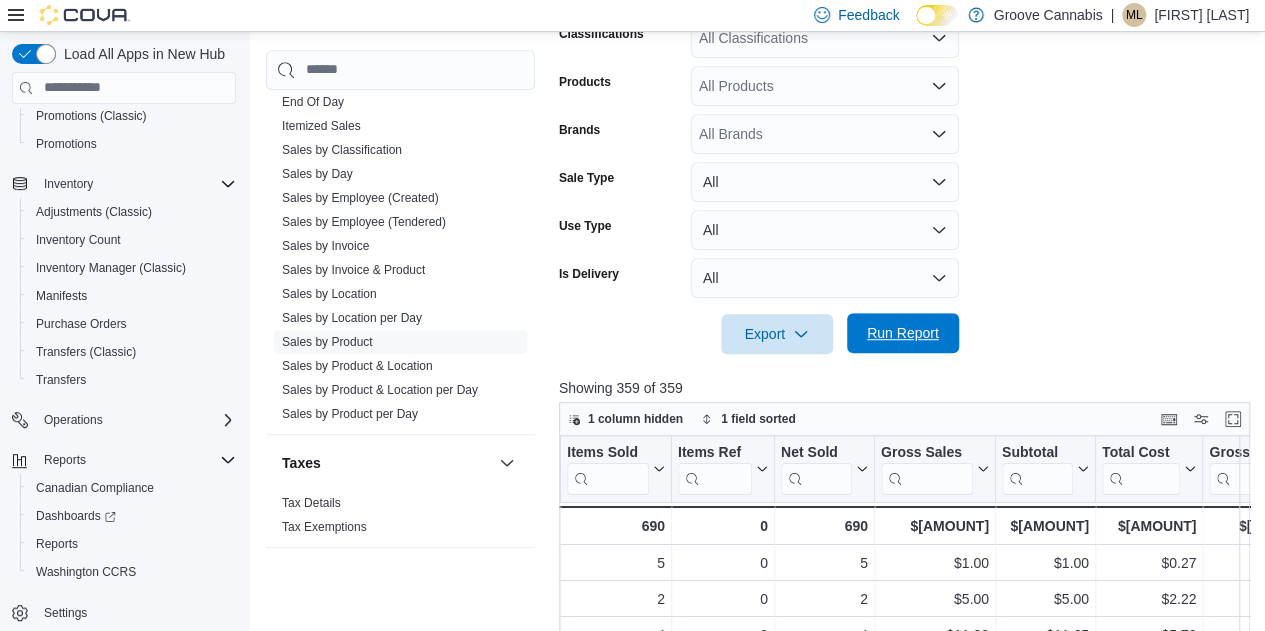 click on "Run Report" at bounding box center [903, 333] 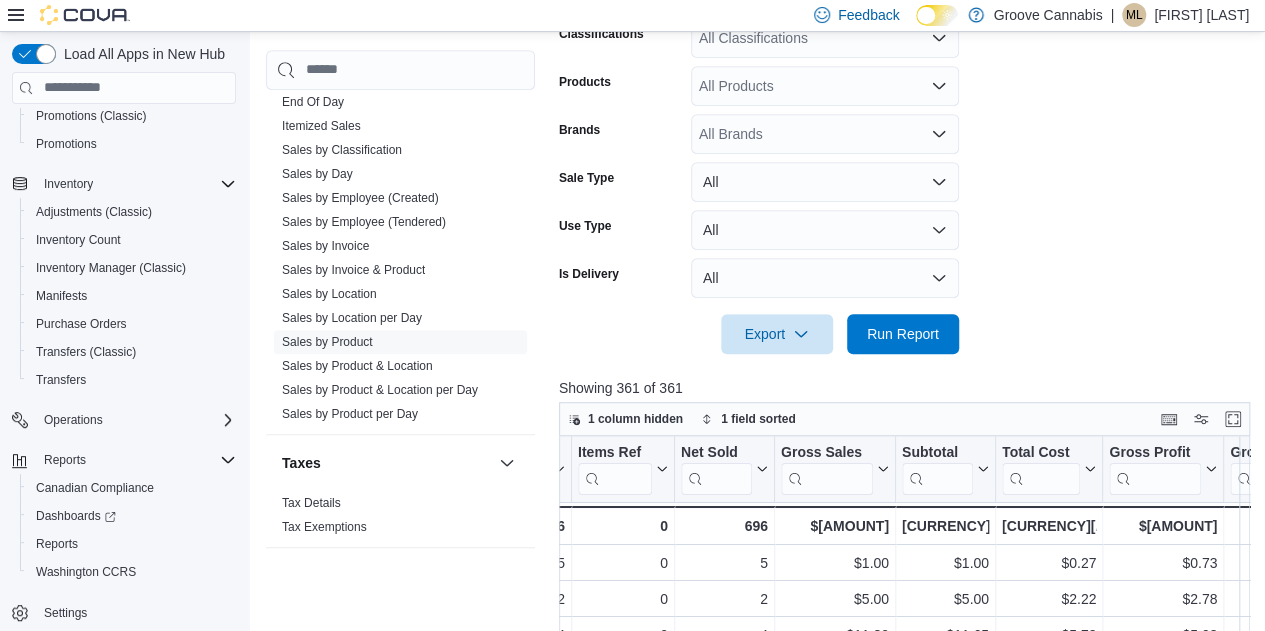 scroll, scrollTop: 0, scrollLeft: 963, axis: horizontal 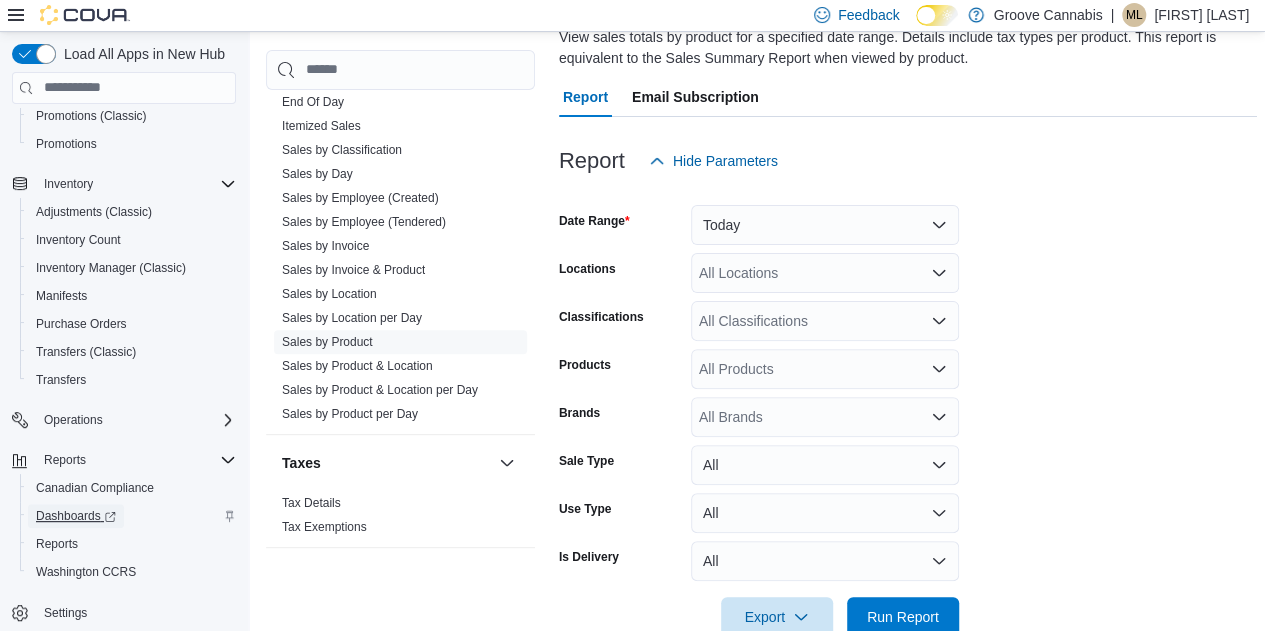 click on "Dashboards" at bounding box center [76, 516] 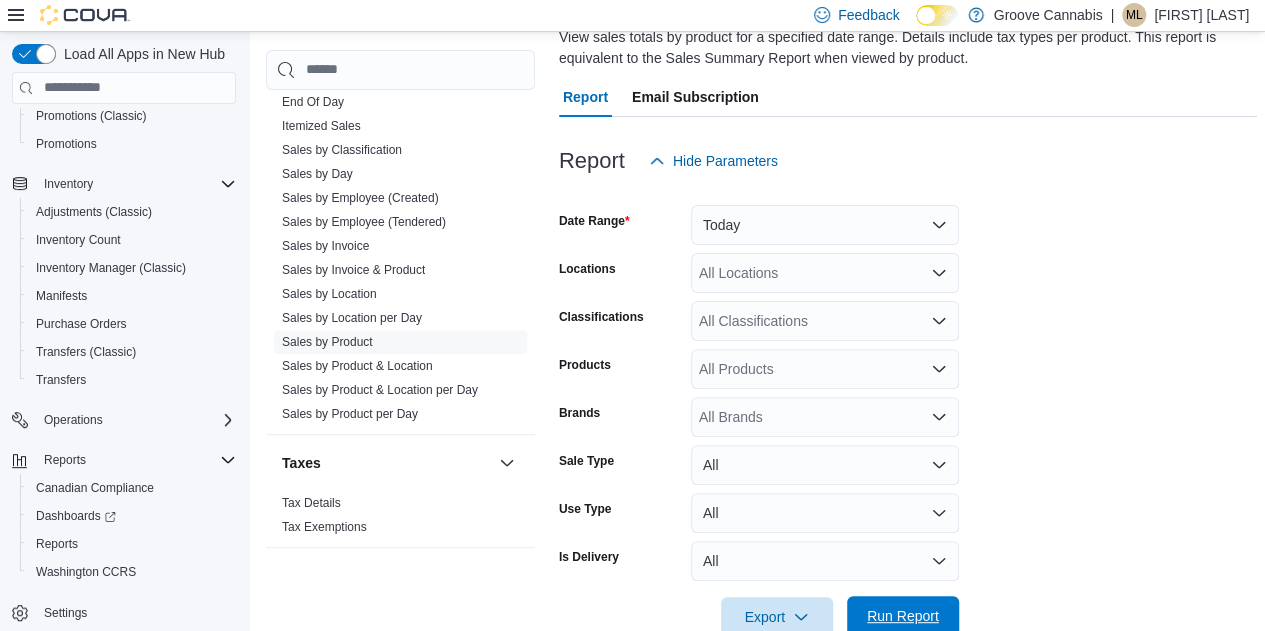 click on "Run Report" at bounding box center [903, 616] 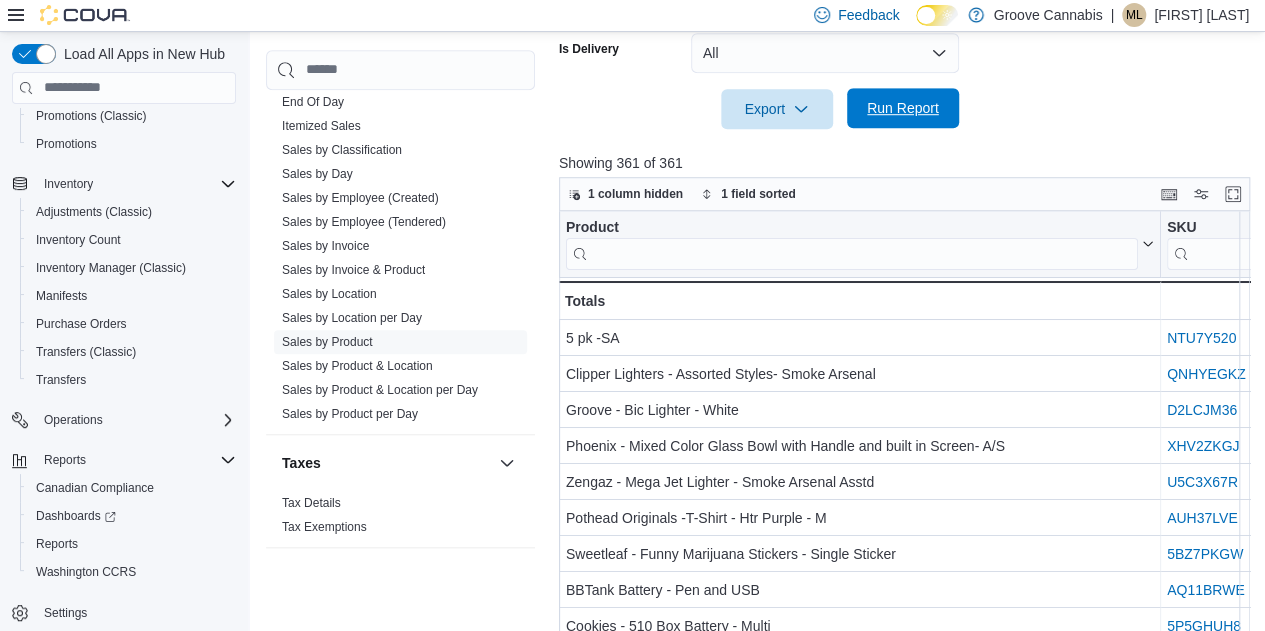 scroll, scrollTop: 681, scrollLeft: 0, axis: vertical 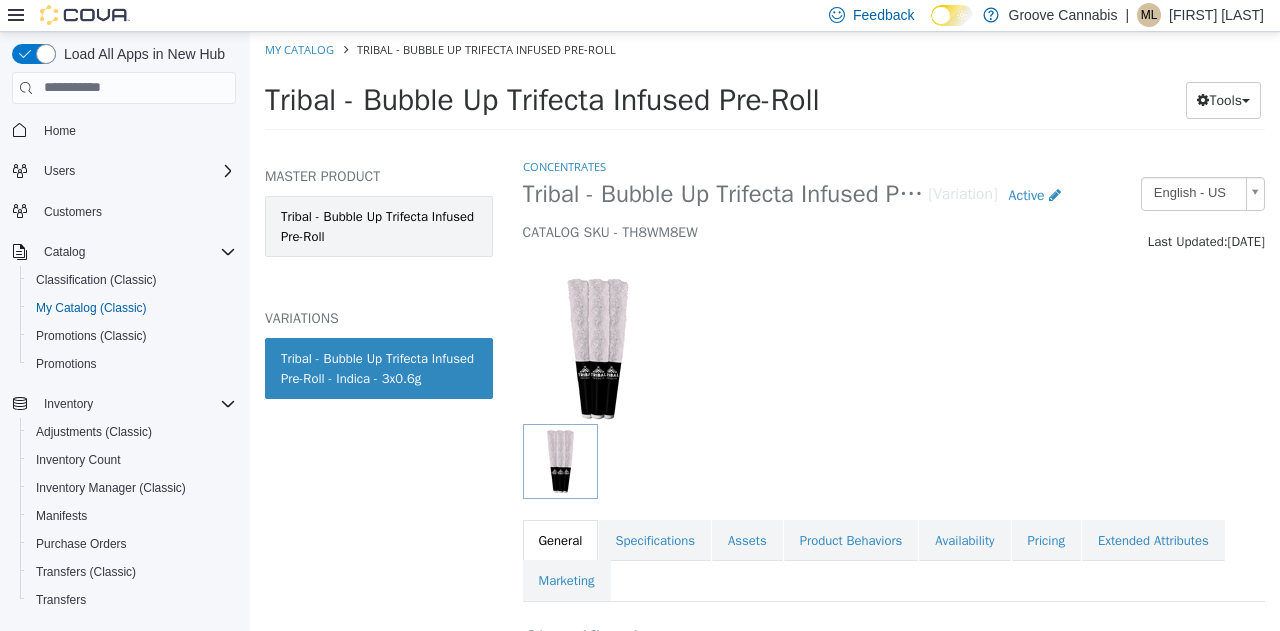 click on "Tribal - Bubble Up Trifecta Infused Pre-Roll" at bounding box center [379, 225] 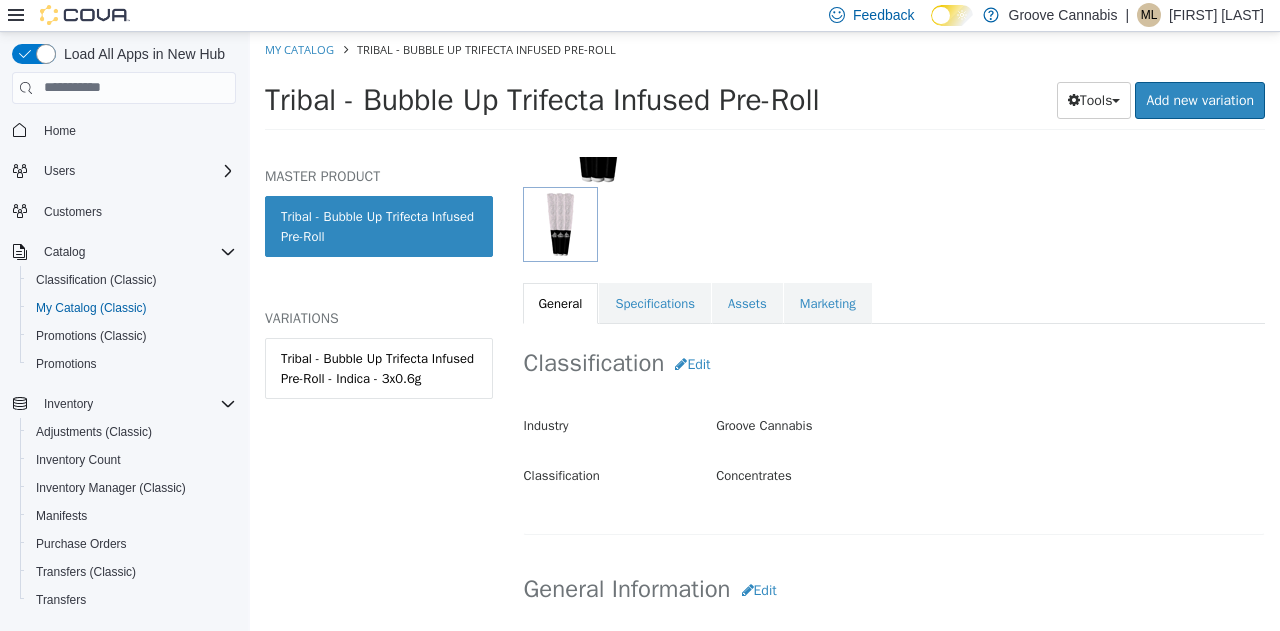 scroll, scrollTop: 238, scrollLeft: 0, axis: vertical 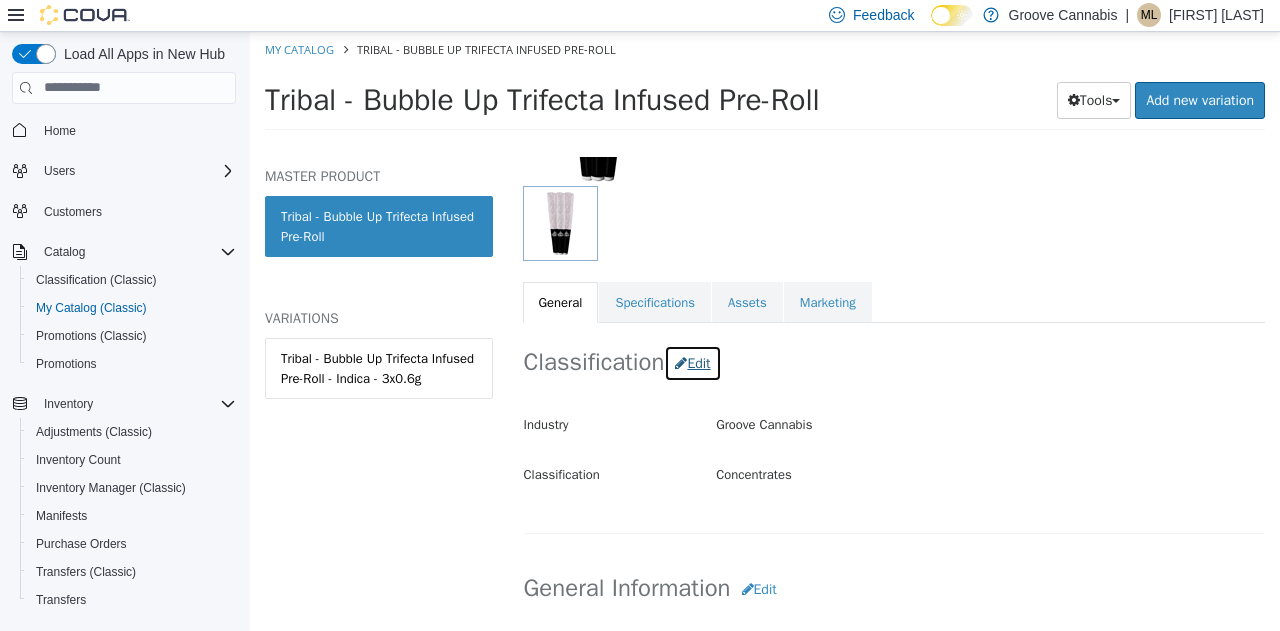 click on "Edit" at bounding box center (692, 362) 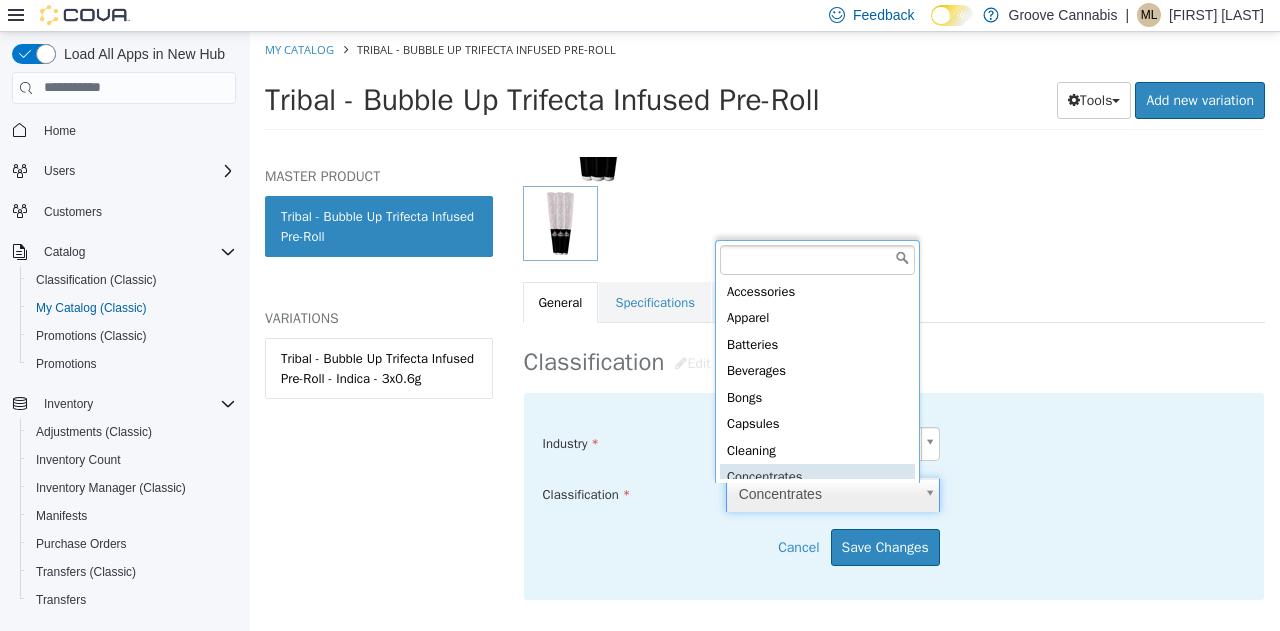 click on "Saving Bulk Changes...
×
My Catalog
Tribal - Bubble Up Trifecta Infused Pre-Roll
Tribal - Bubble Up Trifecta Infused Pre-Roll
Tools
Clone Print Labels   Add new variation
MASTER PRODUCT
Tribal - Bubble Up Trifecta Infused Pre-Roll
VARIATIONS
Tribal - Bubble Up Trifecta Infused Pre-Roll - Indica - 3x0.6g
Concentrates
Tribal - Bubble Up Trifecta Infused Pre-Roll
[Master Product] Active   CATALOG SKU - TH8WM8EW     English - US                             Last Updated:  April 23, 2025
General Specifications Assets Marketing Classification  Edit Industry
Groove Cannabis                             ***** Classification
Concentrates     ***** Cancel Save Changes General Information  Edit Product Name
Tribal - Bubble Up Trifecta Infused Pre-Roll
Short Description
< empty >
Long Description
< empty >
MSRP
< empty >
Release Date
< empty >
Cancel Manufacturer" at bounding box center (765, 86) 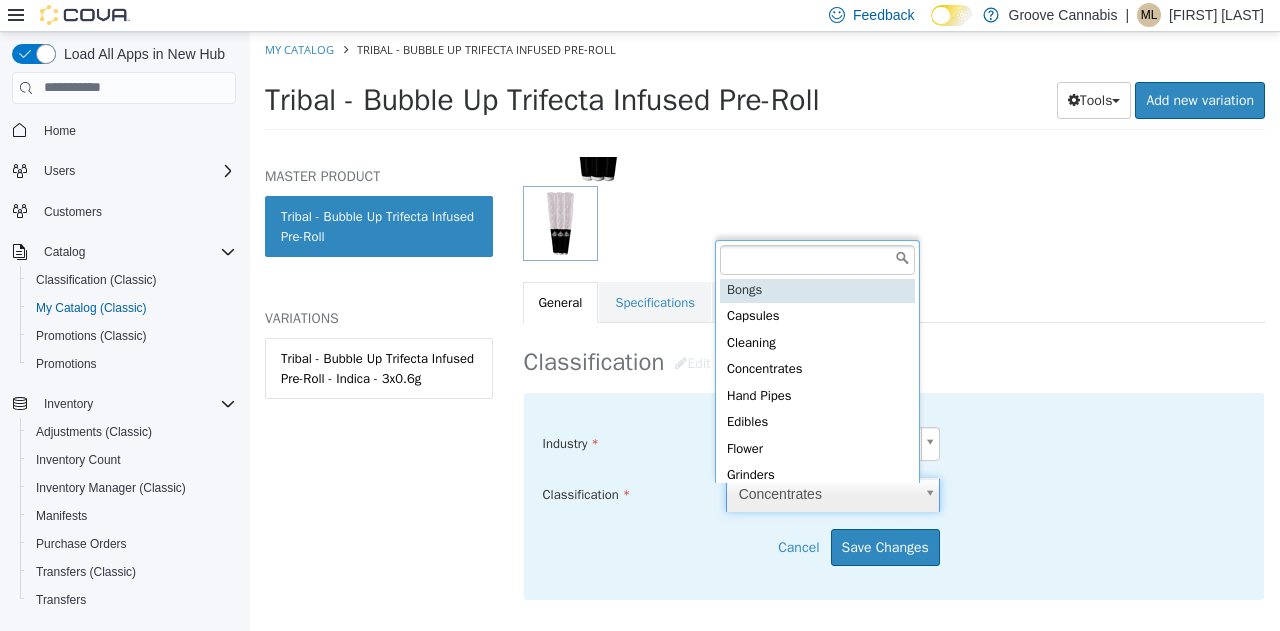 scroll, scrollTop: 226, scrollLeft: 0, axis: vertical 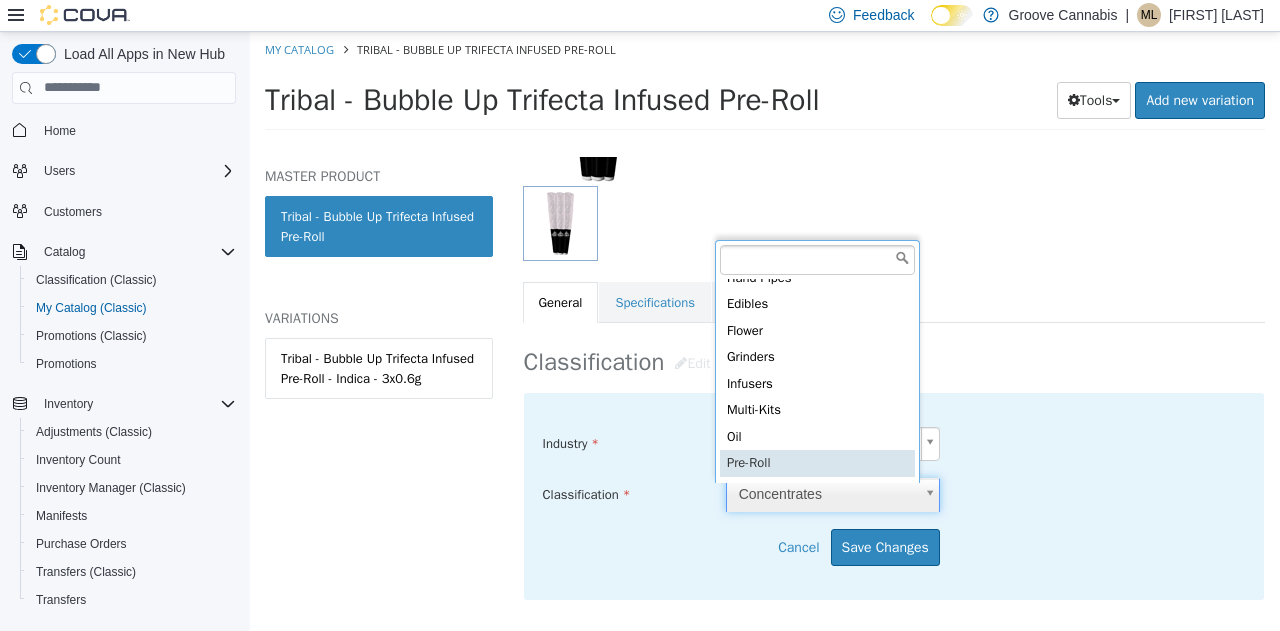 type on "*****" 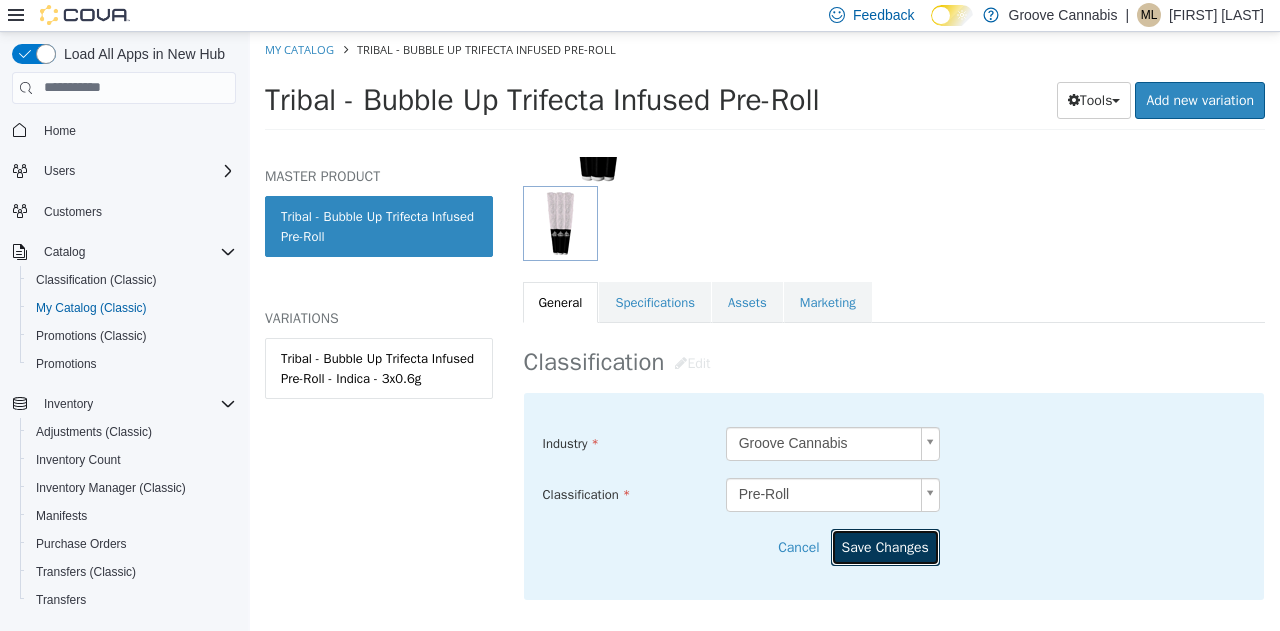 click on "Save Changes" at bounding box center (885, 546) 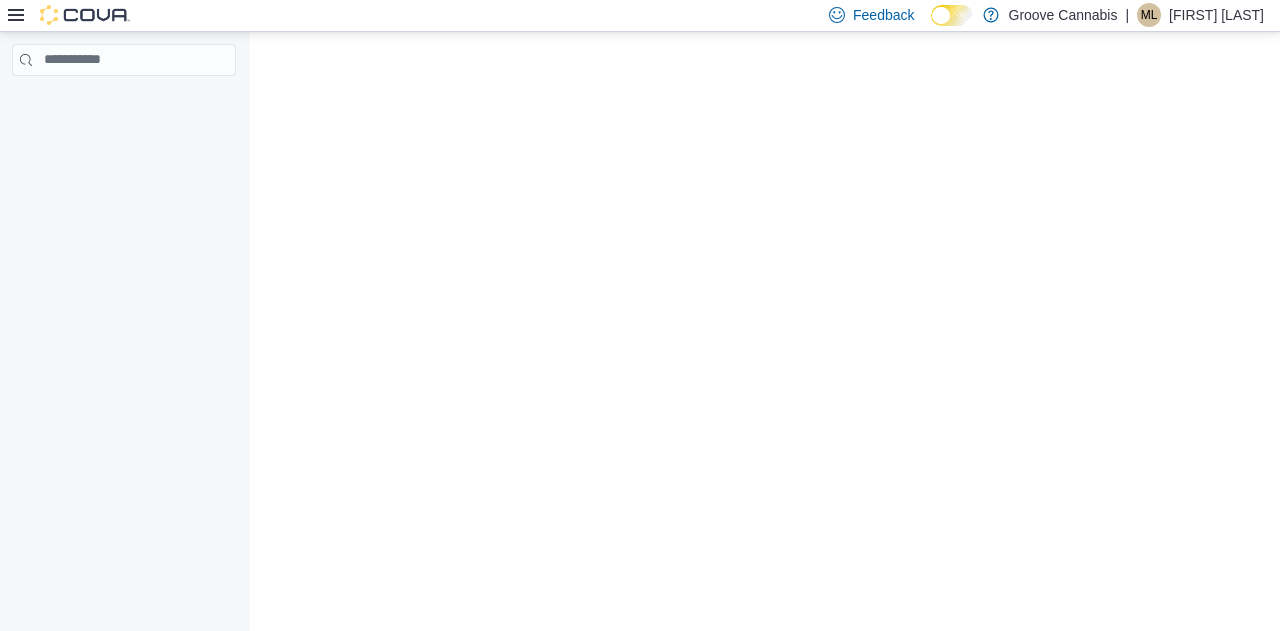 scroll, scrollTop: 0, scrollLeft: 0, axis: both 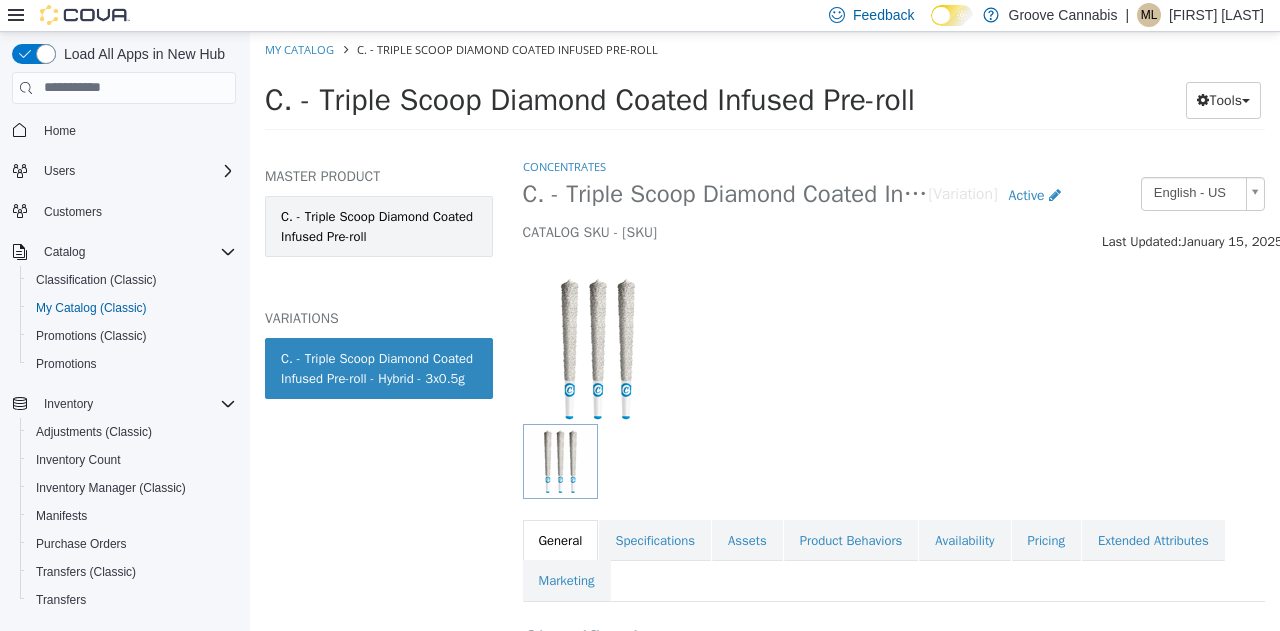 click on "C. - Triple Scoop Diamond Coated Infused Pre-roll" at bounding box center [379, 225] 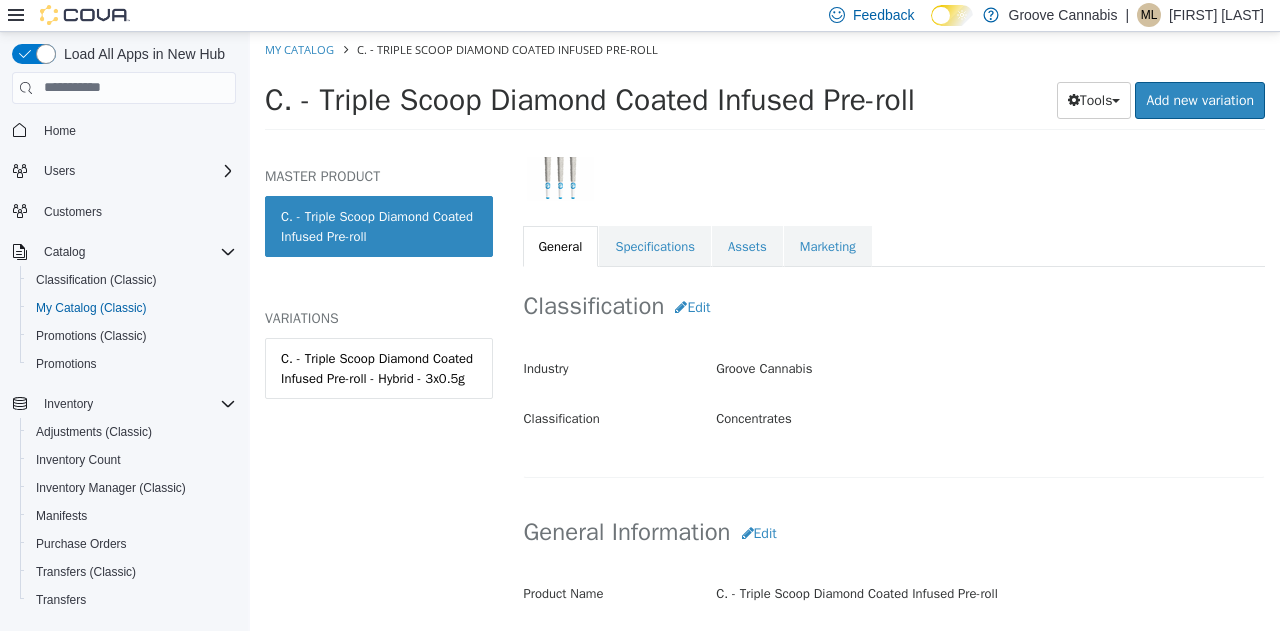 scroll, scrollTop: 421, scrollLeft: 0, axis: vertical 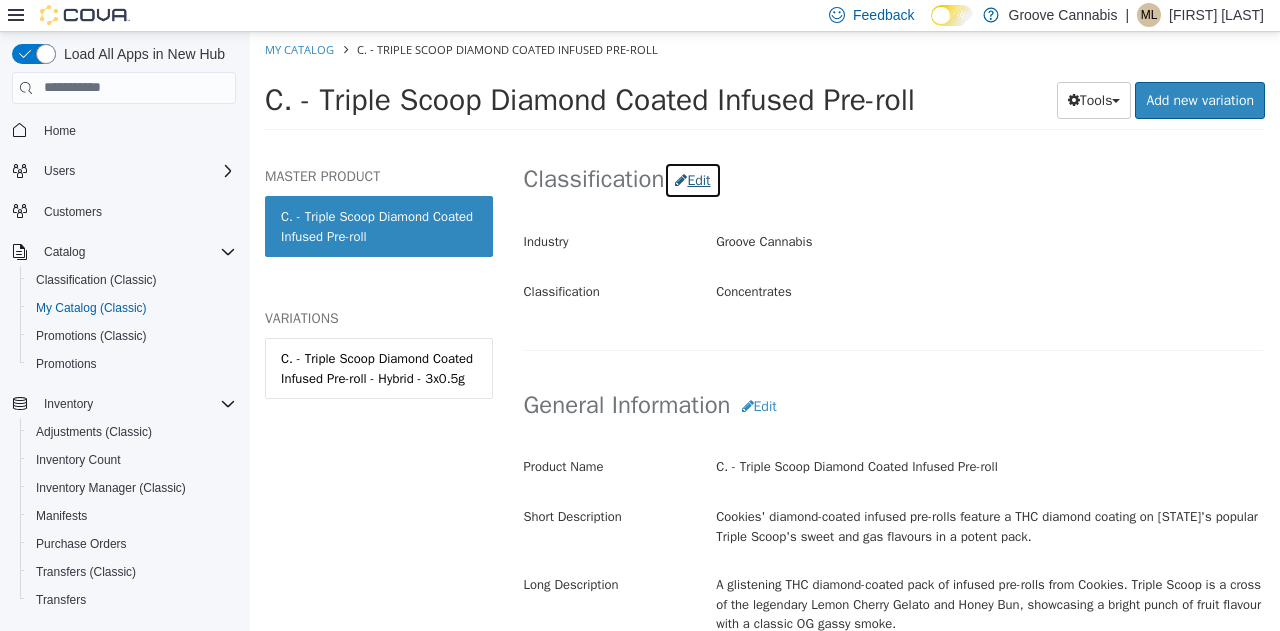 click on "Edit" at bounding box center (692, 179) 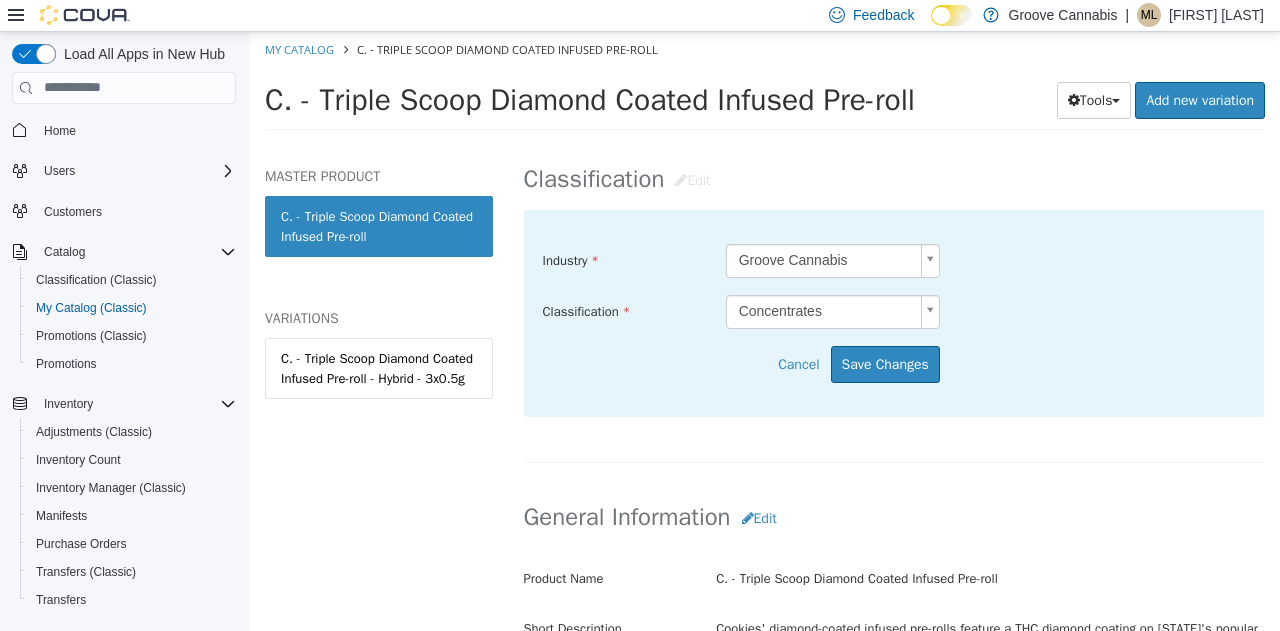 scroll, scrollTop: 4, scrollLeft: 0, axis: vertical 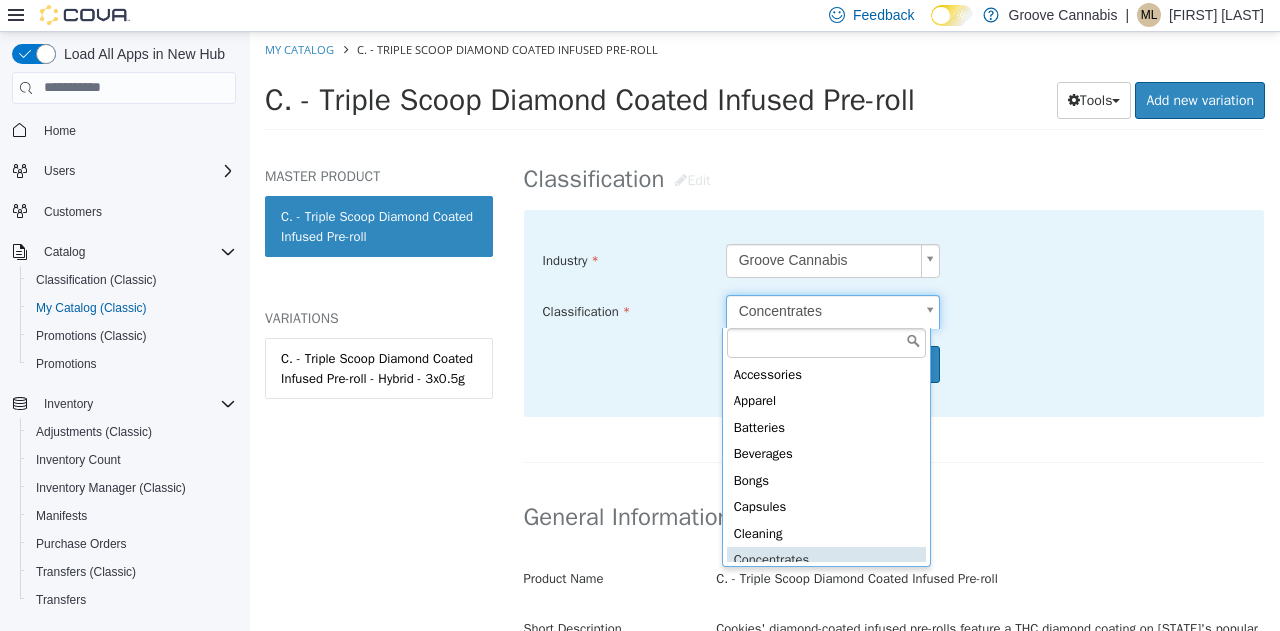 click on "Saving Bulk Changes...
×
My Catalog
C. - Triple Scoop Diamond Coated Infused Pre-roll
C. - Triple Scoop Diamond Coated Infused Pre-roll
Tools
Clone Print Labels   Add new variation
MASTER PRODUCT
C. - Triple Scoop Diamond Coated Infused Pre-roll
VARIATIONS
C. - Triple Scoop Diamond Coated Infused Pre-roll - Hybrid - 3x0.5g
Concentrates
C. - Triple Scoop Diamond Coated Infused Pre-roll
[Master Product] Active   CATALOG SKU - U4T3YLD5     English - US                             Last Updated:  January 15, 2025
General Specifications Assets Marketing Classification  Edit Industry
Groove Cannabis                             ***** Classification
Concentrates     ***** Cancel Save Changes General Information  Edit Product Name
C. - Triple Scoop Diamond Coated Infused Pre-roll
Short Description
Long Description
MSRP
< empty >
Release Date
< empty >
Cancel" at bounding box center [765, 86] 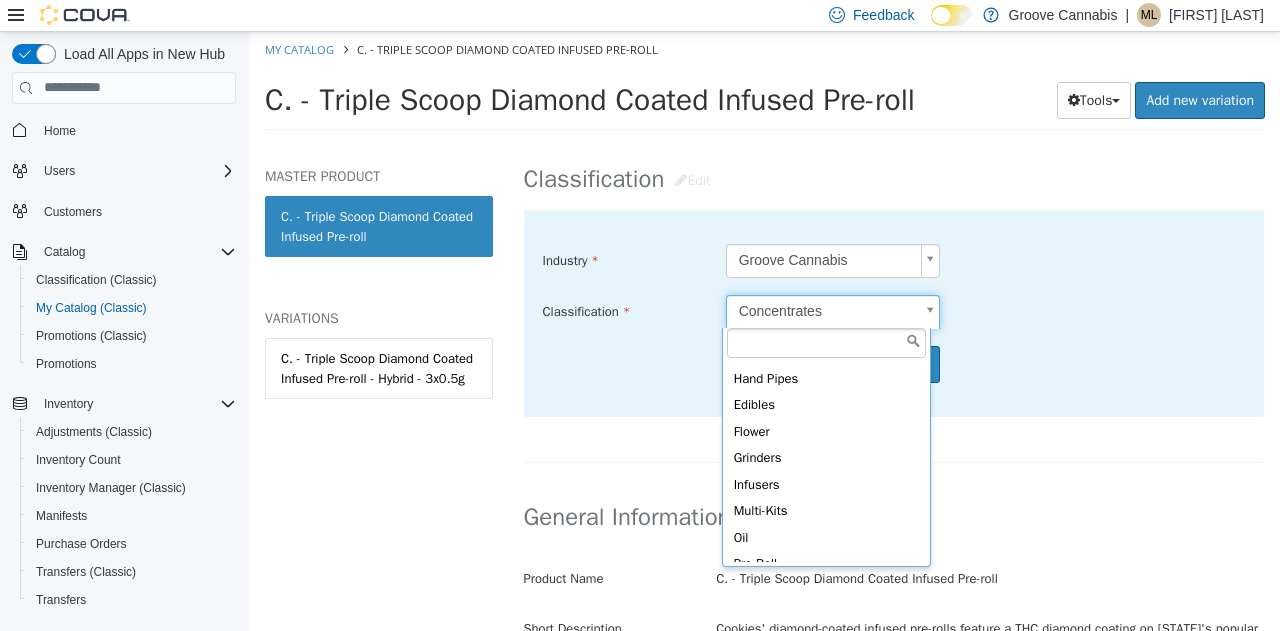 scroll, scrollTop: 290, scrollLeft: 0, axis: vertical 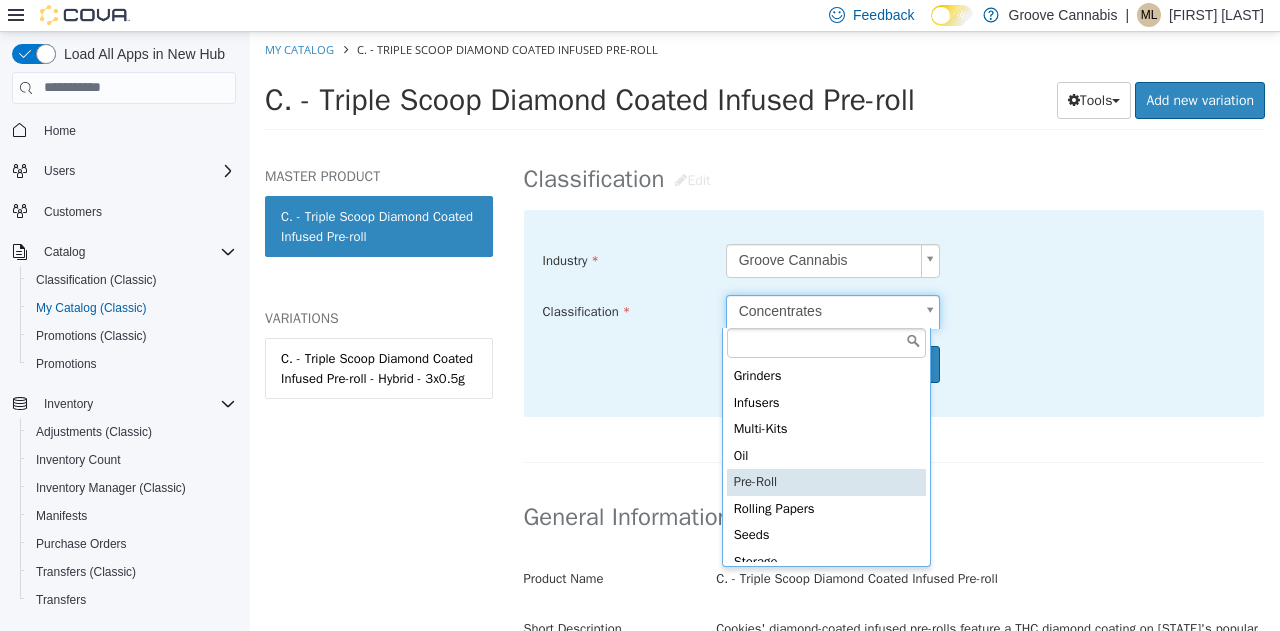 type on "*****" 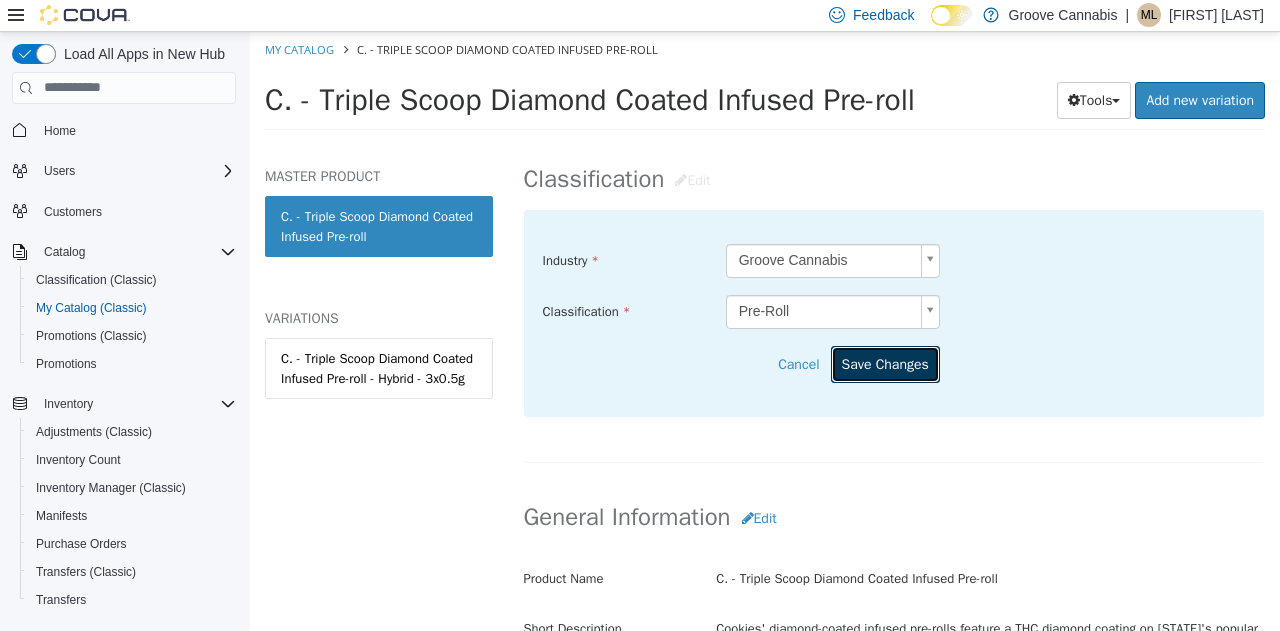 click on "Save Changes" at bounding box center [885, 363] 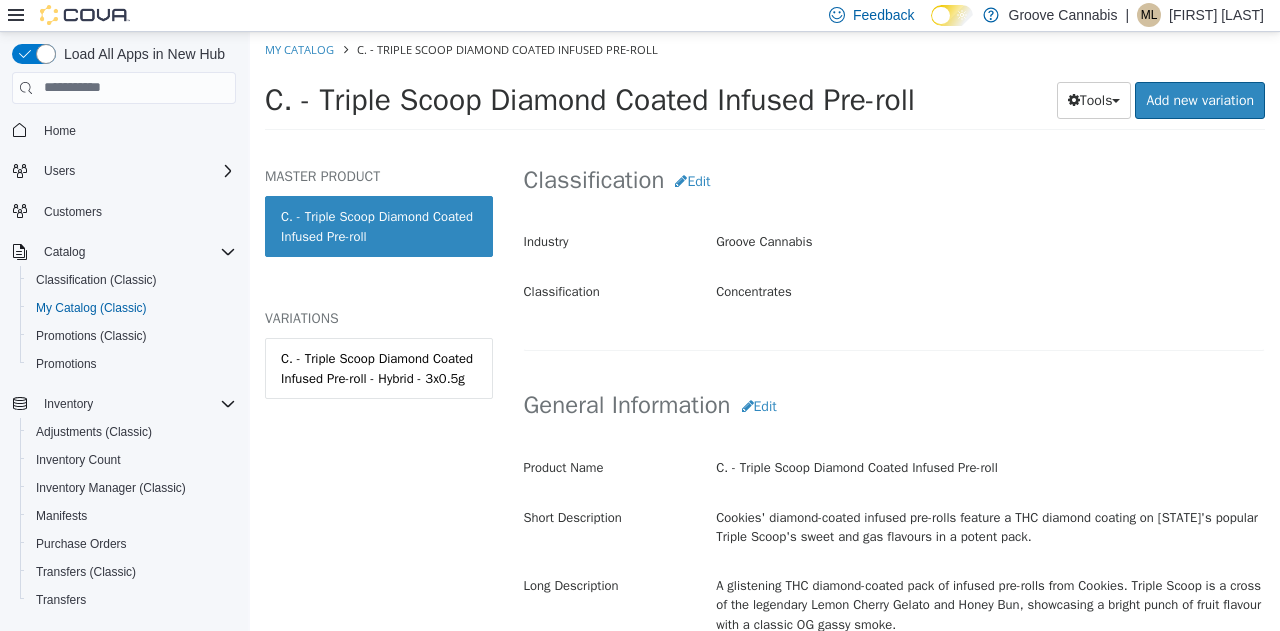 scroll, scrollTop: 0, scrollLeft: 0, axis: both 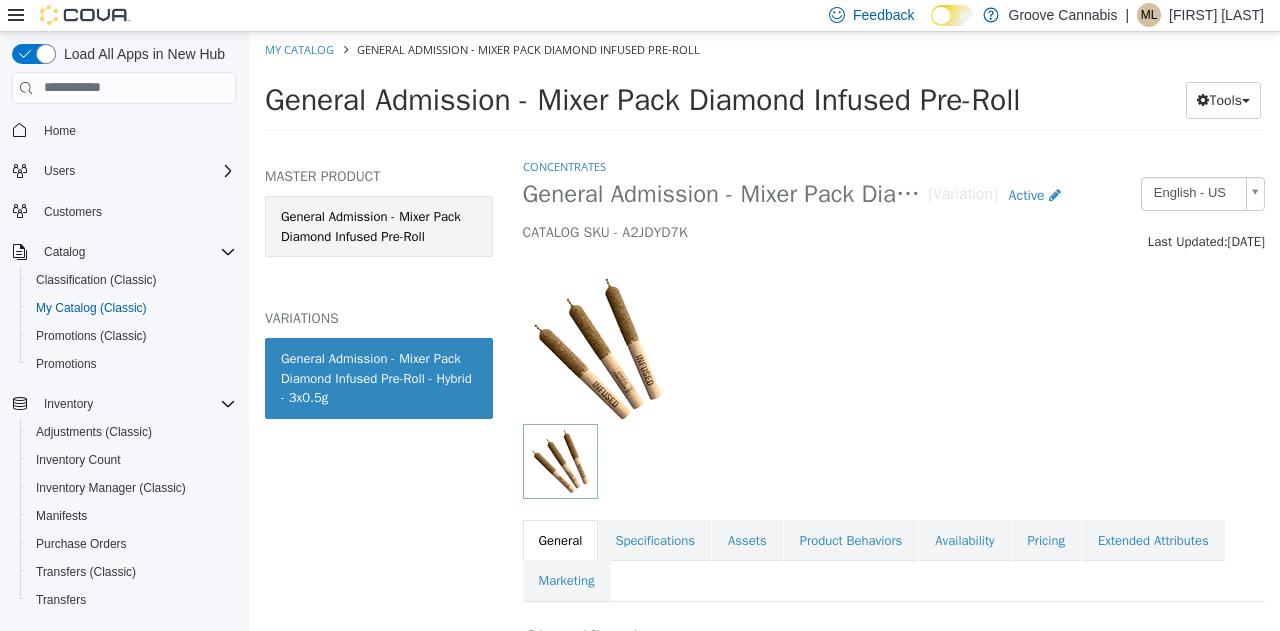 click on "General Admission - Mixer Pack Diamond Infused Pre-Roll" at bounding box center [379, 225] 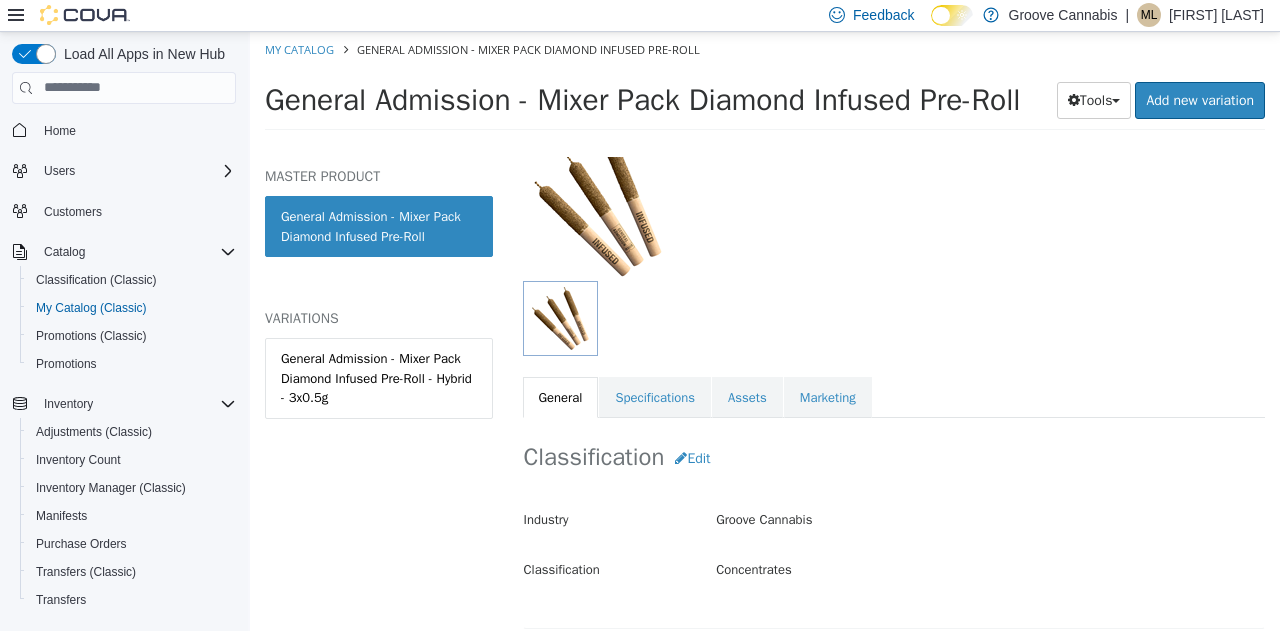 scroll, scrollTop: 145, scrollLeft: 0, axis: vertical 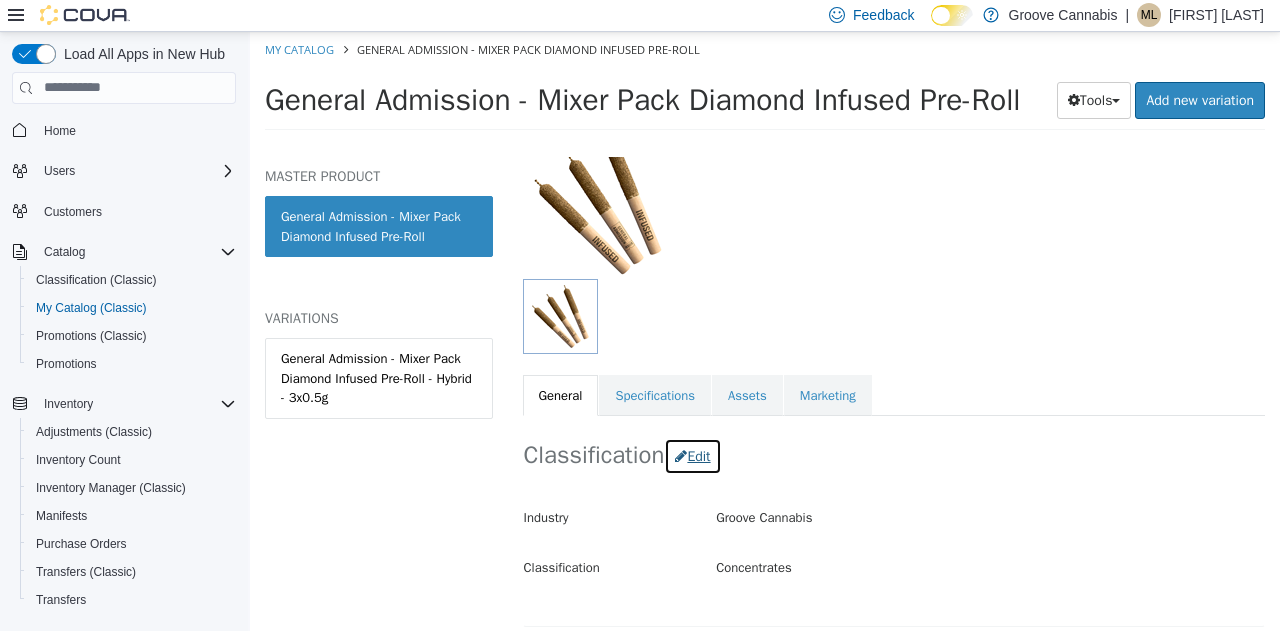 click on "Edit" at bounding box center (692, 455) 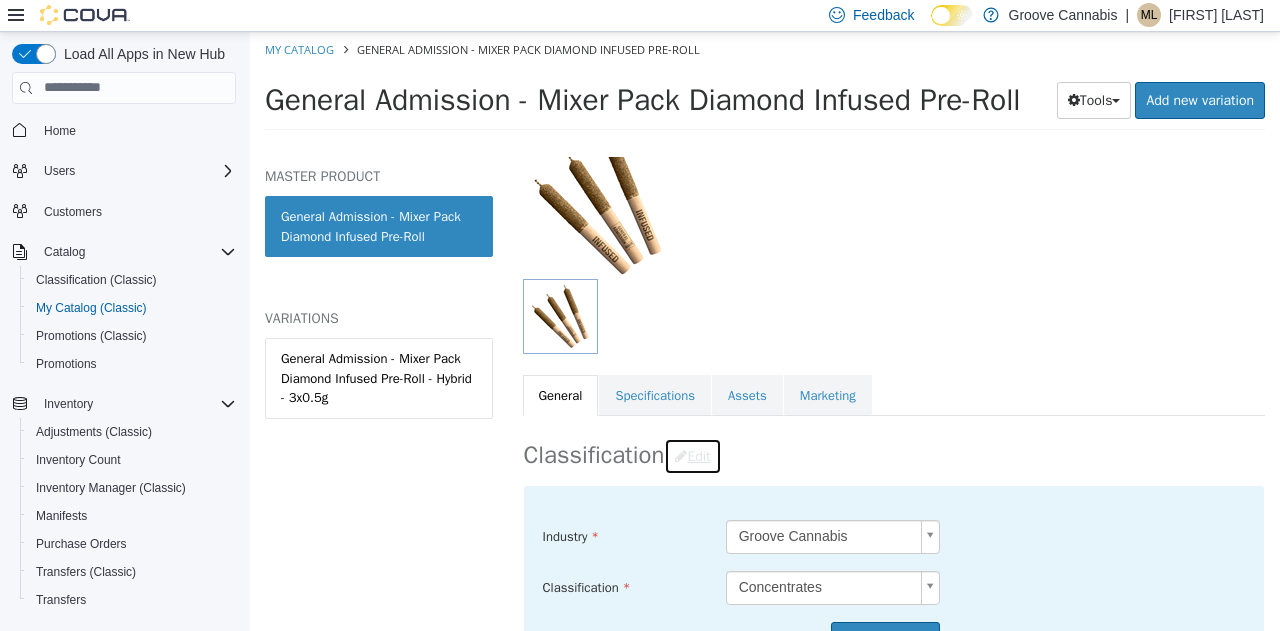 scroll, scrollTop: 200, scrollLeft: 0, axis: vertical 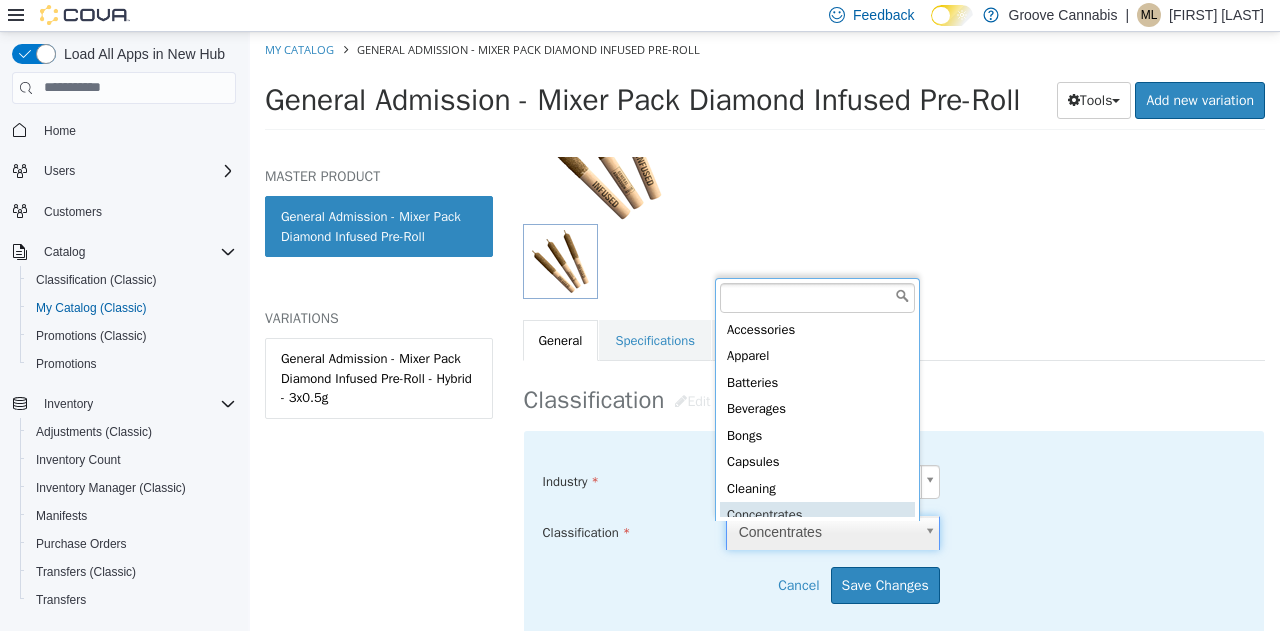 click on "Saving Bulk Changes...
×
My Catalog
General Admission - Mixer Pack Diamond Infused Pre-Roll
General Admission - Mixer Pack Diamond Infused Pre-Roll
Tools
Clone Print Labels   Add new variation
MASTER PRODUCT
General Admission - Mixer Pack Diamond Infused Pre-Roll
VARIATIONS
General Admission - Mixer Pack Diamond Infused Pre-Roll - Hybrid - 3x0.5g
Concentrates
General Admission - Mixer Pack Diamond Infused Pre-Roll
[Master Product] Active   CATALOG SKU - A2JDYD7K     English - US                             Last Updated:  April 23, 2025
General Specifications Assets Marketing Classification  Edit Industry
Groove Cannabis                             ***** Classification
Concentrates     ***** Cancel Save Changes General Information  Edit Product Name
General Admission - Mixer Pack Diamond Infused Pre-Roll
Short Description
< empty >
Long Description
< empty >" at bounding box center [765, 86] 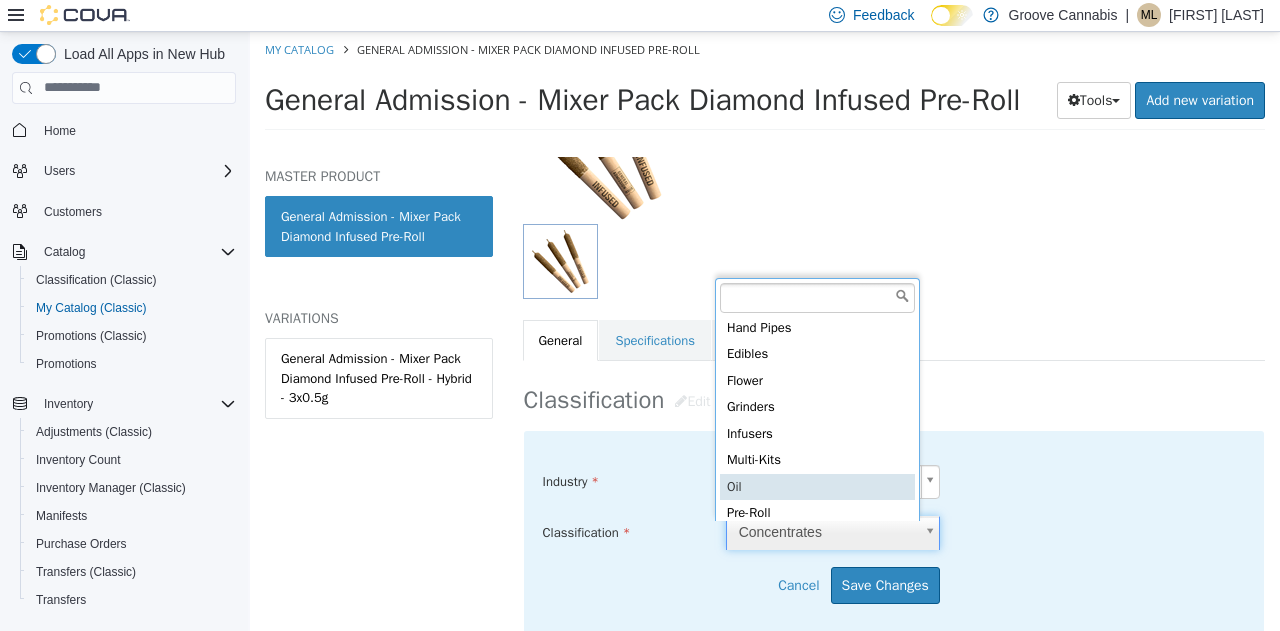 scroll, scrollTop: 216, scrollLeft: 0, axis: vertical 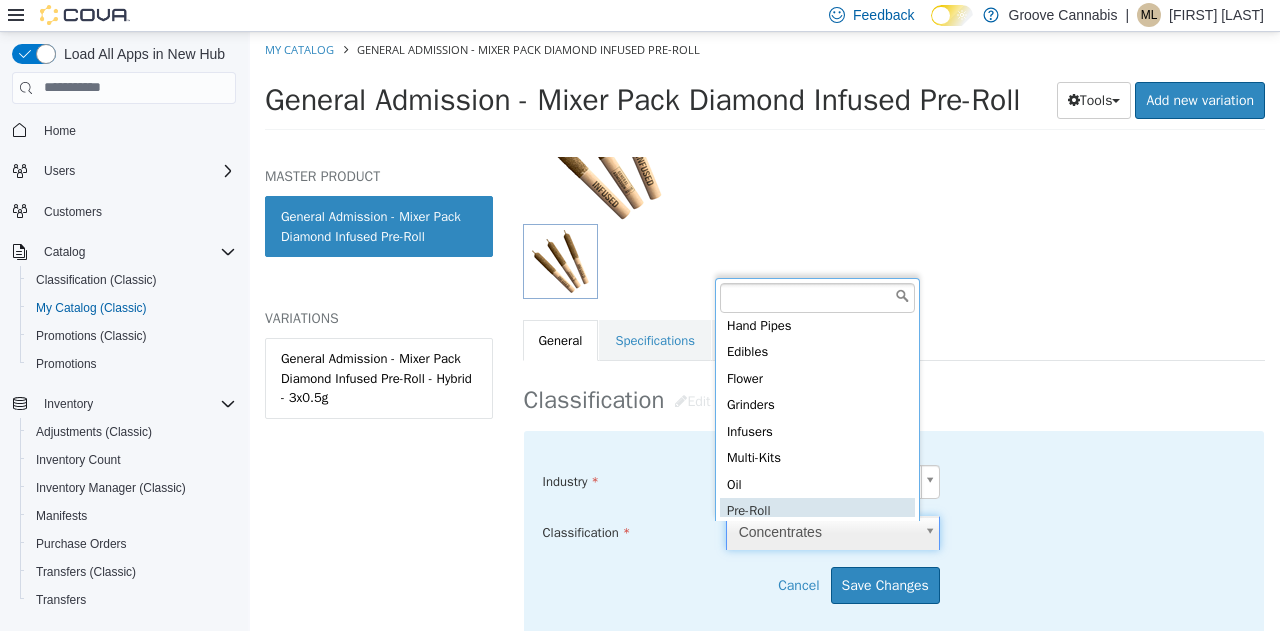 type on "*****" 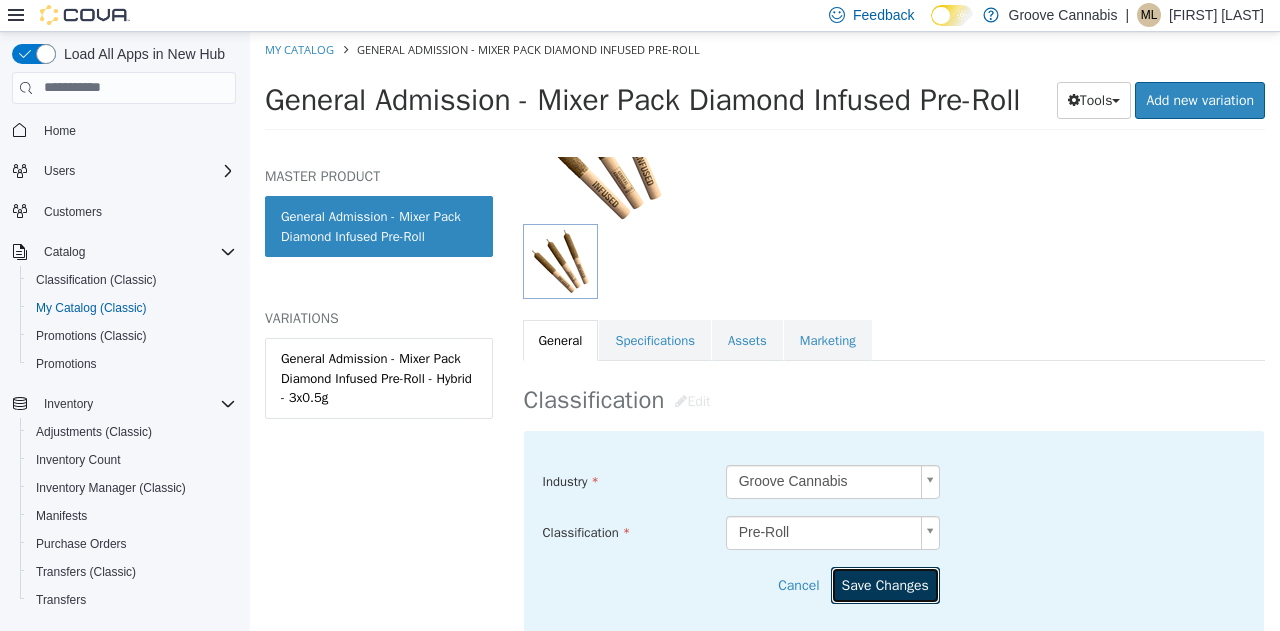 click on "Save Changes" at bounding box center [885, 584] 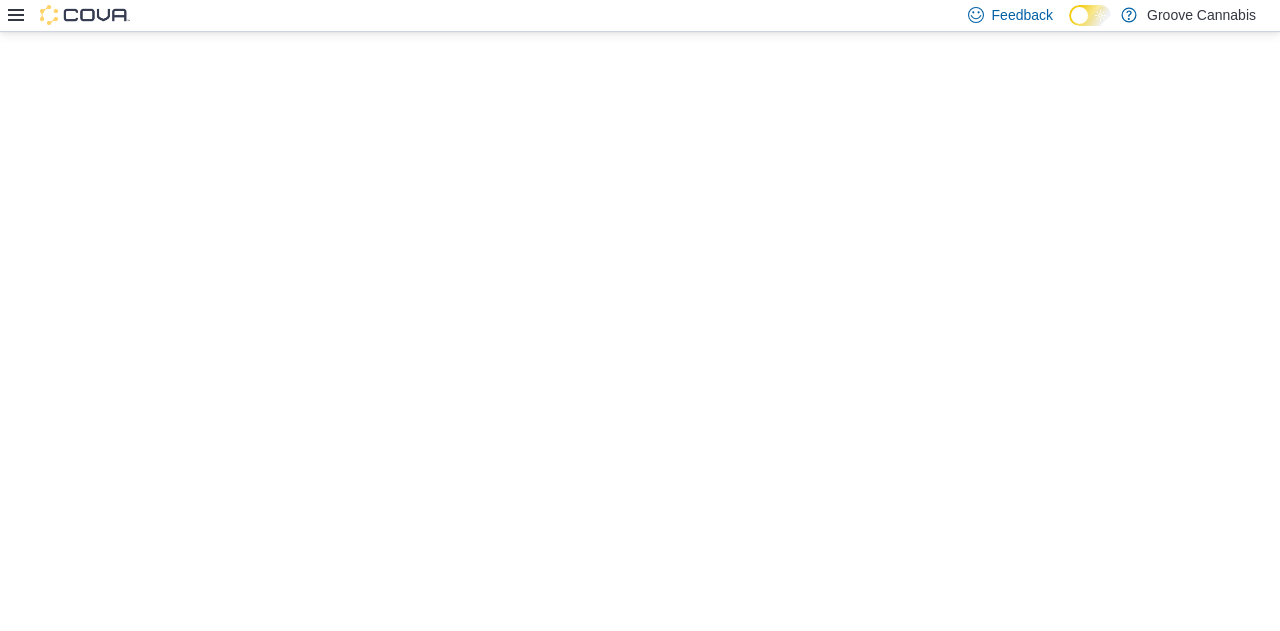 scroll, scrollTop: 0, scrollLeft: 0, axis: both 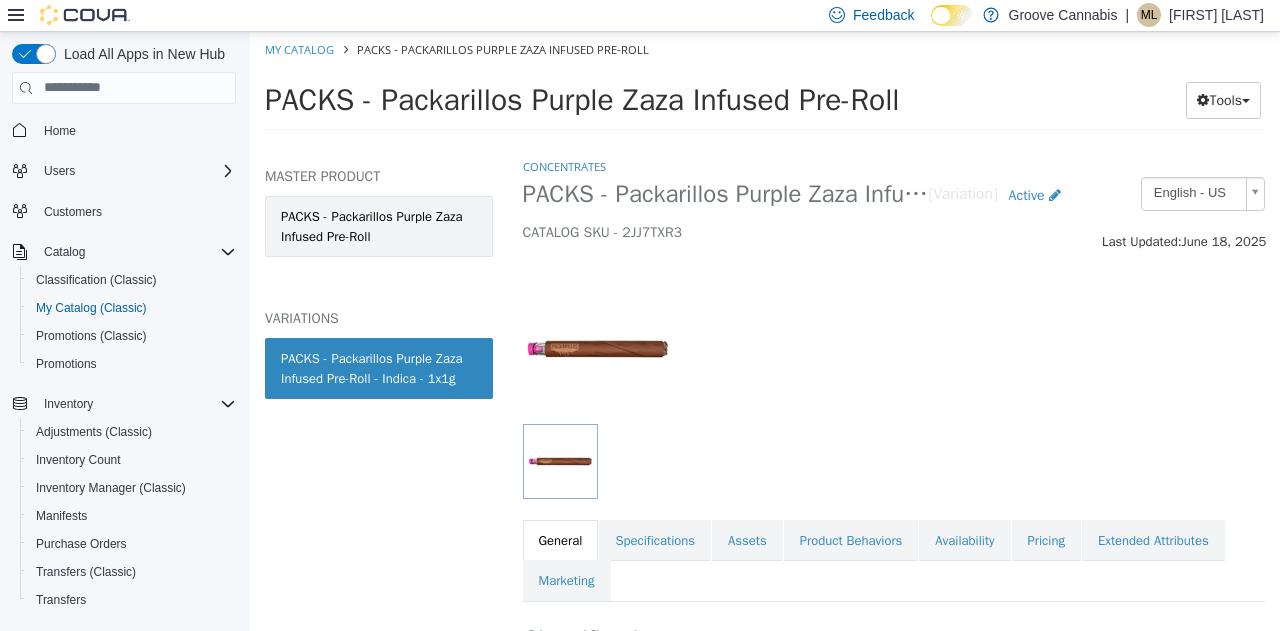 click on "PACKS - Packarillos Purple Zaza Infused Pre-Roll" at bounding box center (379, 225) 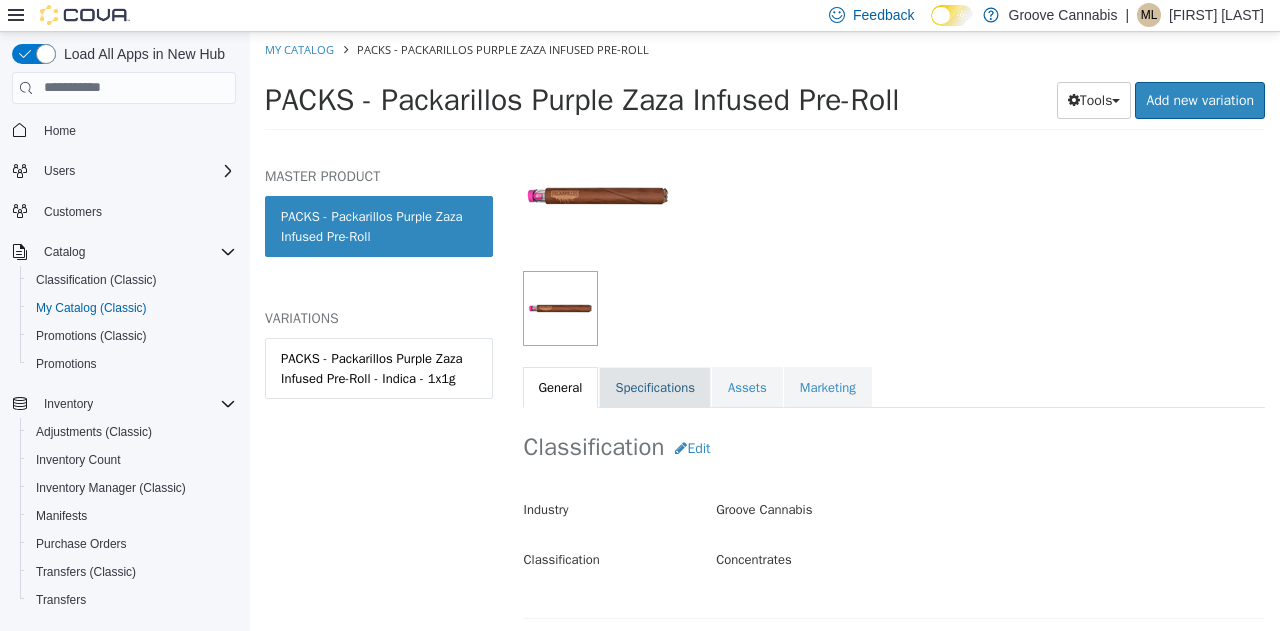 scroll, scrollTop: 154, scrollLeft: 0, axis: vertical 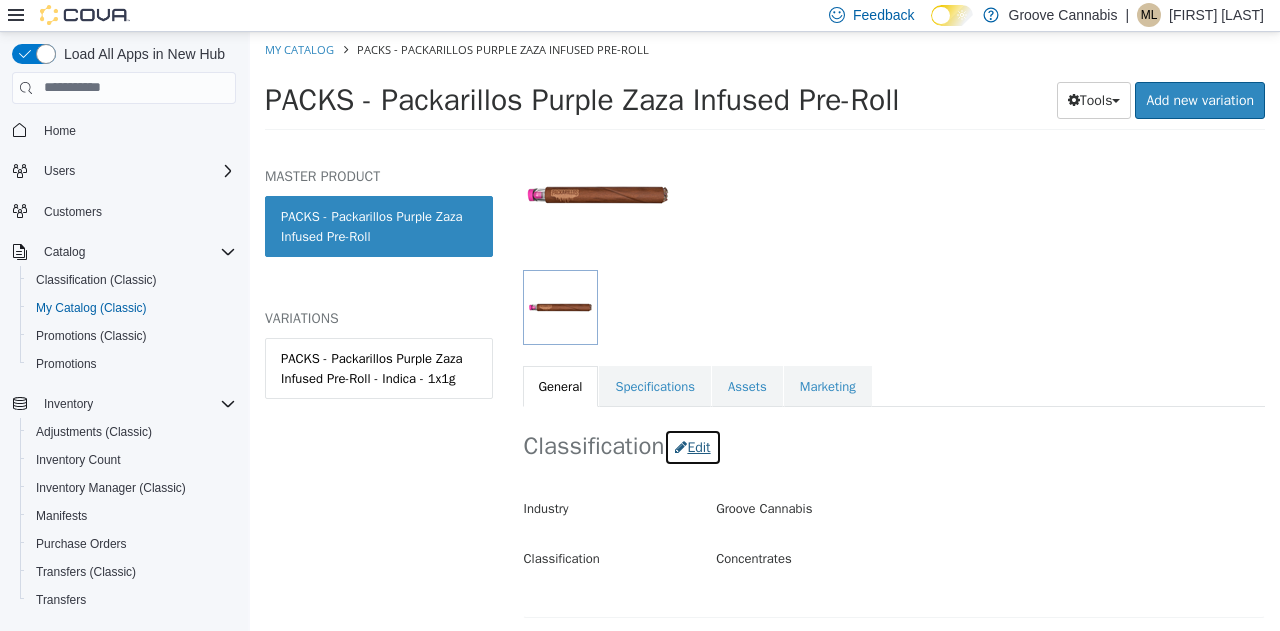 click on "Edit" at bounding box center [692, 446] 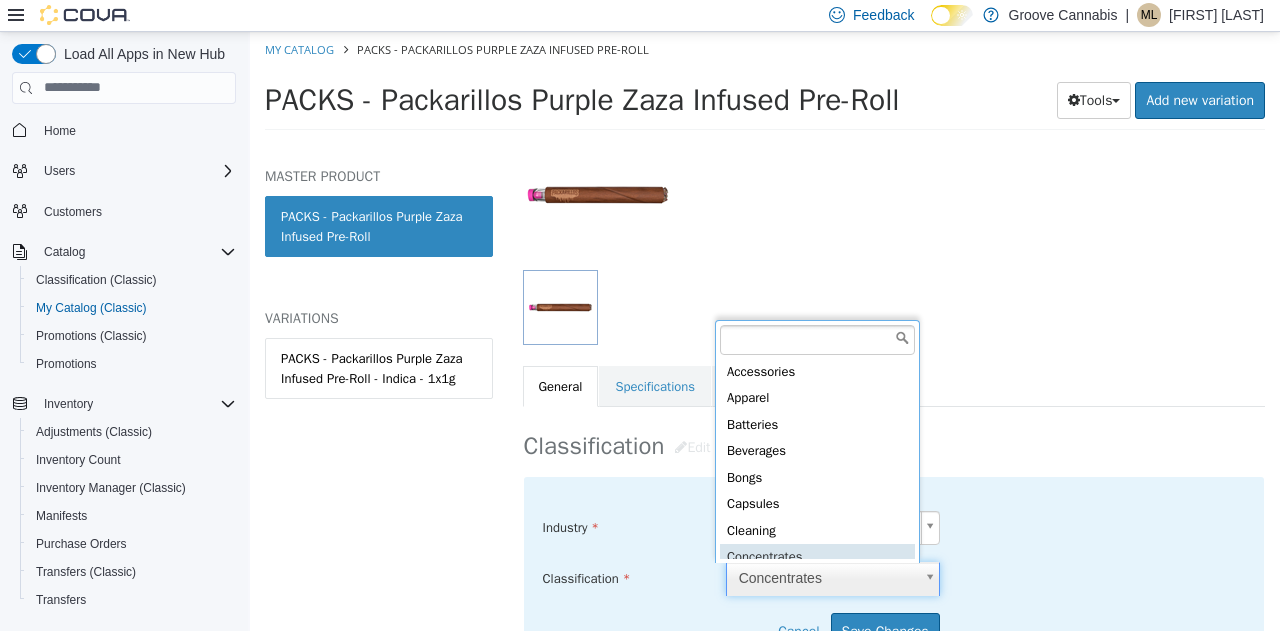 click on "Saving Bulk Changes...
×
My Catalog
PACKS - Packarillos Purple Zaza Infused Pre-Roll
PACKS - Packarillos Purple Zaza Infused Pre-Roll
Tools
Clone Print Labels   Add new variation
MASTER PRODUCT
PACKS - Packarillos Purple Zaza Infused Pre-Roll
VARIATIONS
PACKS - Packarillos Purple Zaza Infused Pre-Roll - Indica - 1x1g
Concentrates
PACKS - Packarillos Purple Zaza Infused Pre-Roll
[Master Product] Active   CATALOG SKU - 2JJ7TXR3     English - US                             Last Updated:  [DATE]
General Specifications Assets Marketing Classification  Edit Industry
Groove Cannabis                             ***** Classification
Concentrates     ***** Cancel Save Changes General Information  Edit Product Name
PACKS - Packarillos Purple Zaza Infused Pre-Roll
Short Description
Long Description
MSRP
< empty >
Release Date
< empty >
Cancel  Edit Save" at bounding box center (765, 86) 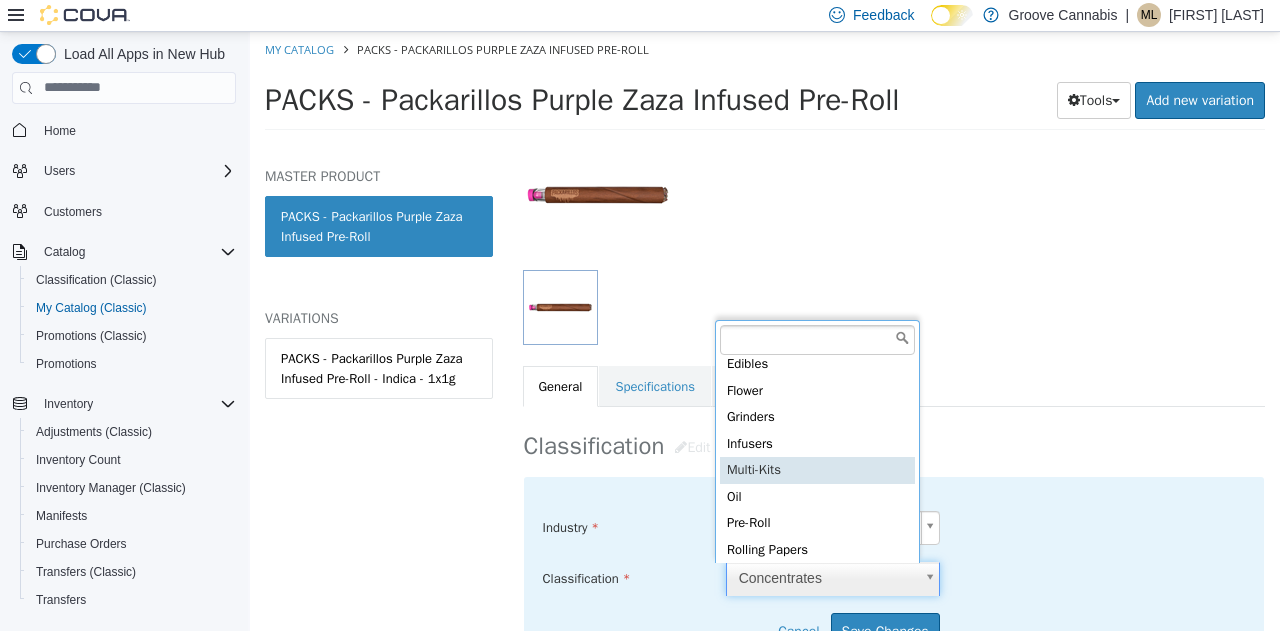 scroll, scrollTop: 246, scrollLeft: 0, axis: vertical 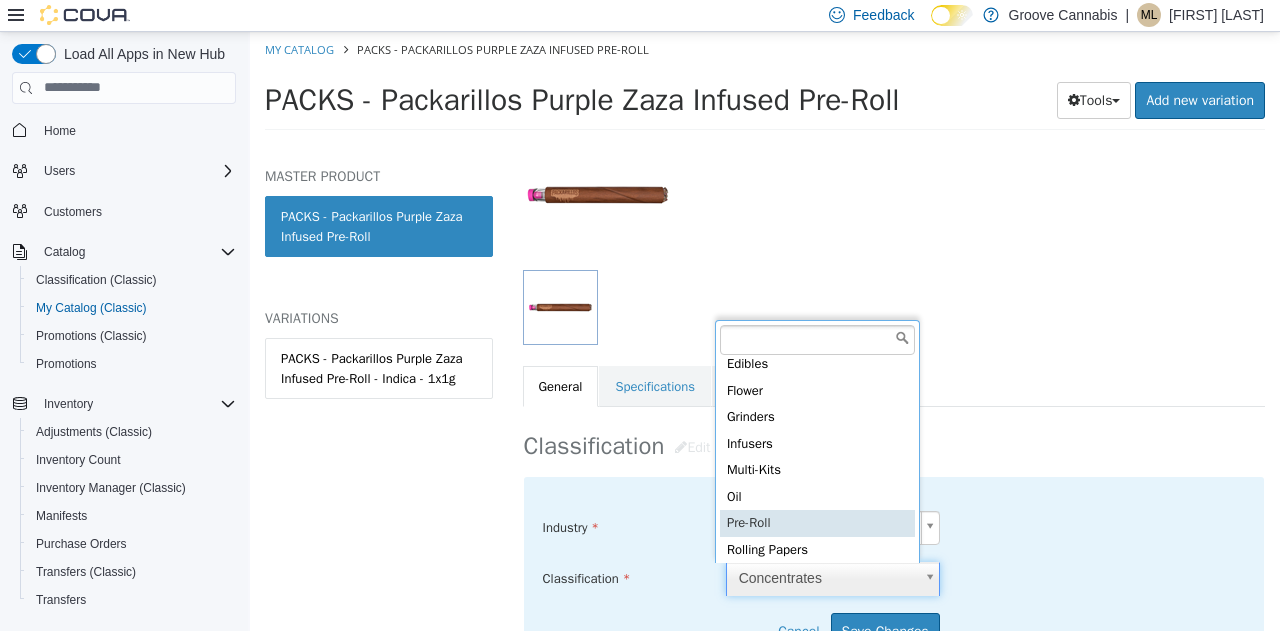 type on "*****" 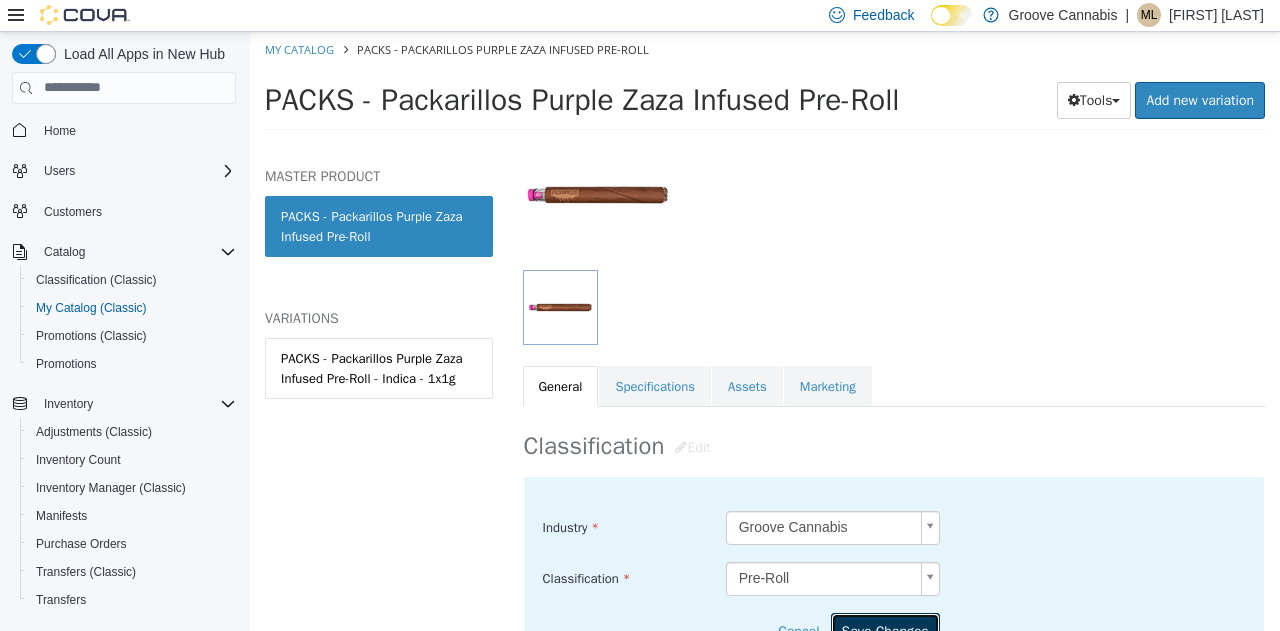click on "Save Changes" at bounding box center (885, 630) 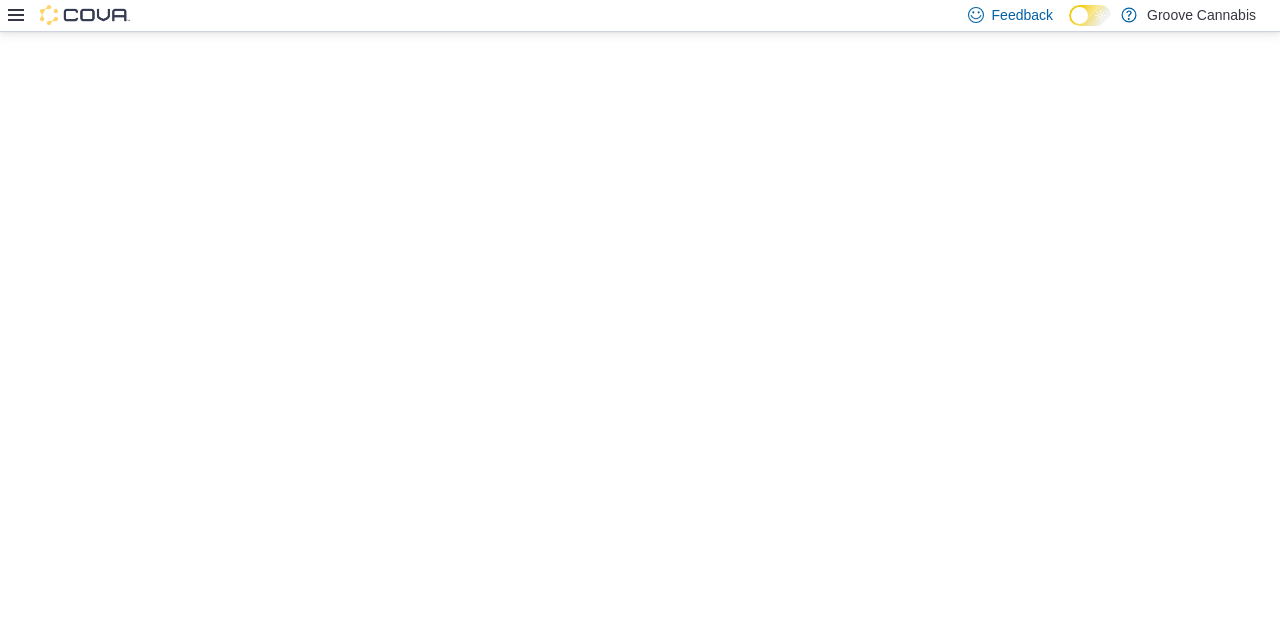 scroll, scrollTop: 0, scrollLeft: 0, axis: both 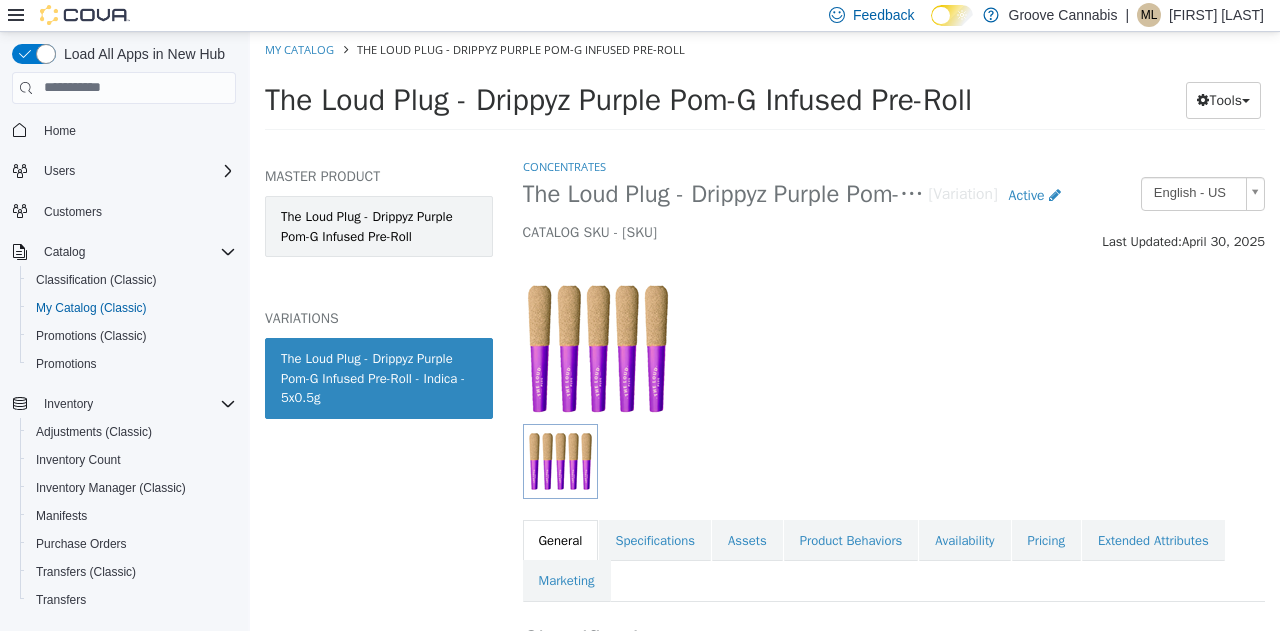 click on "The Loud Plug - Drippyz Purple Pom-G Infused Pre-Roll" at bounding box center [379, 225] 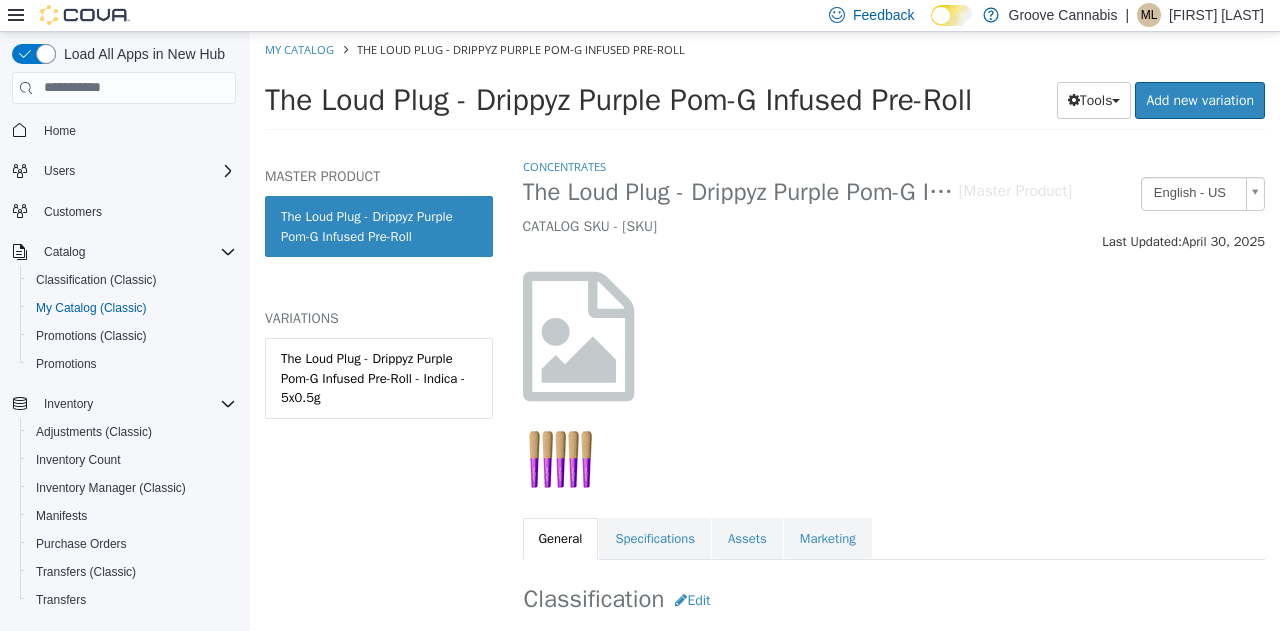scroll, scrollTop: 138, scrollLeft: 0, axis: vertical 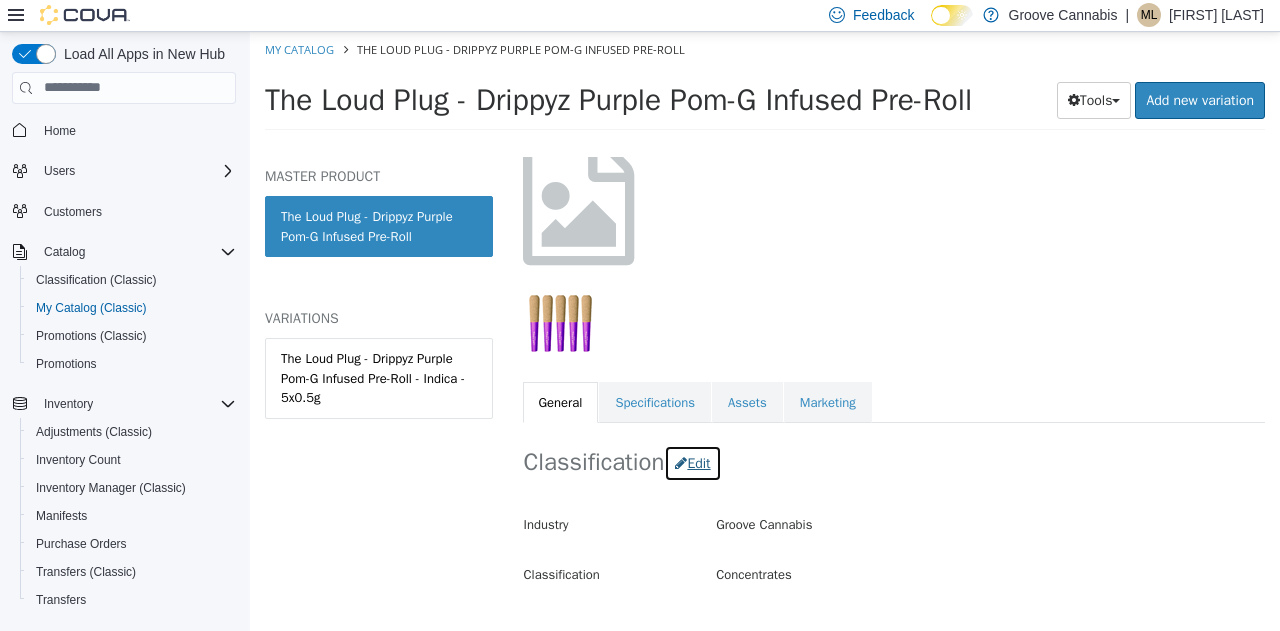 click on "Edit" at bounding box center [692, 462] 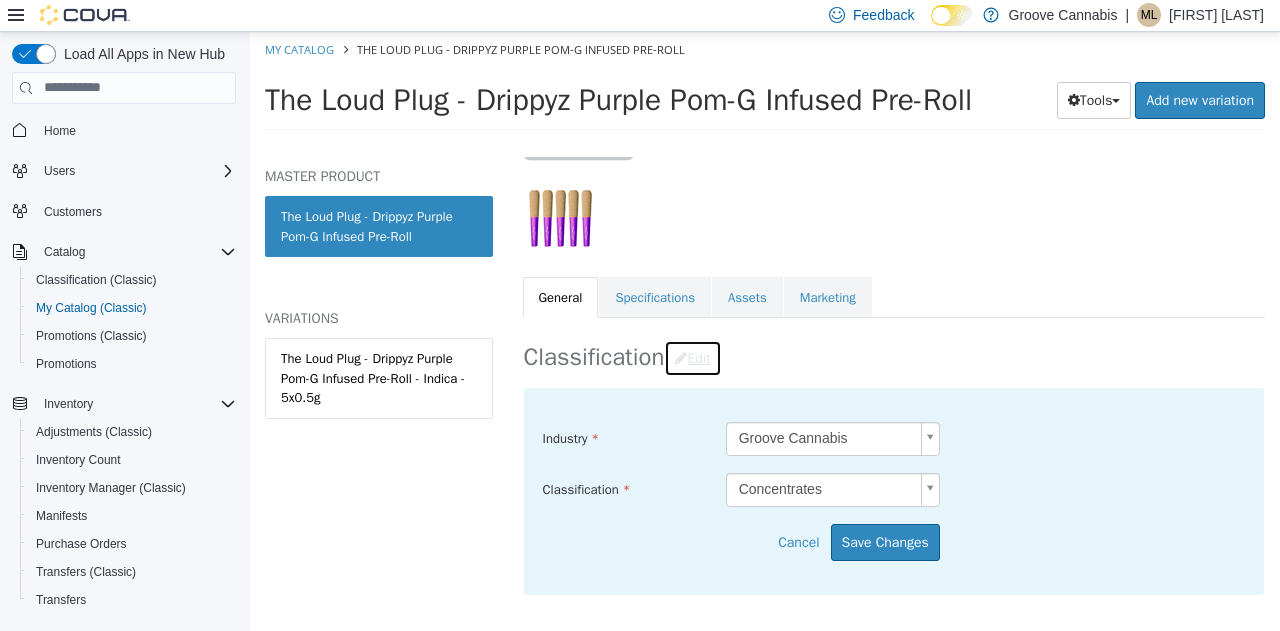 scroll, scrollTop: 250, scrollLeft: 0, axis: vertical 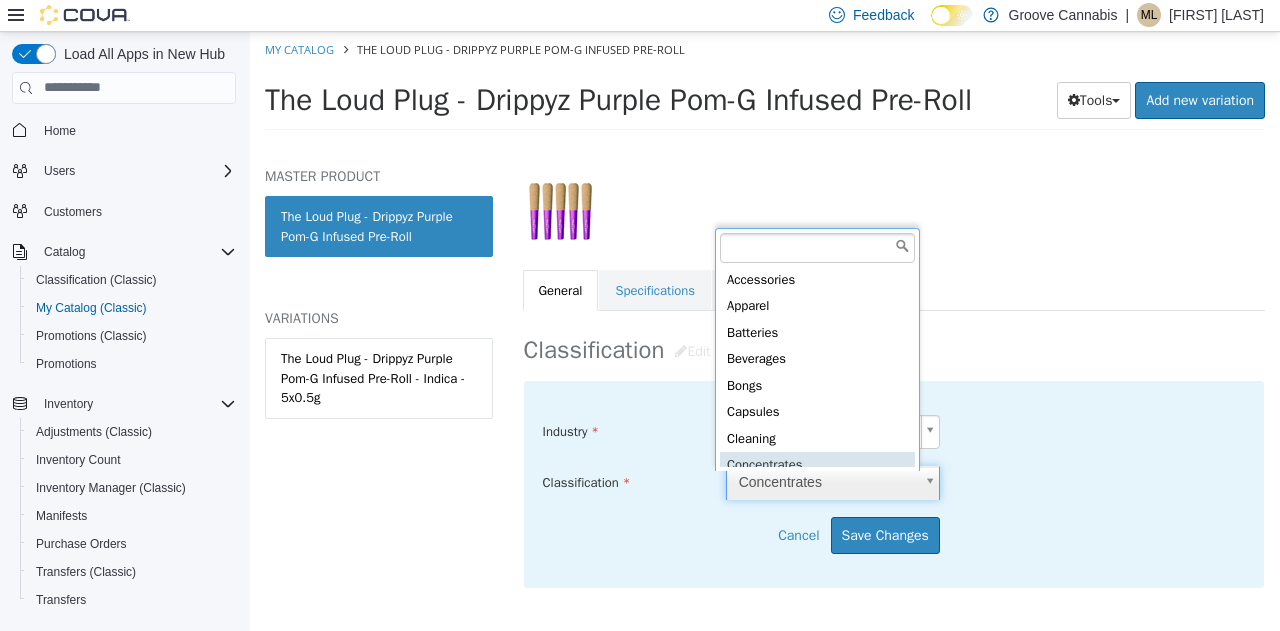 click on "Saving Bulk Changes...
×
My Catalog
The Loud Plug - Drippyz Purple Pom-G Infused Pre-Roll
The Loud Plug - Drippyz Purple Pom-G Infused Pre-Roll
Tools
Clone Print Labels   Add new variation
MASTER PRODUCT
The Loud Plug - Drippyz Purple Pom-G Infused Pre-Roll
VARIATIONS
The Loud Plug - Drippyz Purple Pom-G Infused Pre-Roll - Indica - 5x0.5g
Concentrates
The Loud Plug - Drippyz Purple Pom-G Infused Pre-Roll
[Master Product] Active   CATALOG SKU - 1X6CKXQQ     English - US                             Last Updated:  April 30, 2025
General Specifications Assets Marketing Classification  Edit Industry
Groove Cannabis                             ***** Classification
Concentrates     ***** Cancel Save Changes General Information  Edit Product Name
The Loud Plug - Drippyz Purple Pom-G Infused Pre-Roll
Short Description
< empty >
Long Description
< empty >
MSRP" at bounding box center (765, 86) 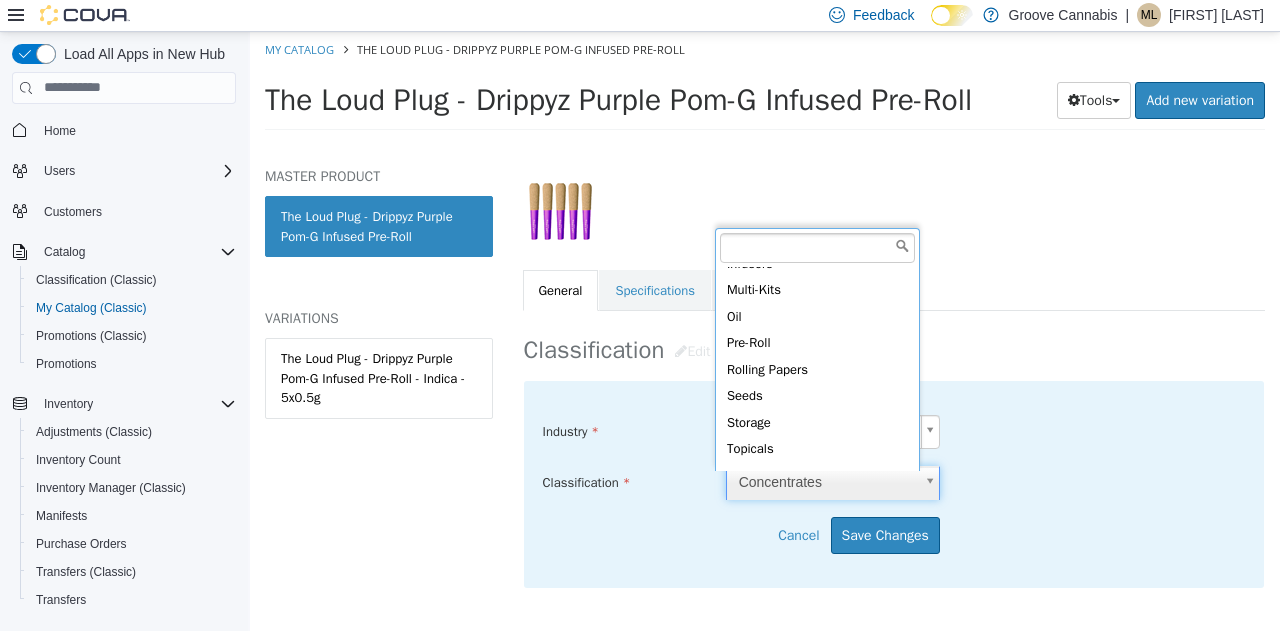 scroll, scrollTop: 332, scrollLeft: 0, axis: vertical 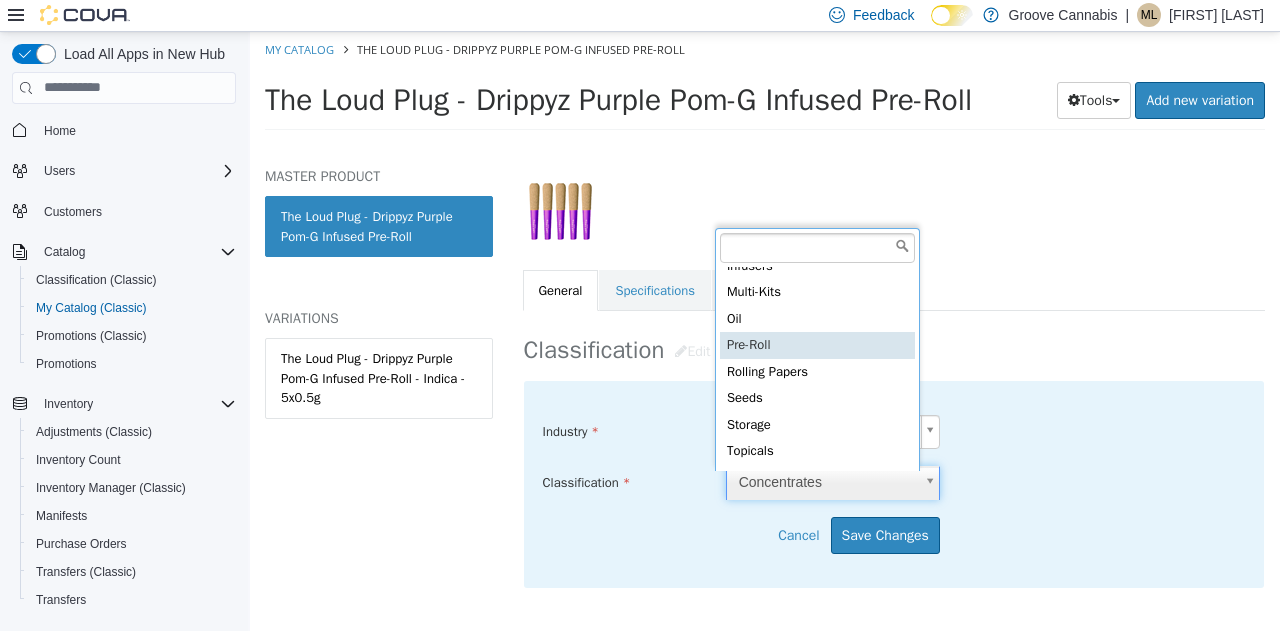 type on "*****" 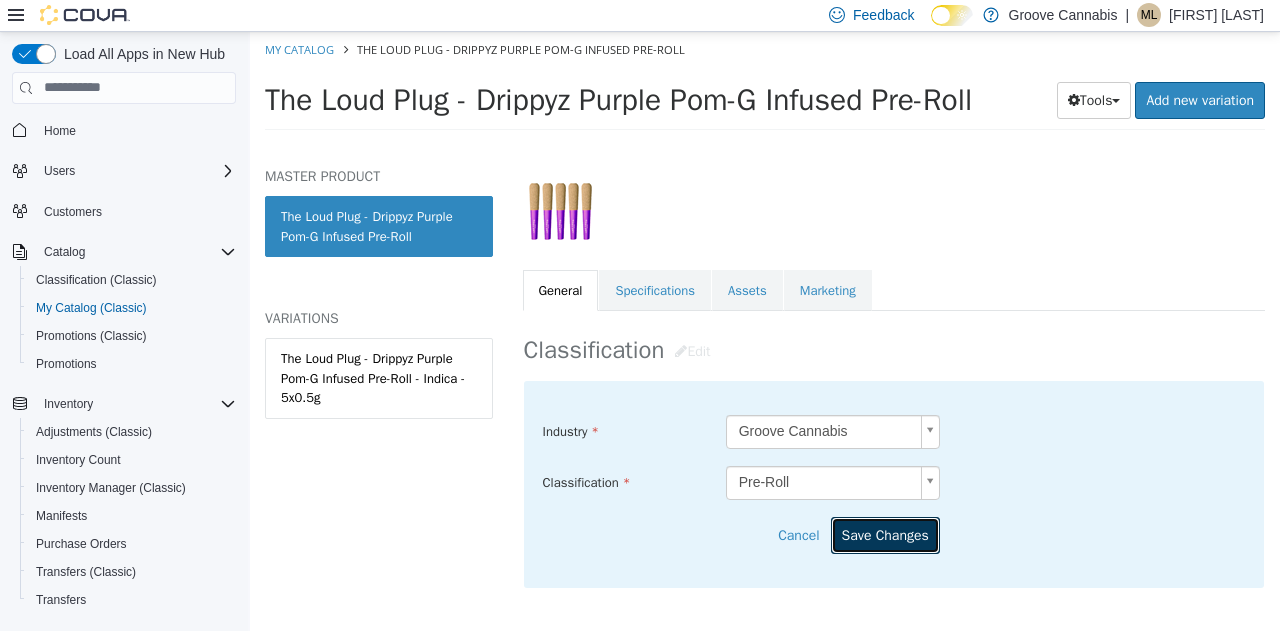 click on "Save Changes" at bounding box center [885, 534] 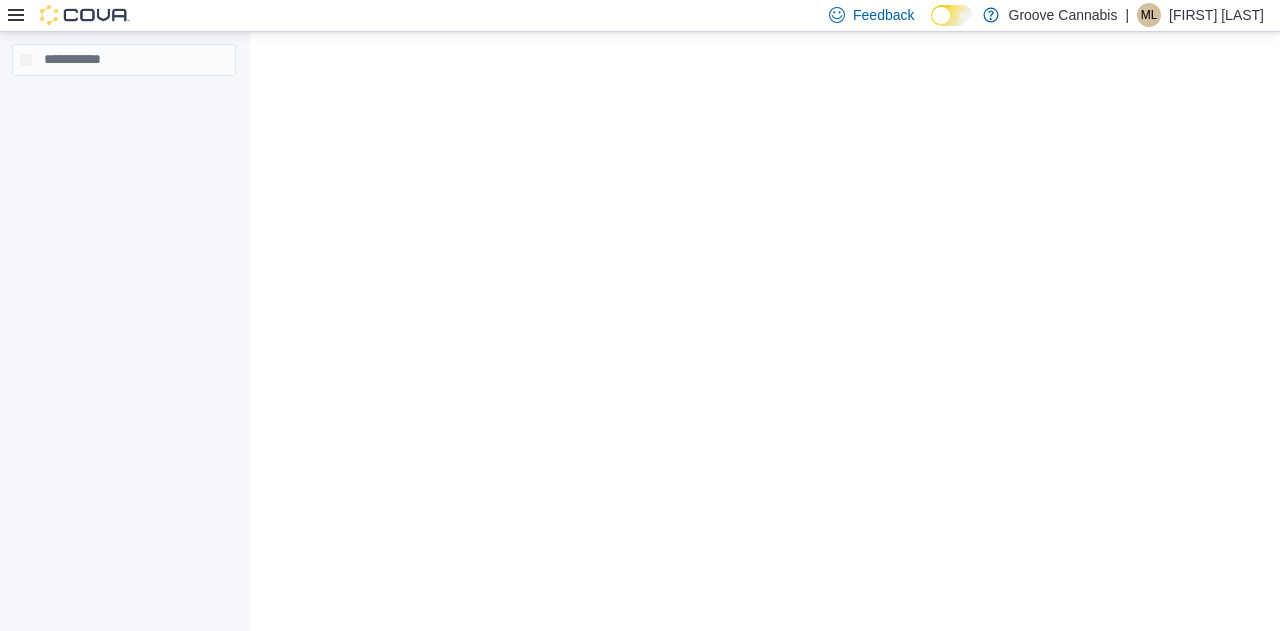 scroll, scrollTop: 0, scrollLeft: 0, axis: both 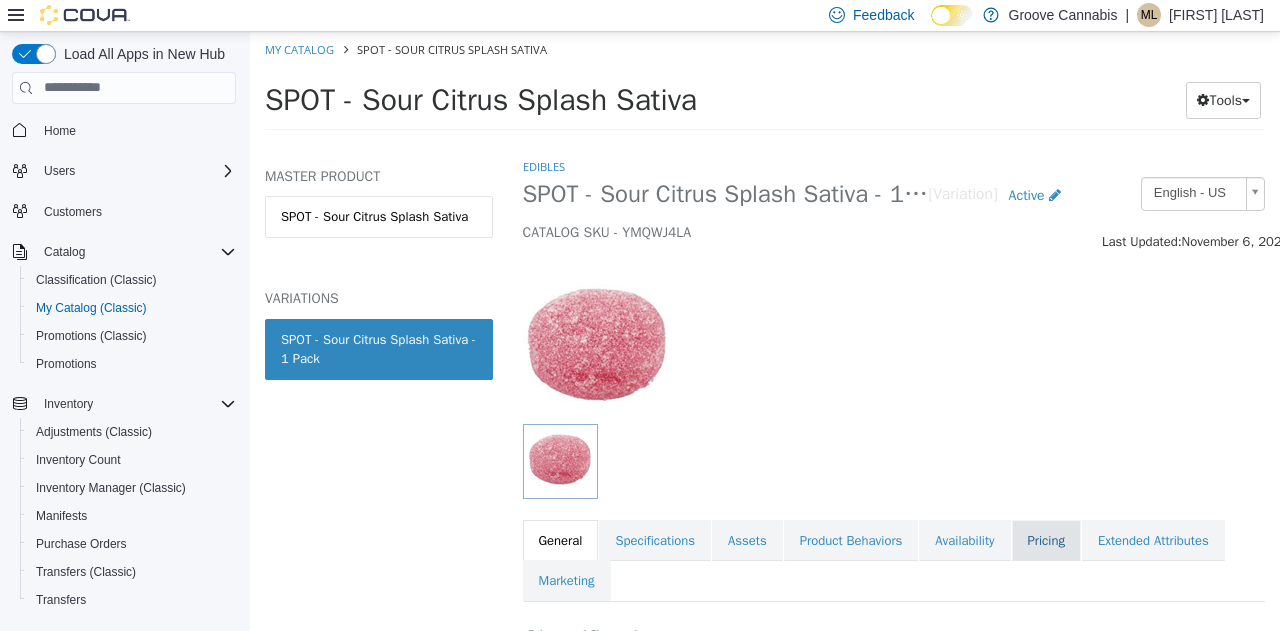 click on "Pricing" at bounding box center (1046, 540) 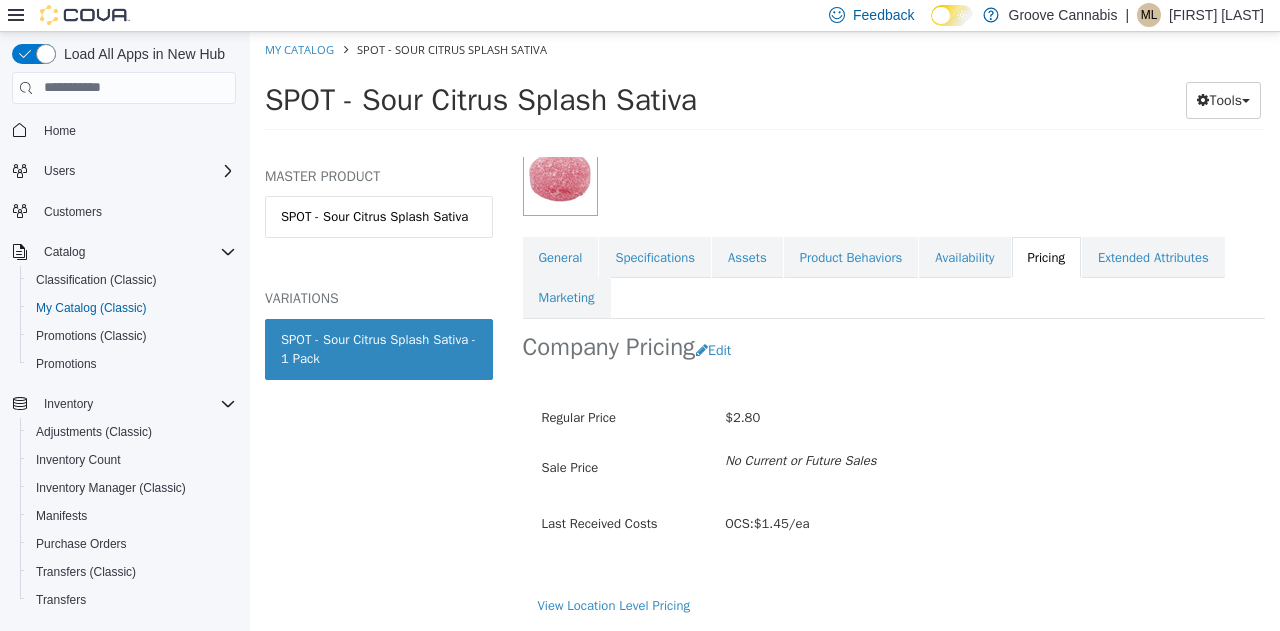 scroll, scrollTop: 294, scrollLeft: 0, axis: vertical 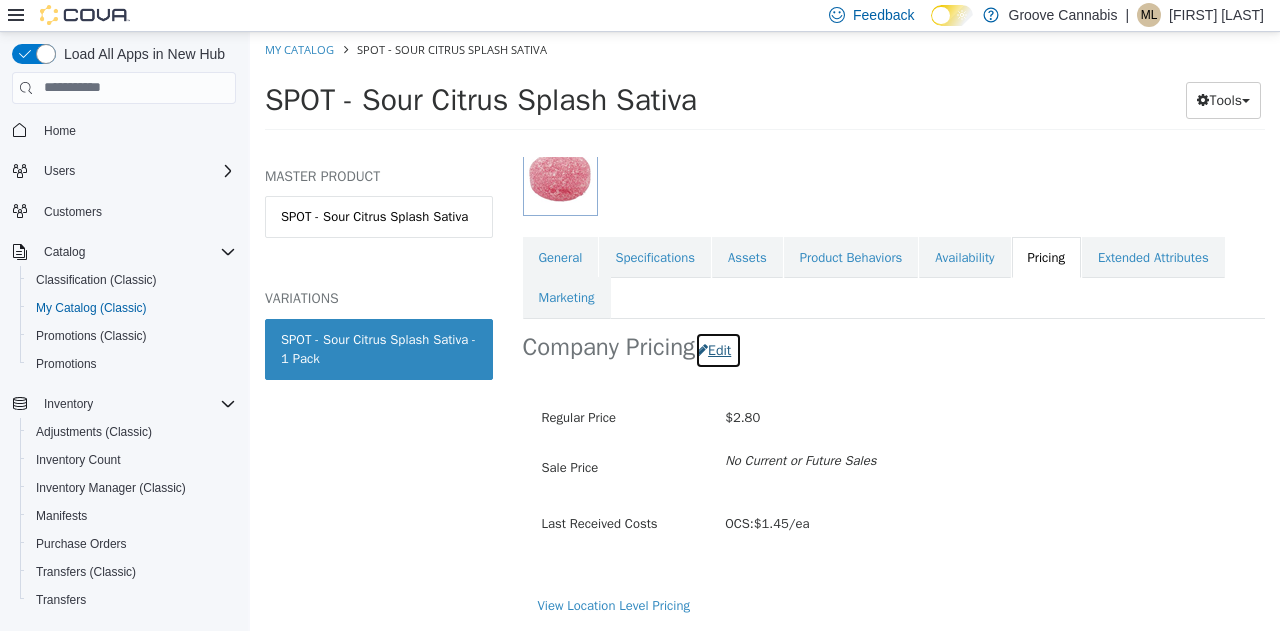click on "Edit" at bounding box center (718, 349) 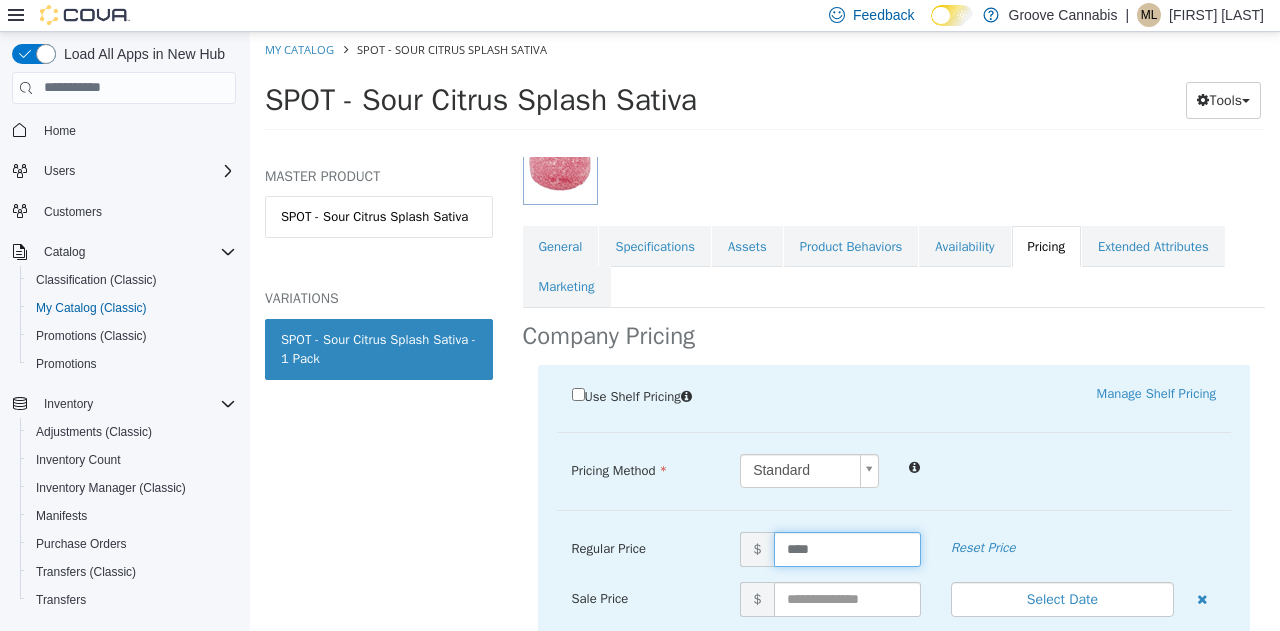 drag, startPoint x: 821, startPoint y: 547, endPoint x: 795, endPoint y: 541, distance: 26.683329 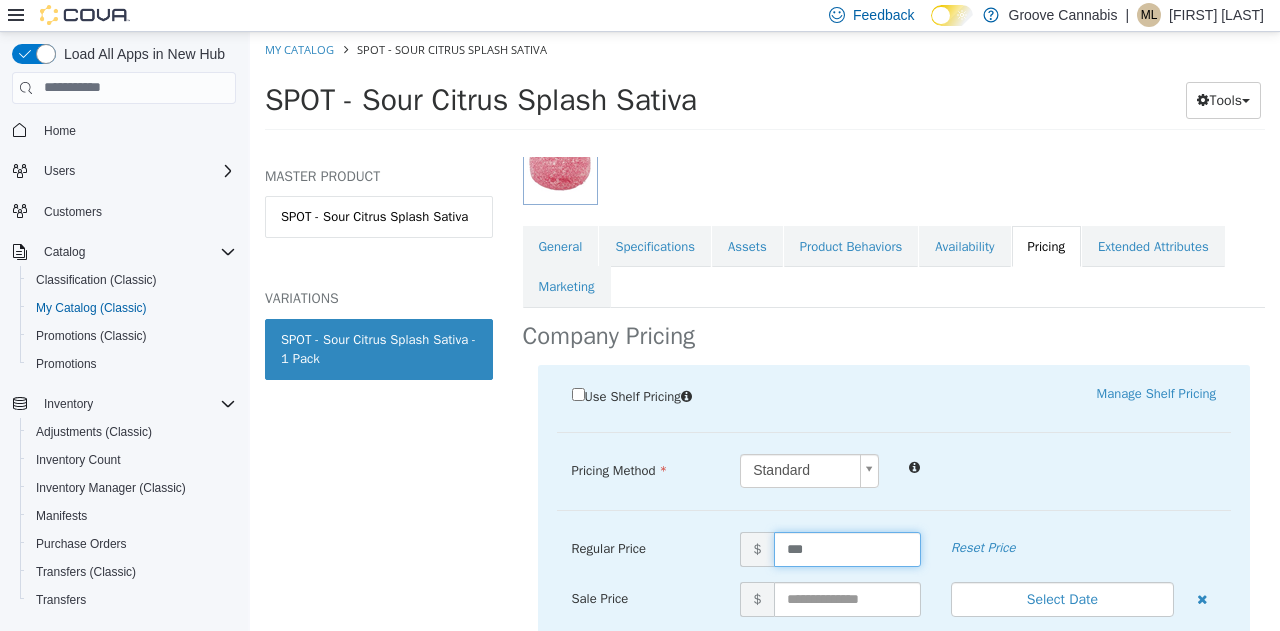 type on "****" 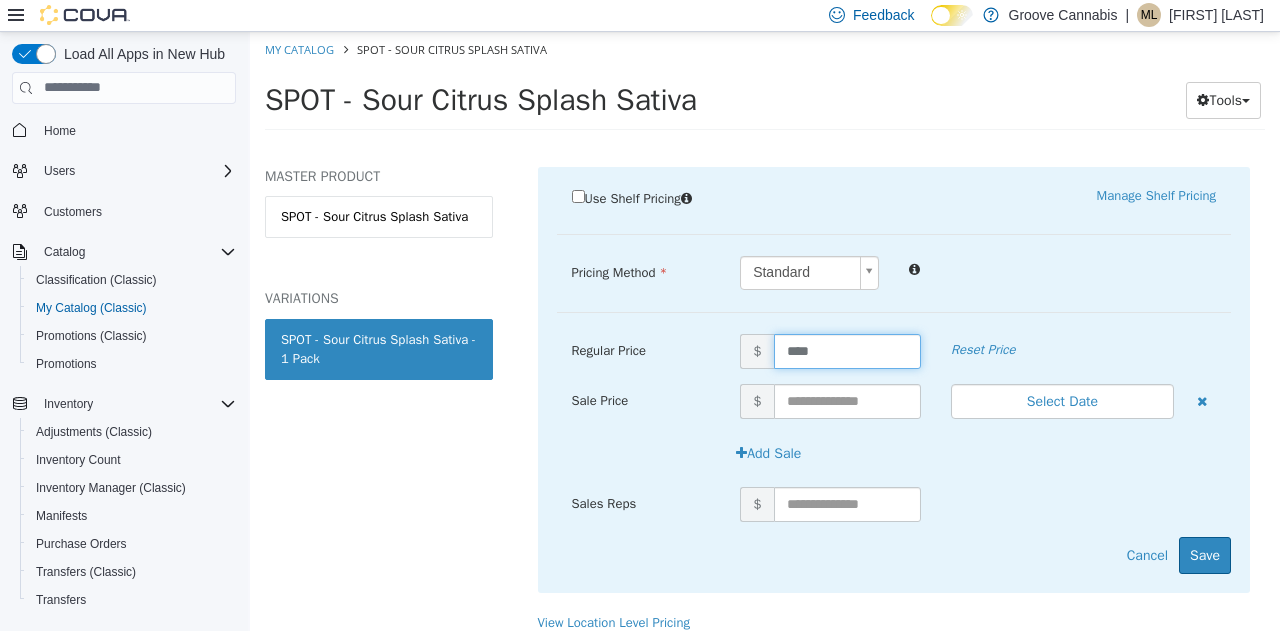 scroll, scrollTop: 494, scrollLeft: 0, axis: vertical 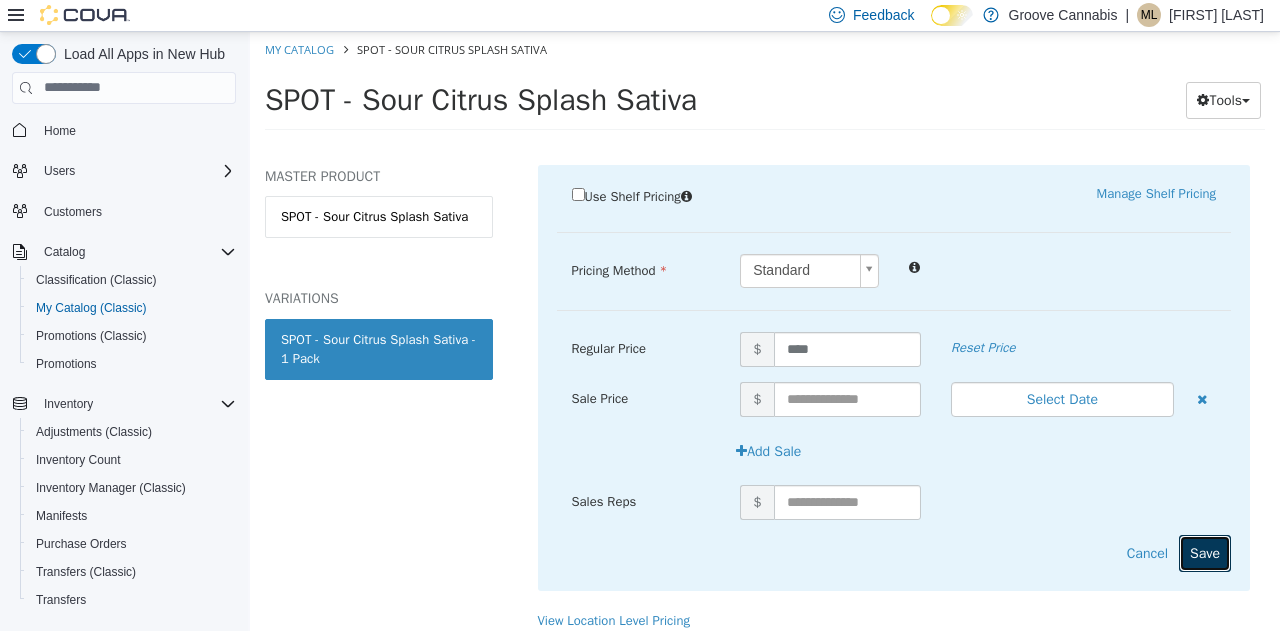 click on "Save" at bounding box center (1205, 552) 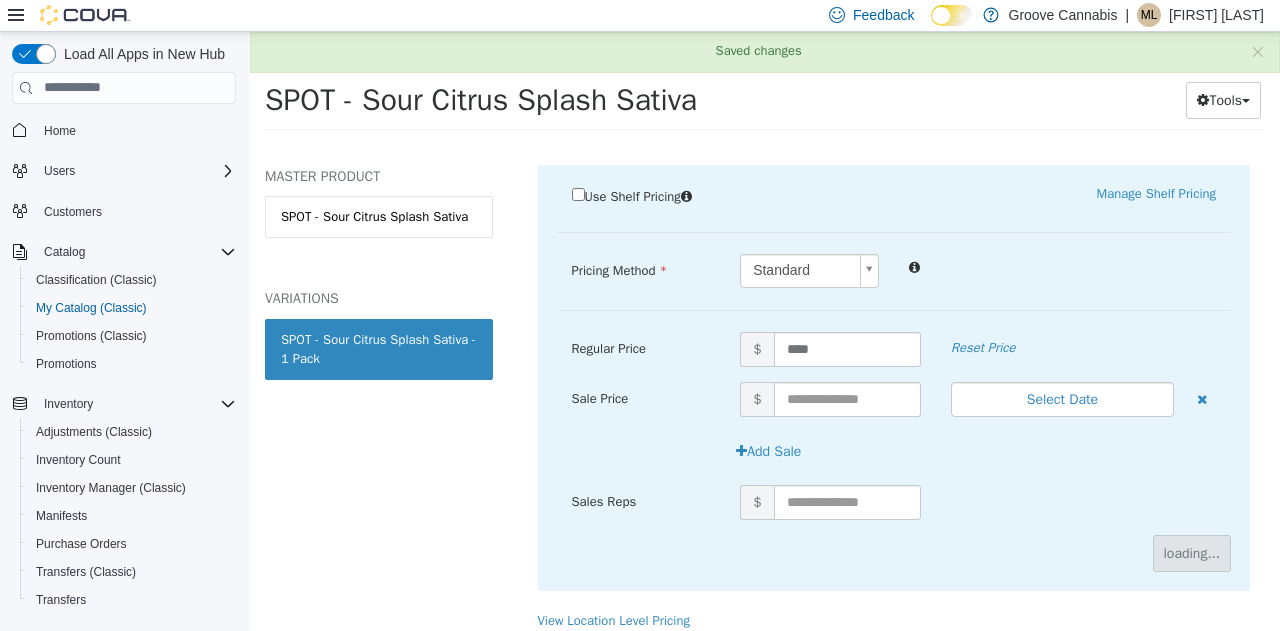 scroll, scrollTop: 294, scrollLeft: 0, axis: vertical 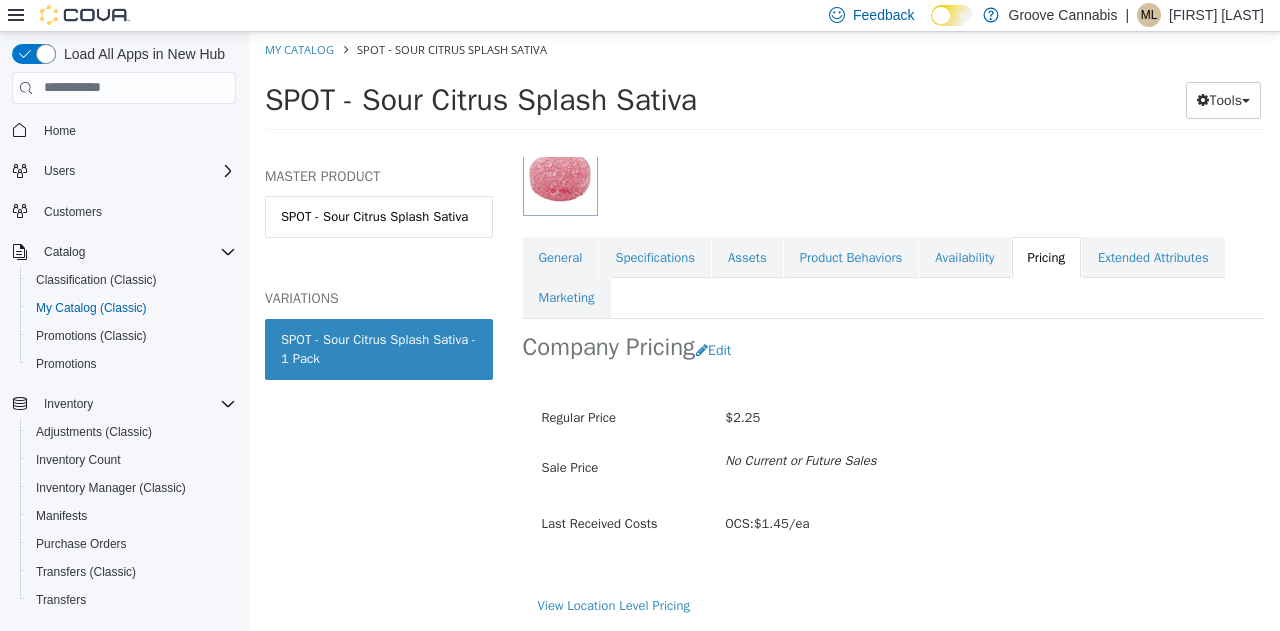 click on "MASTER PRODUCT
SPOT - Sour Citrus Splash Sativa
VARIATIONS
SPOT - Sour Citrus Splash Sativa - 1 Pack" at bounding box center (379, 393) 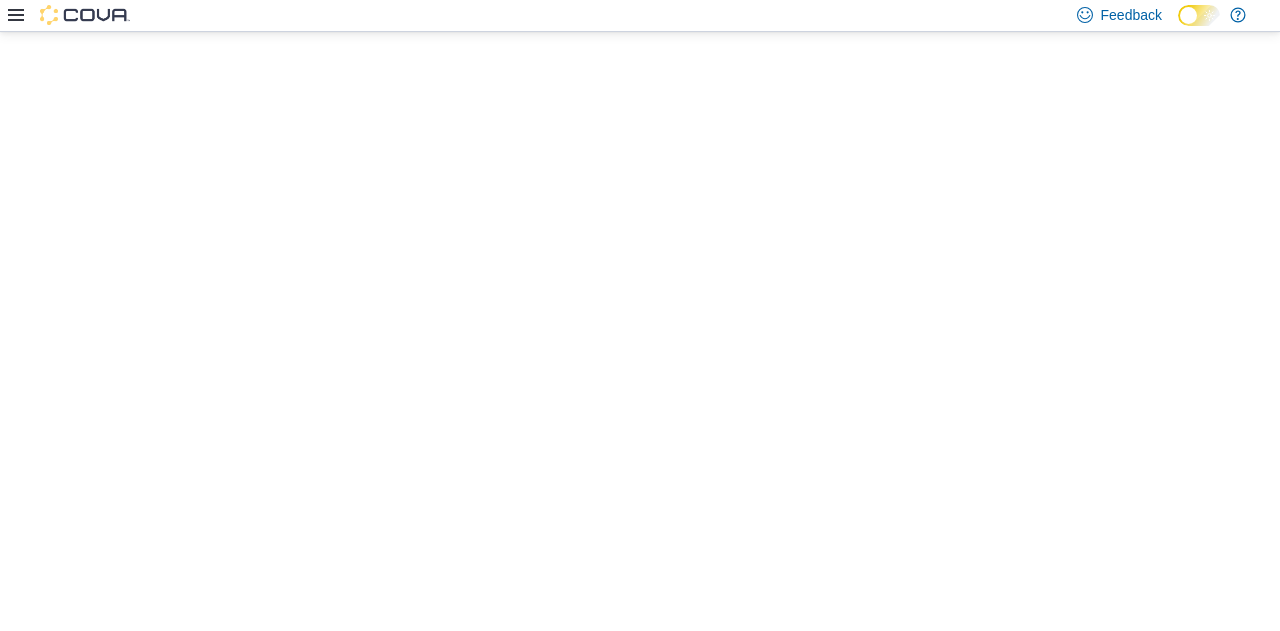 scroll, scrollTop: 0, scrollLeft: 0, axis: both 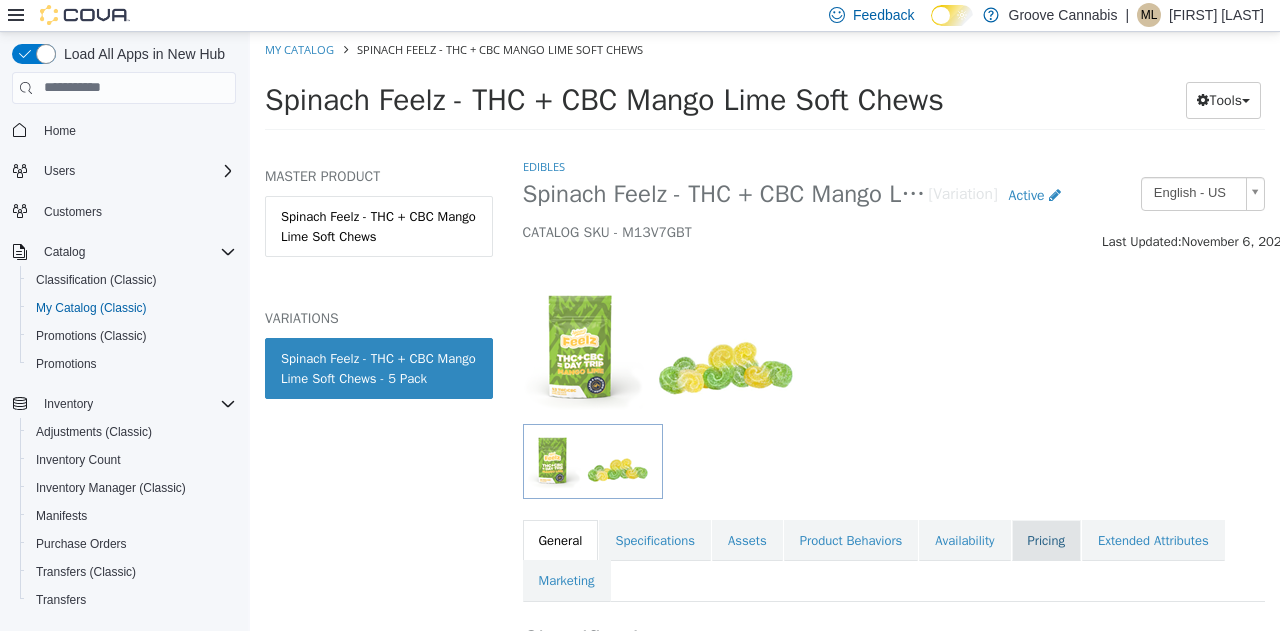 click on "Pricing" at bounding box center [1046, 540] 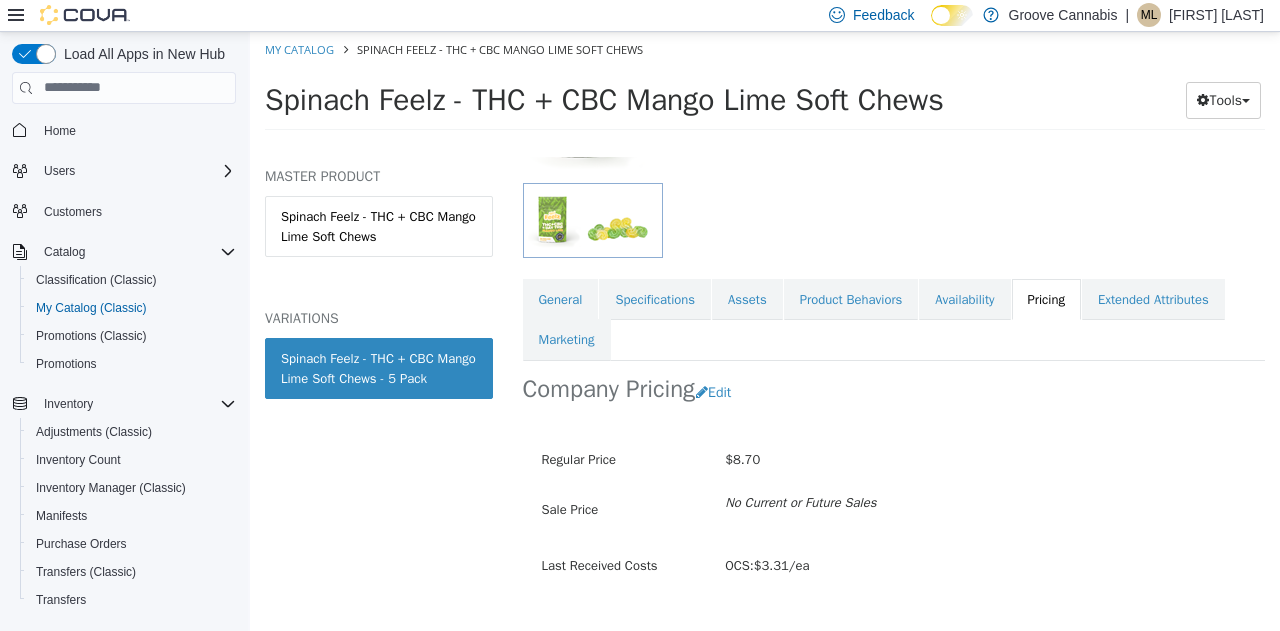 scroll, scrollTop: 243, scrollLeft: 0, axis: vertical 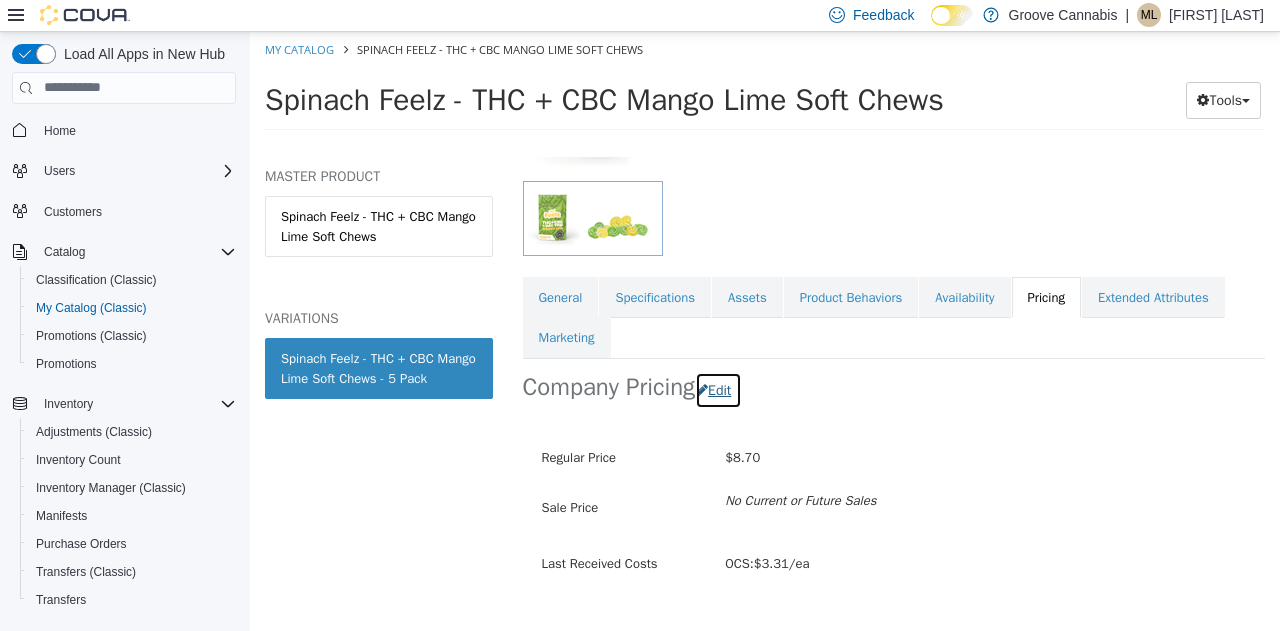 click on "Edit" at bounding box center (718, 389) 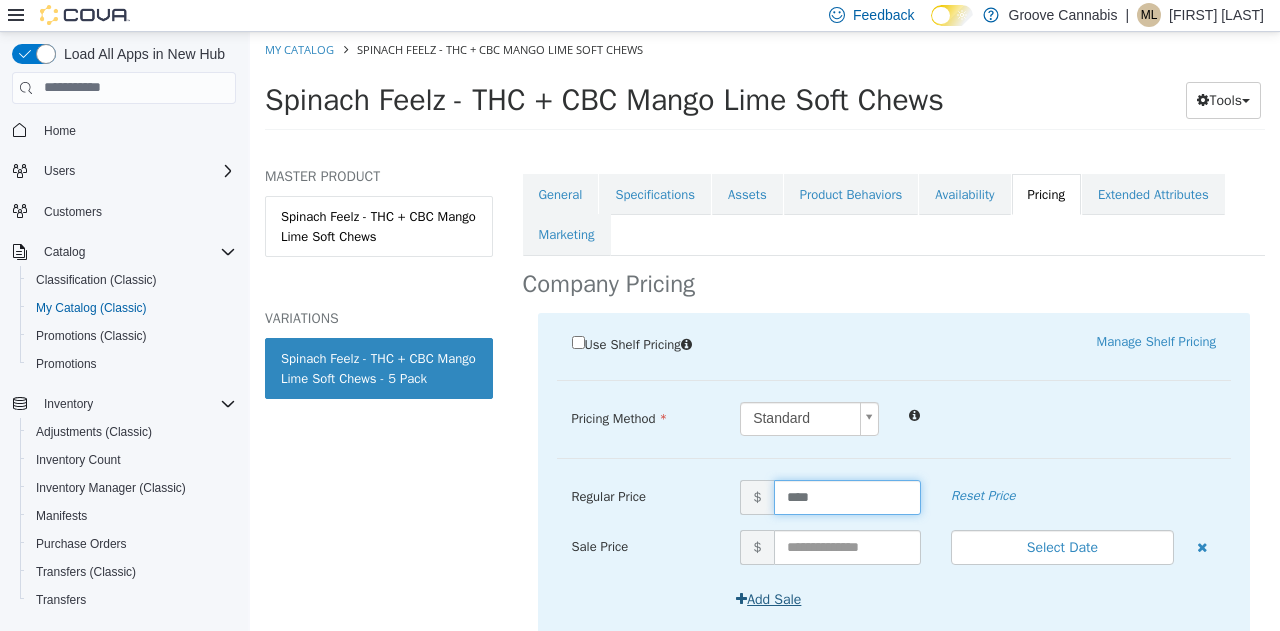 scroll, scrollTop: 352, scrollLeft: 0, axis: vertical 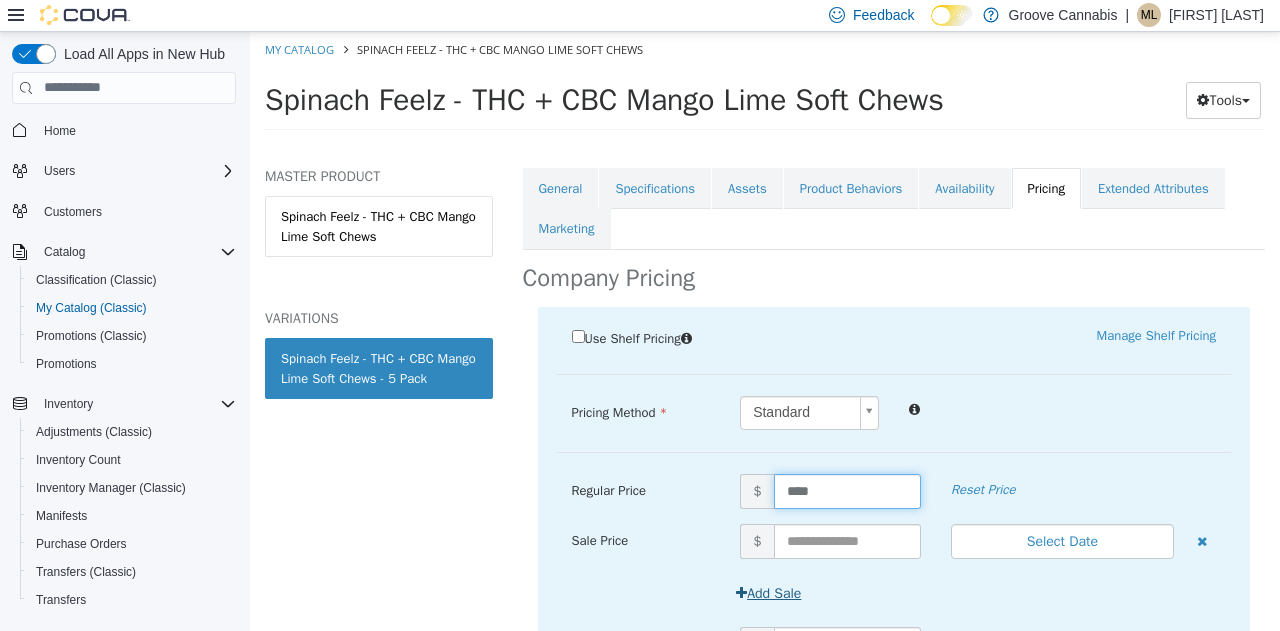 drag, startPoint x: 814, startPoint y: 600, endPoint x: 791, endPoint y: 596, distance: 23.345236 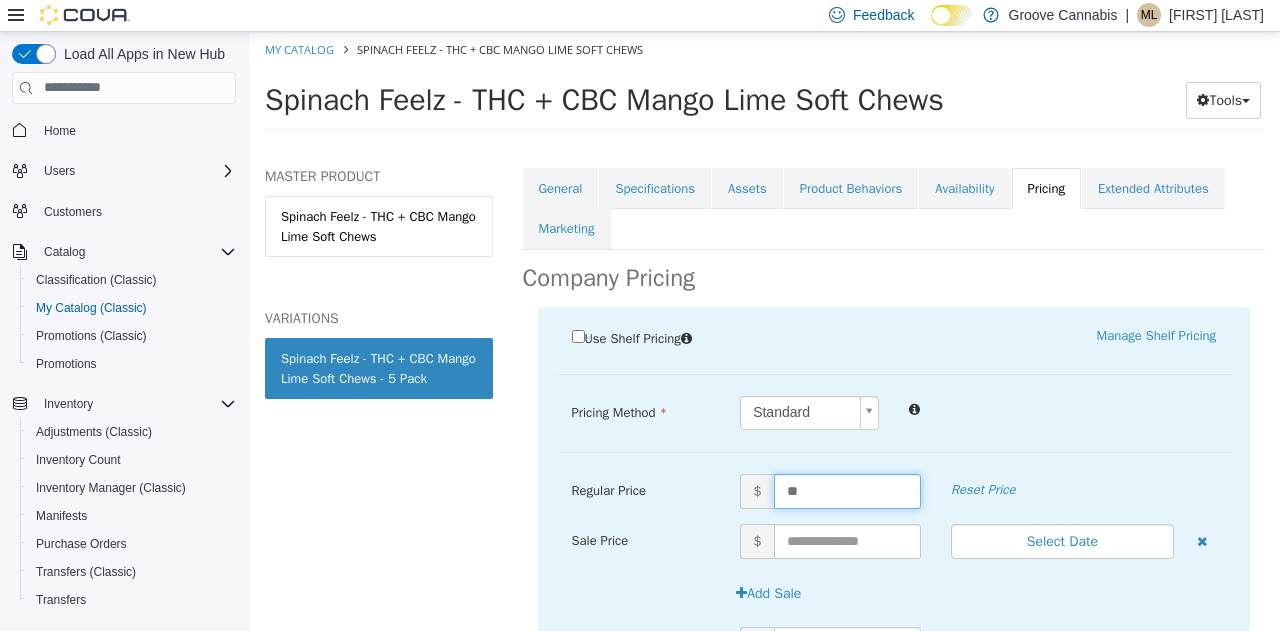 type on "*" 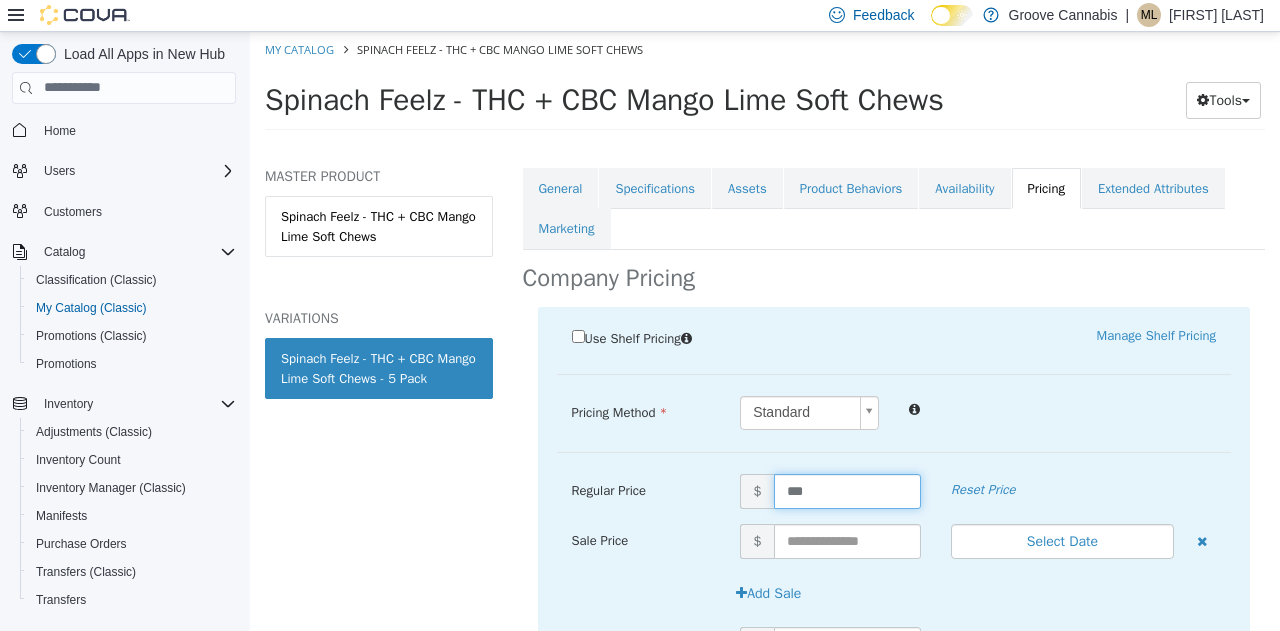 scroll, scrollTop: 519, scrollLeft: 0, axis: vertical 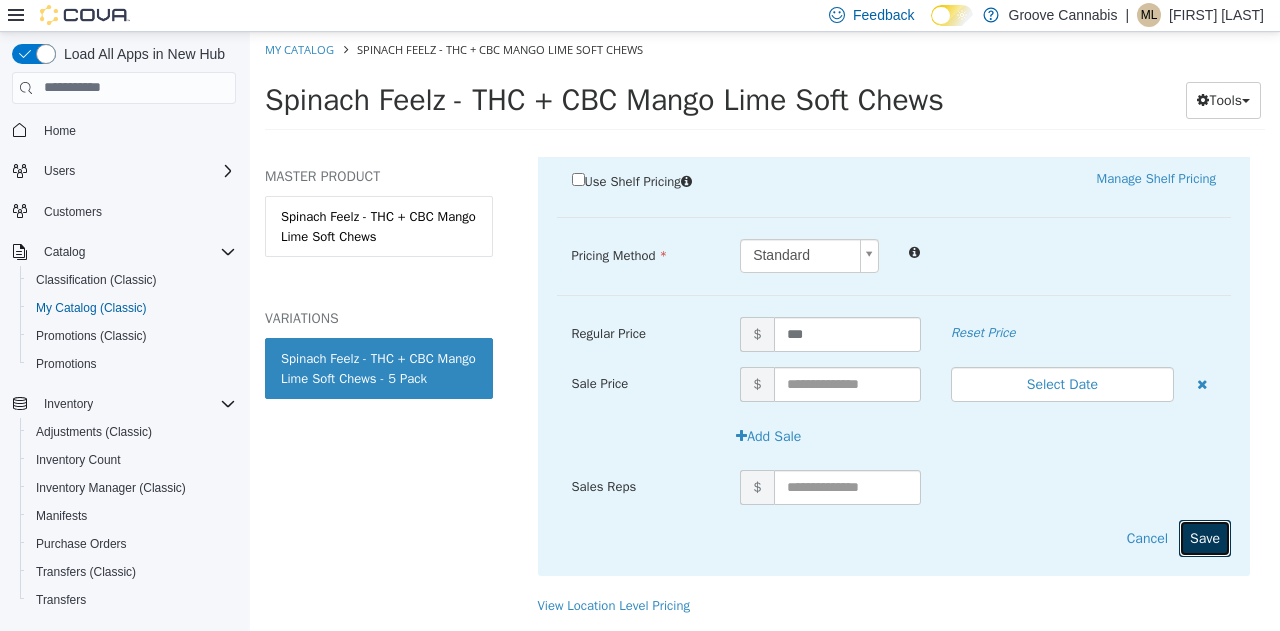 click on "Save" at bounding box center [1205, 537] 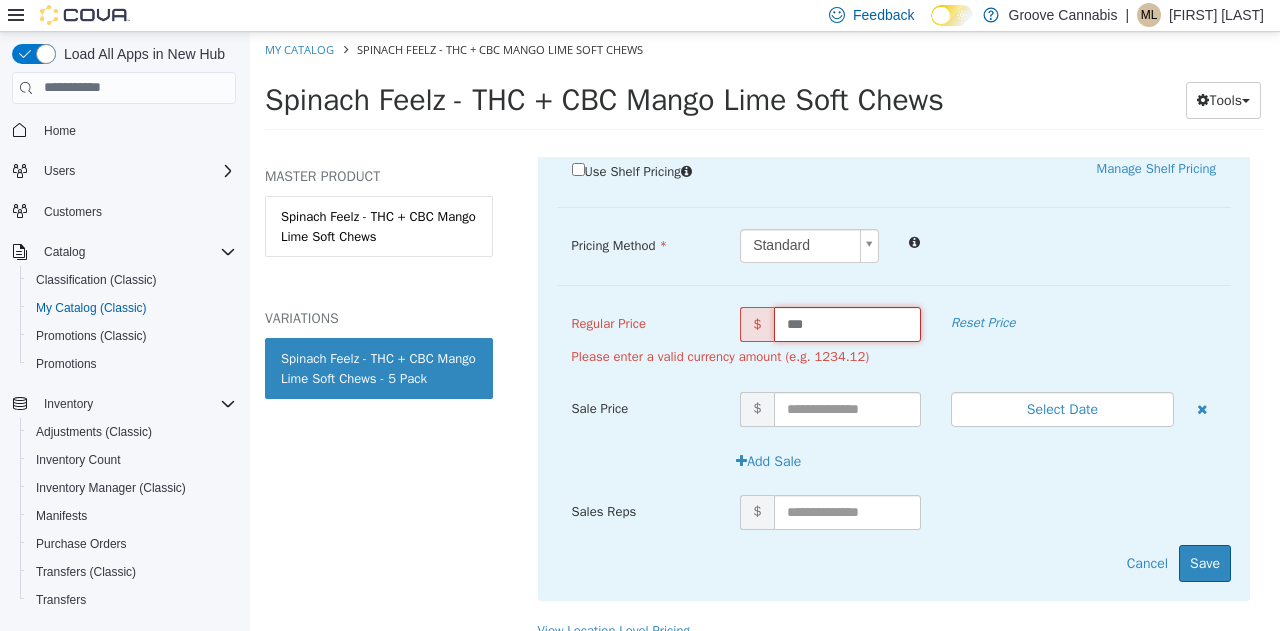 click on "***" at bounding box center (847, 323) 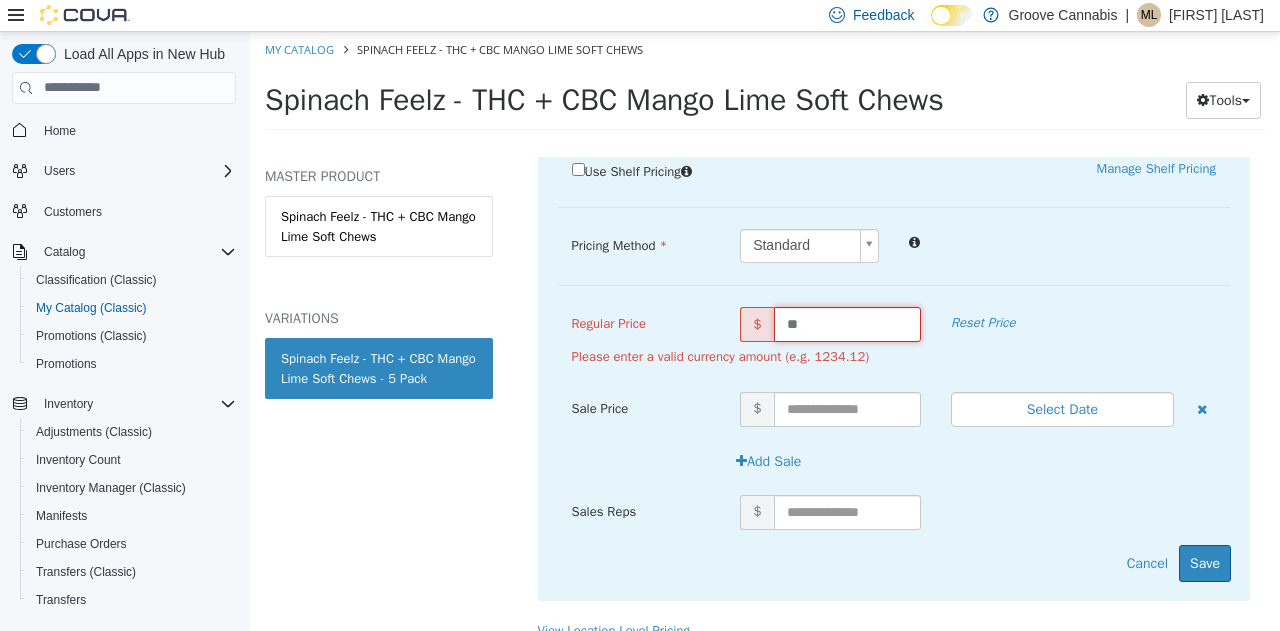type on "*" 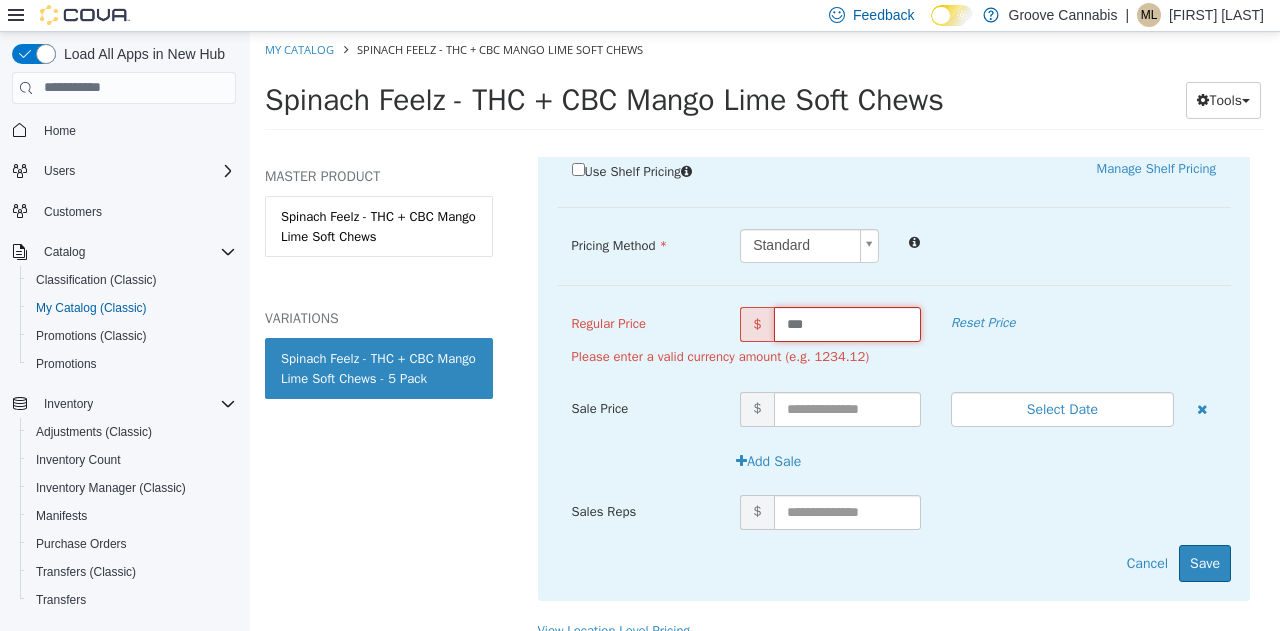 type on "****" 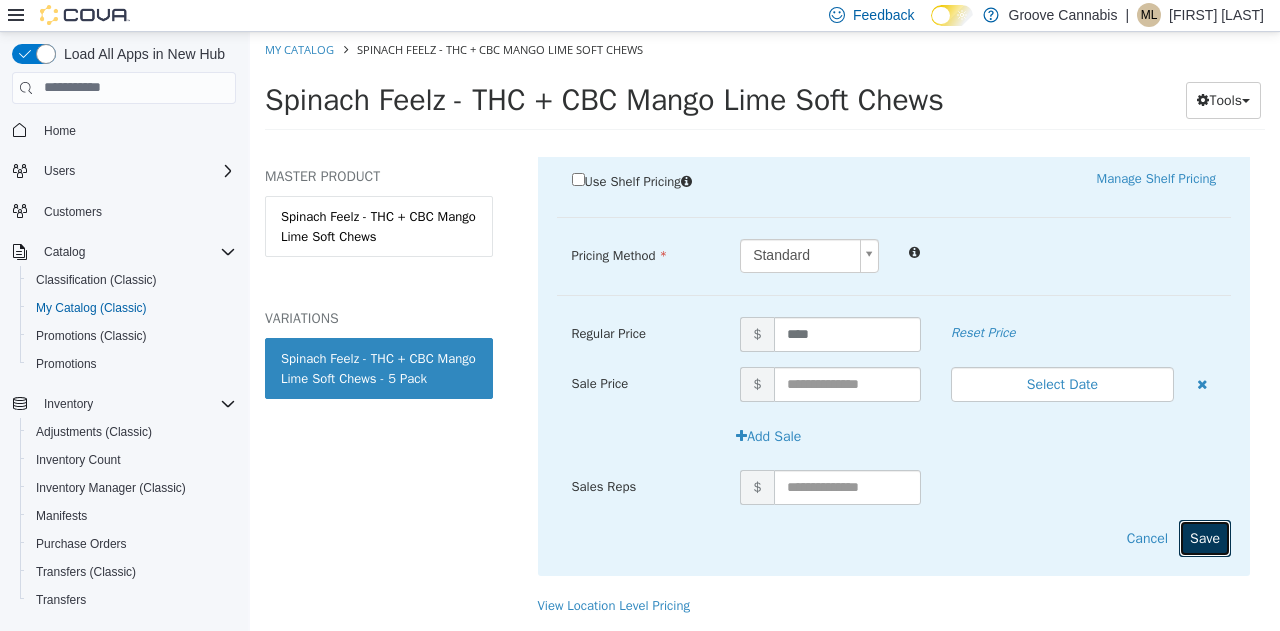 click on "Use Shelf Pricing    Manage Shelf Pricing Shelf Price     Select a Shelf Price                             Shelf Price is required Pricing Method     Standard                             * Regular Price $ **** Reset Price Sale Price $ Select Date     (UTC-4) [CITY]                                Add Sale Sales Reps $ Cancel Save" at bounding box center (894, 372) 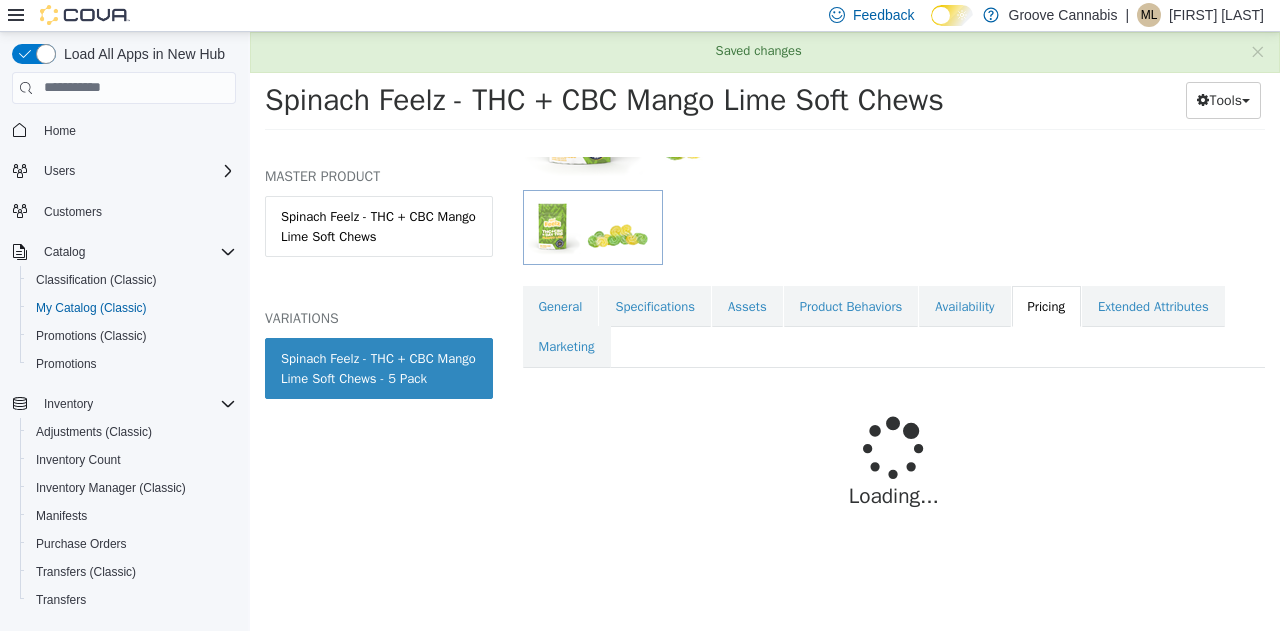 scroll, scrollTop: 294, scrollLeft: 0, axis: vertical 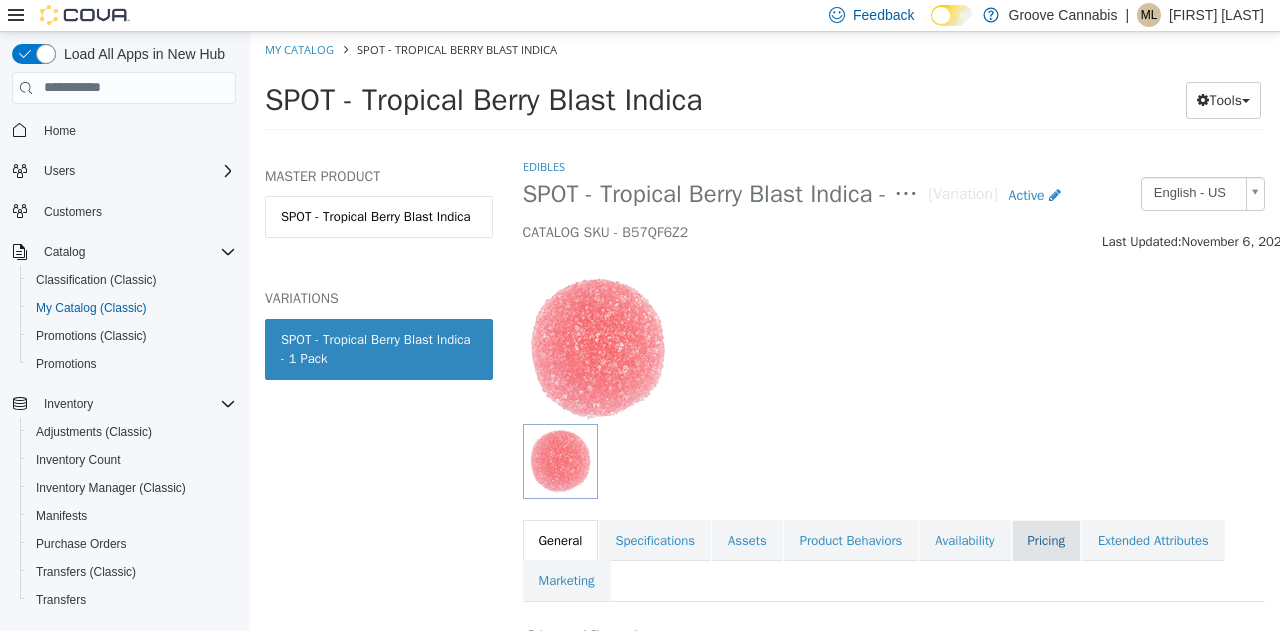 click on "Pricing" at bounding box center [1046, 540] 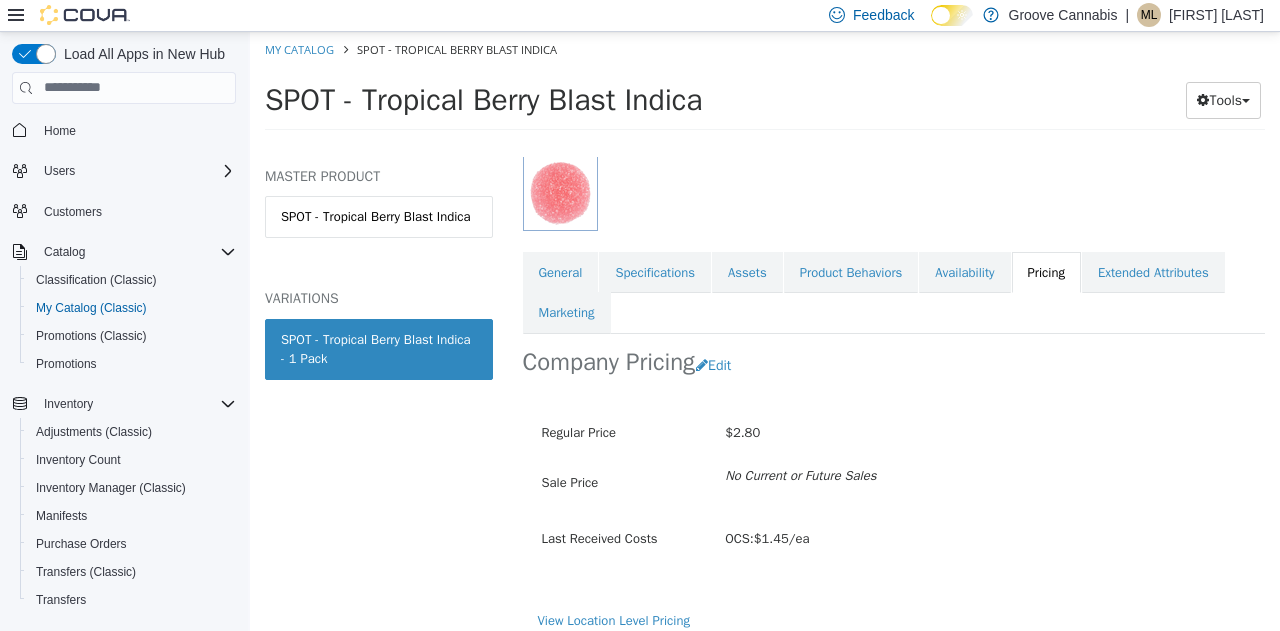 scroll, scrollTop: 273, scrollLeft: 0, axis: vertical 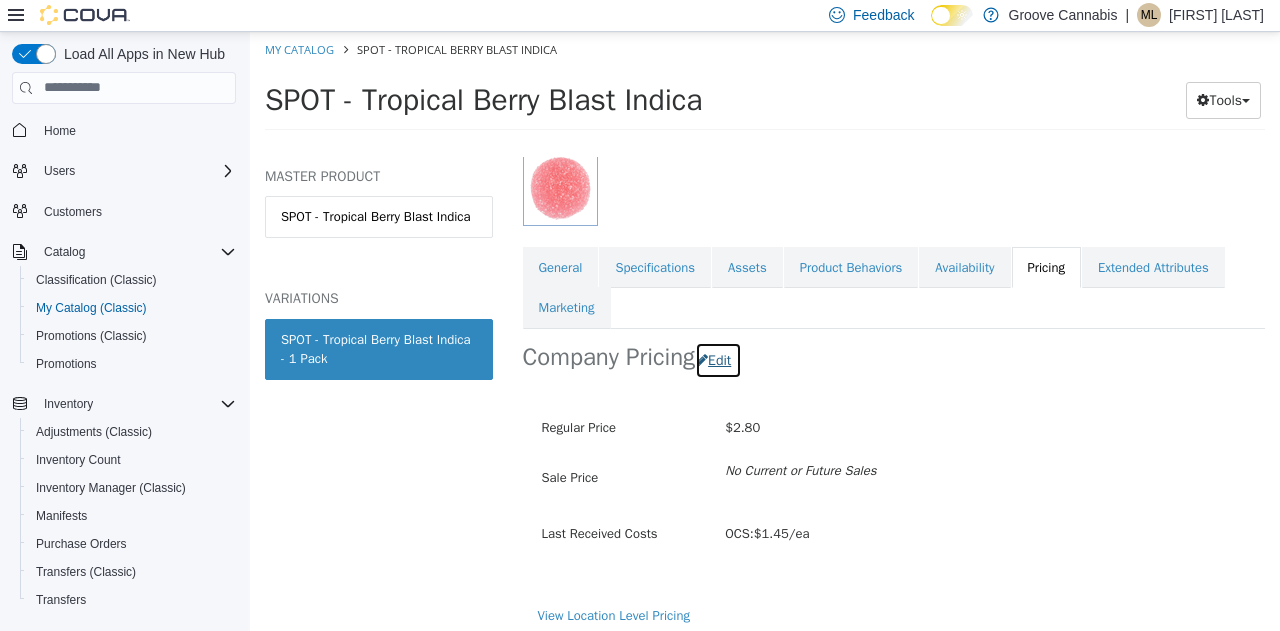 click on "Edit" at bounding box center (718, 359) 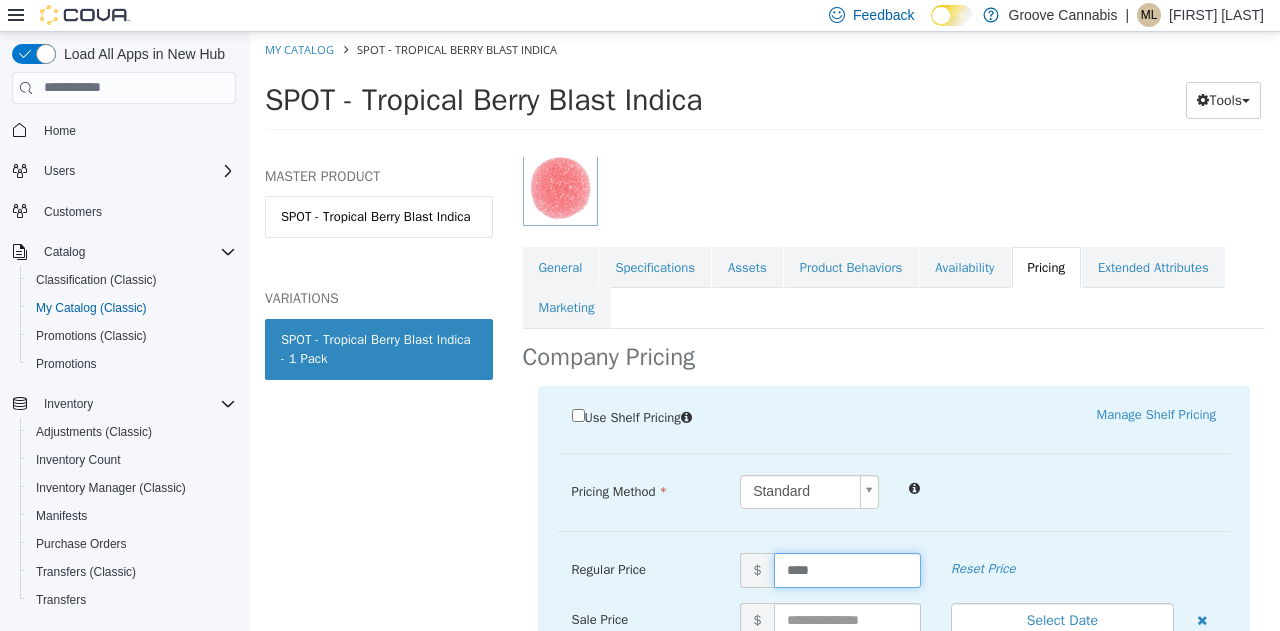 drag, startPoint x: 817, startPoint y: 569, endPoint x: 774, endPoint y: 553, distance: 45.88028 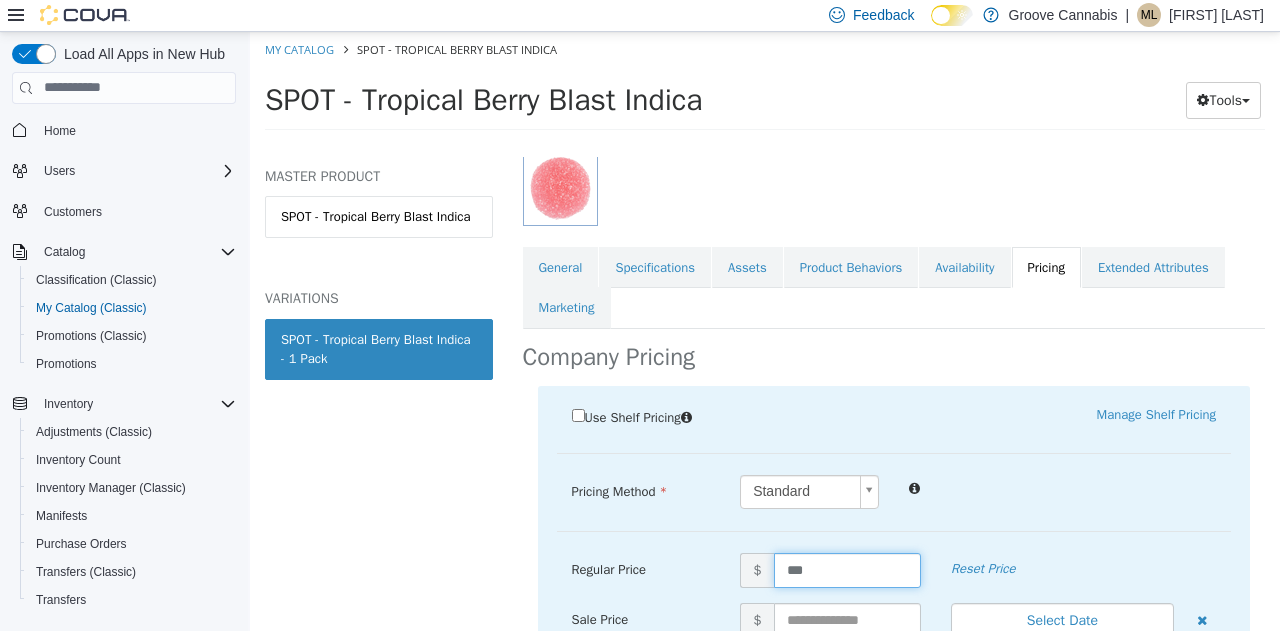 type on "****" 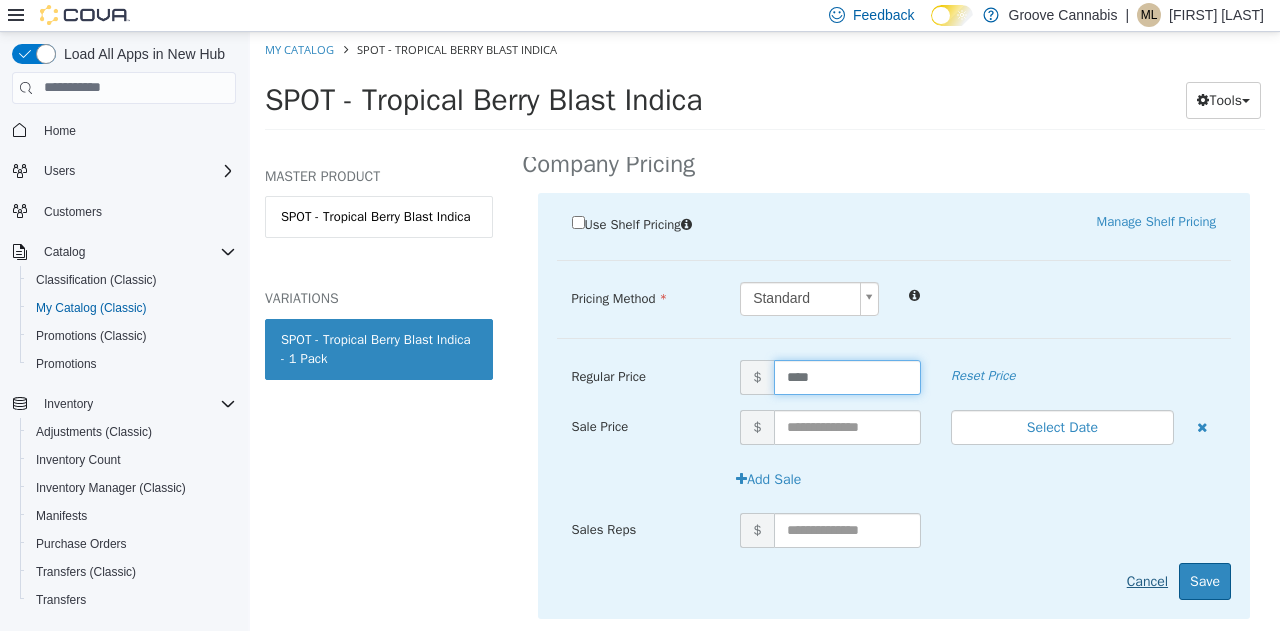 scroll, scrollTop: 467, scrollLeft: 0, axis: vertical 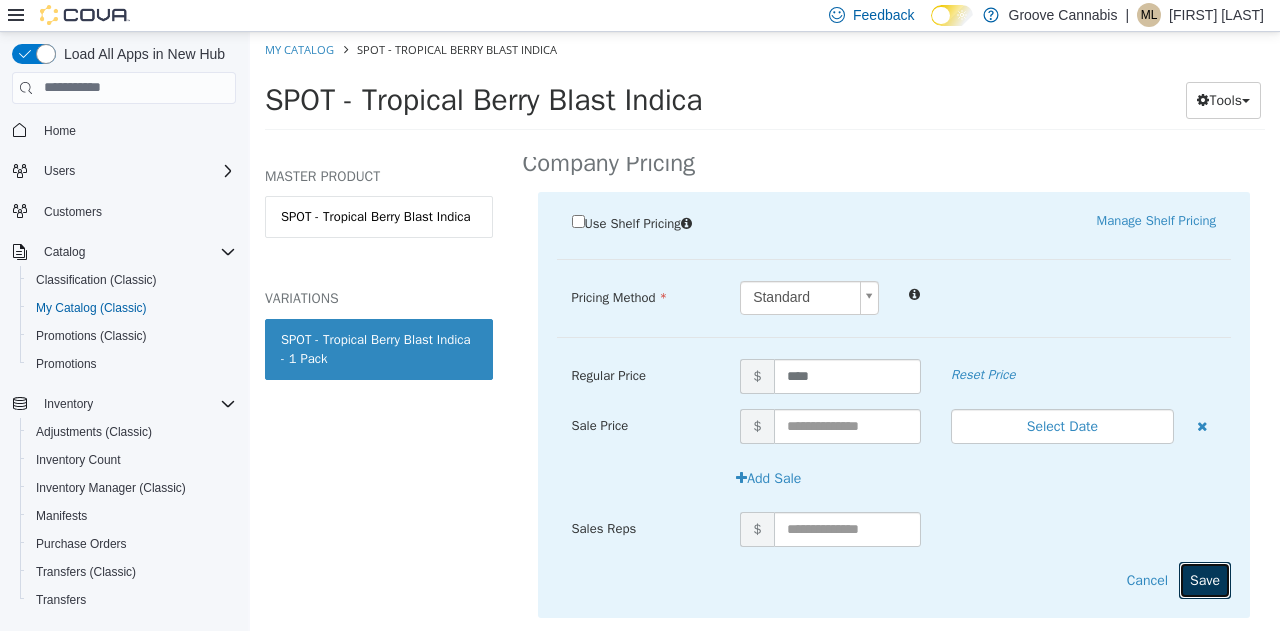 click on "Save" at bounding box center [1205, 579] 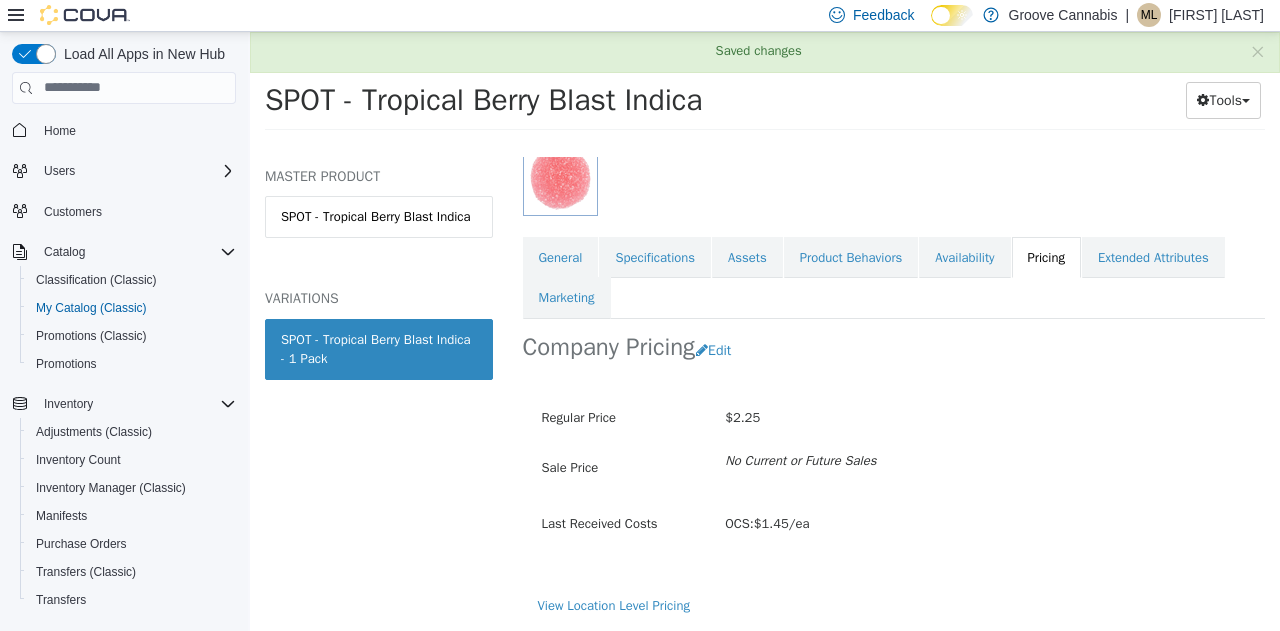 scroll, scrollTop: 294, scrollLeft: 0, axis: vertical 